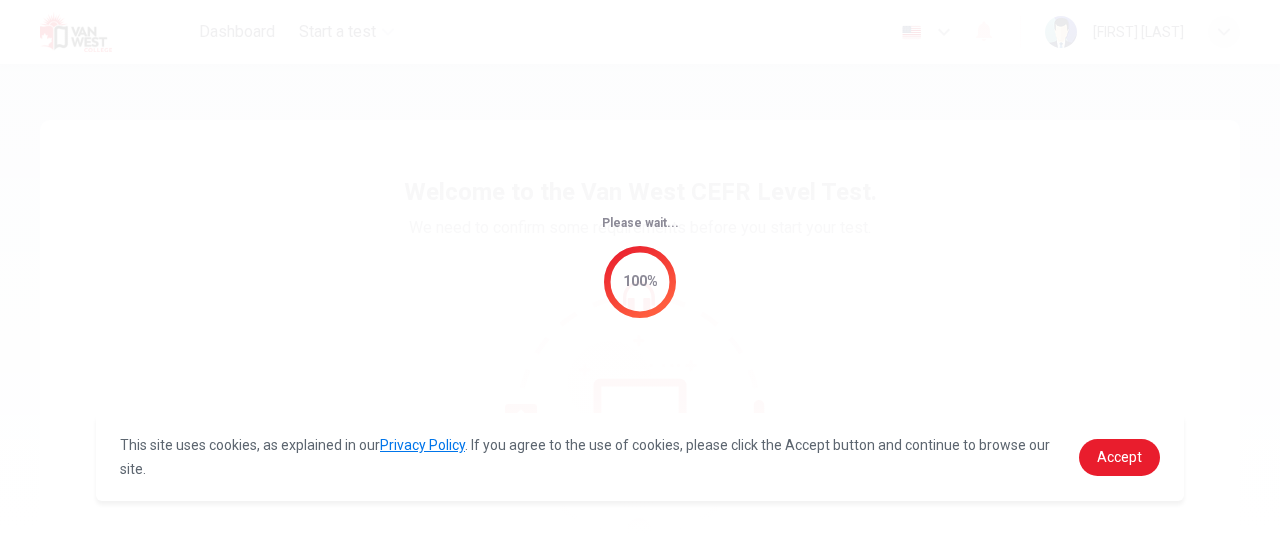 scroll, scrollTop: 0, scrollLeft: 0, axis: both 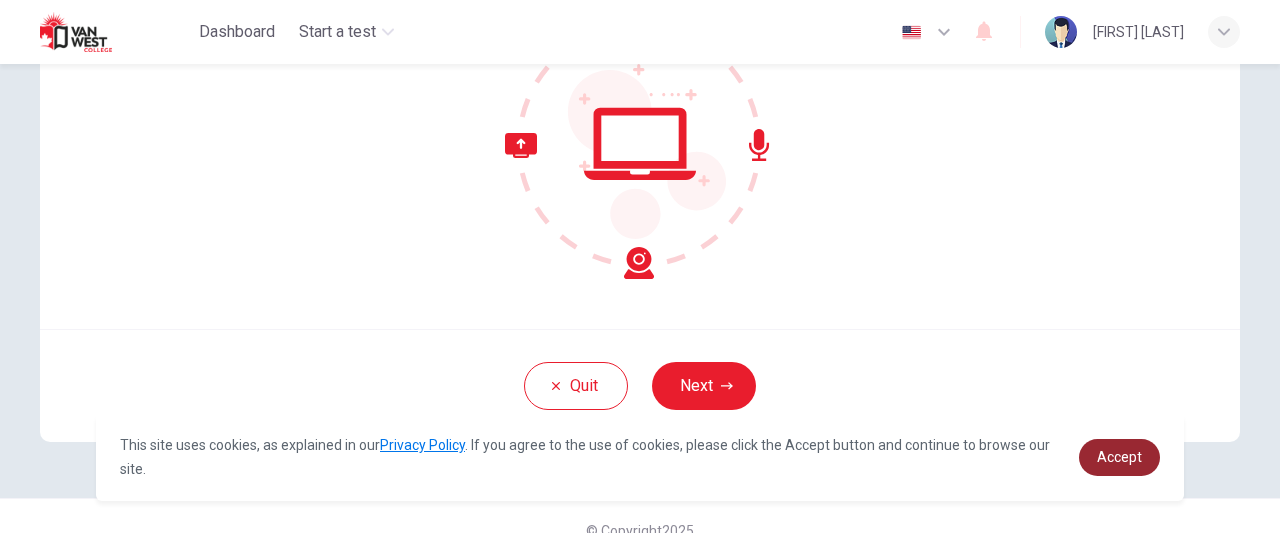 click on "Accept" at bounding box center [1119, 457] 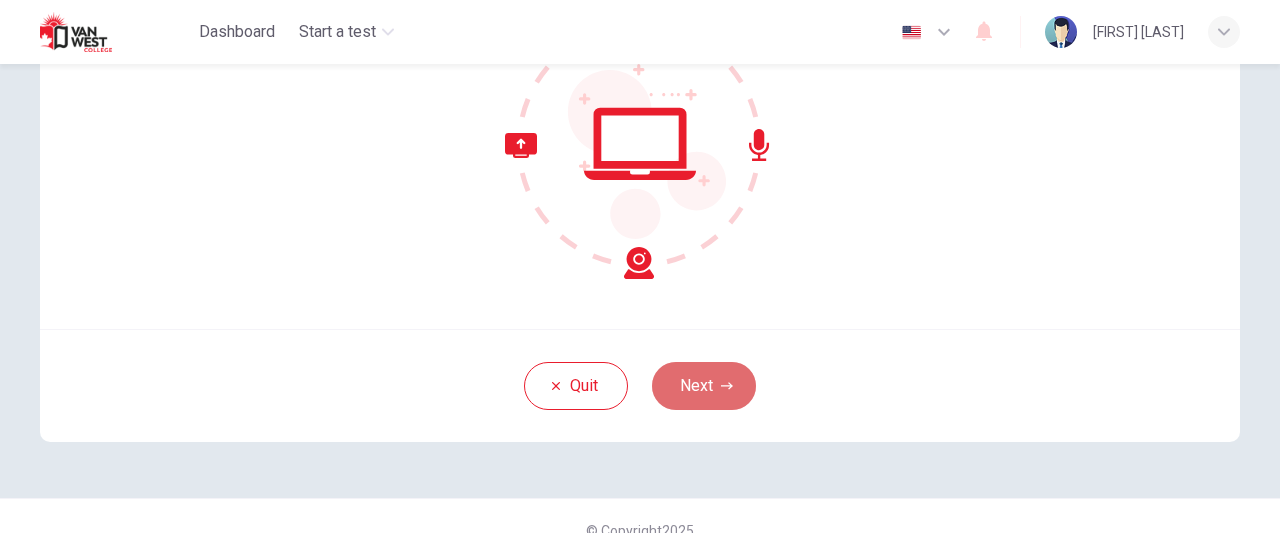 click on "Next" at bounding box center [704, 386] 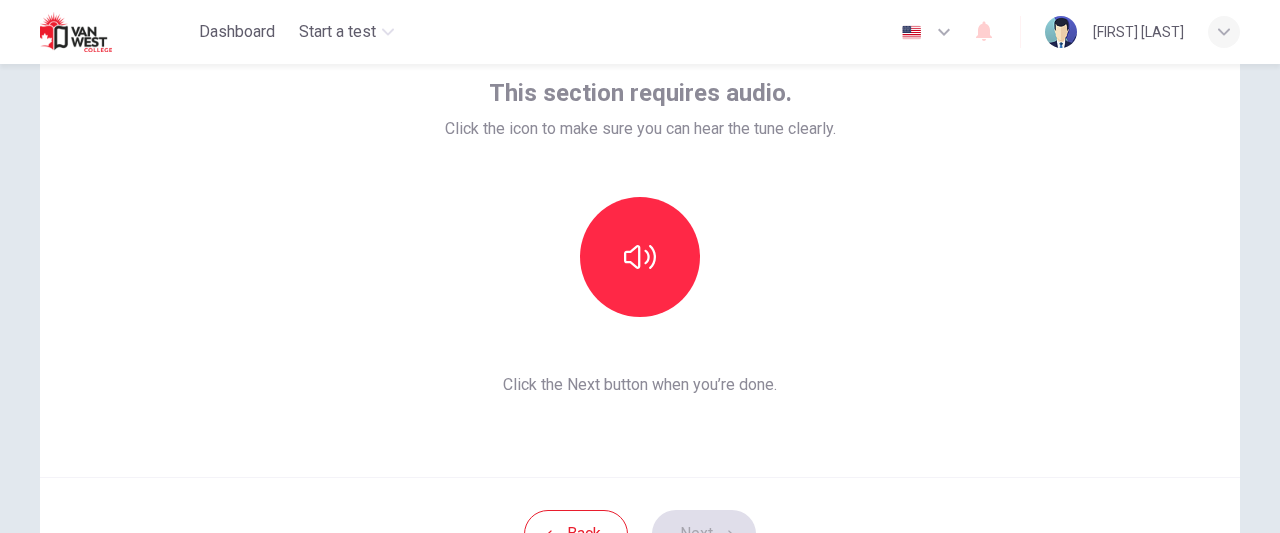 scroll, scrollTop: 122, scrollLeft: 0, axis: vertical 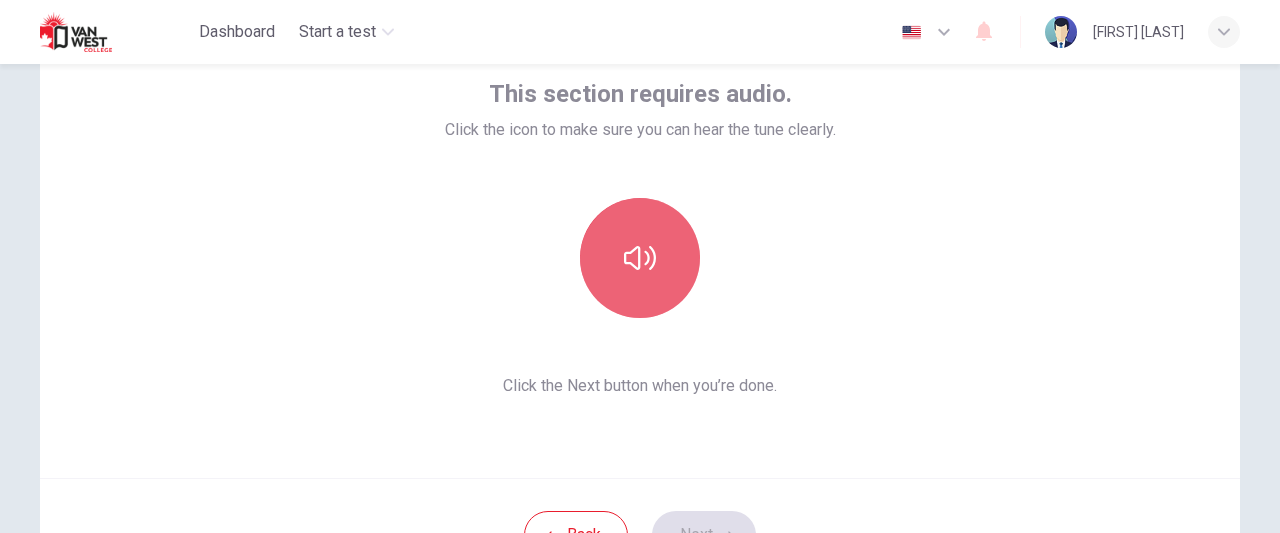 click at bounding box center [640, 258] 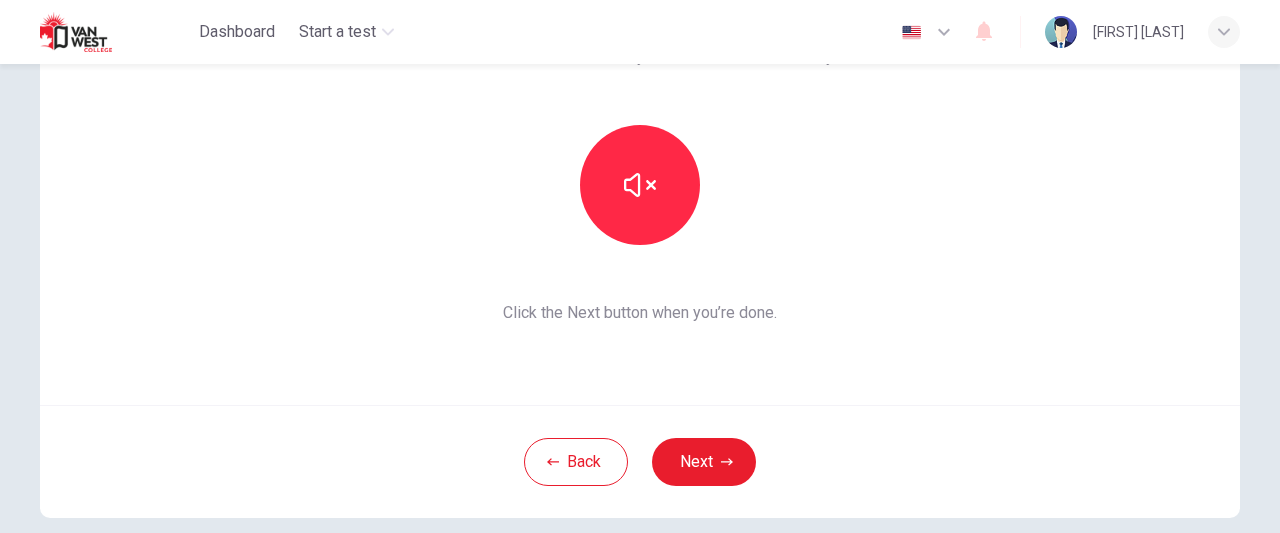 scroll, scrollTop: 196, scrollLeft: 0, axis: vertical 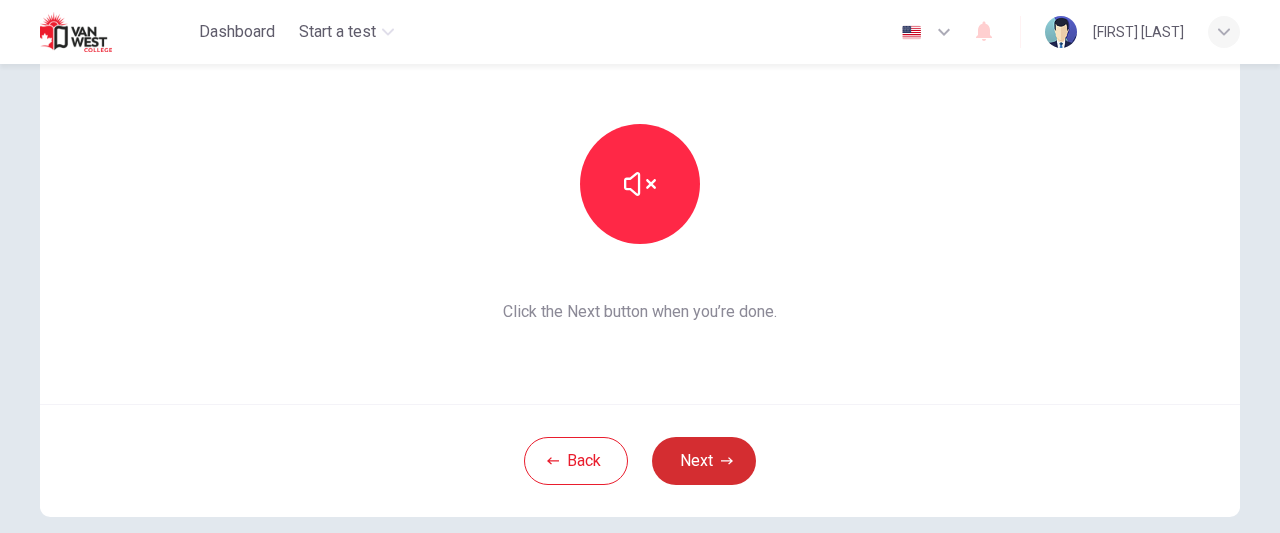 click on "Next" at bounding box center [704, 461] 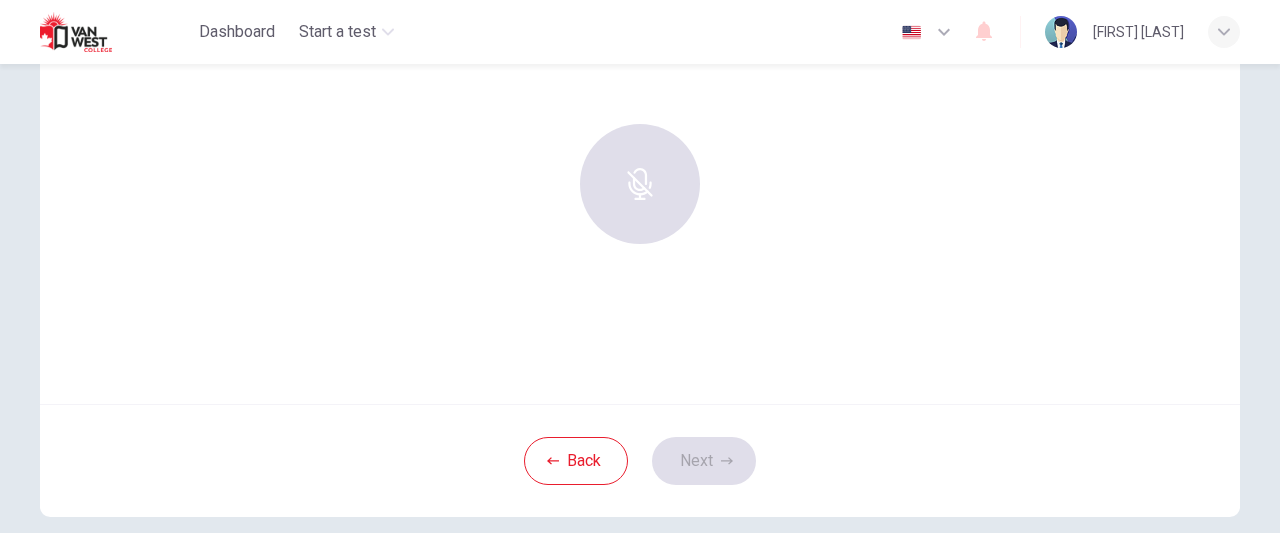 click at bounding box center [640, 184] 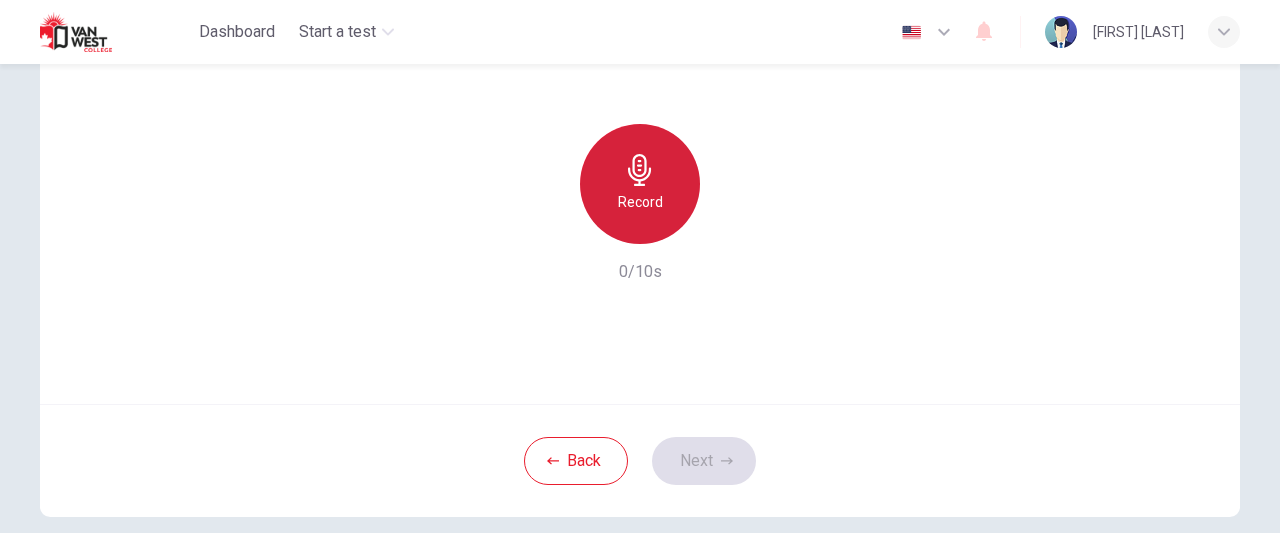 click on "Record" at bounding box center [640, 202] 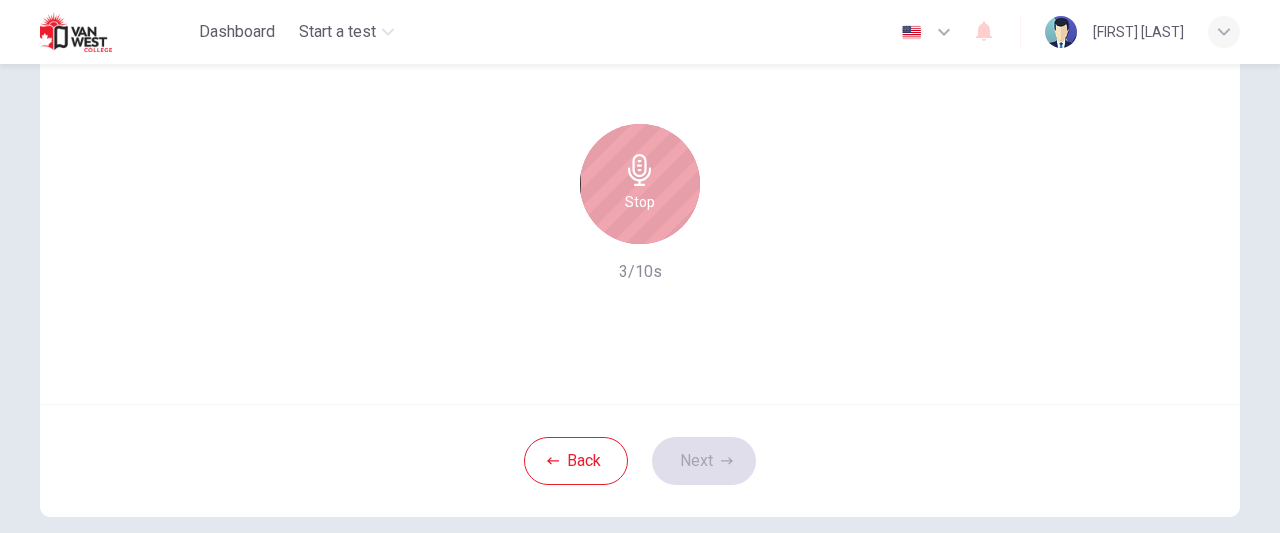 click on "Stop" at bounding box center [640, 184] 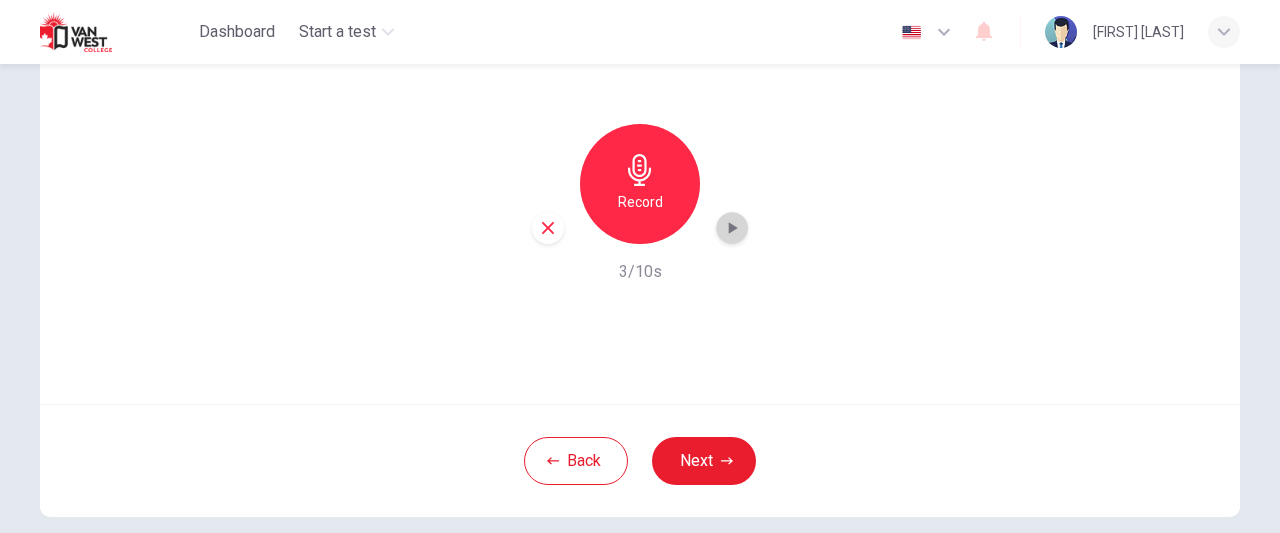 click at bounding box center [732, 228] 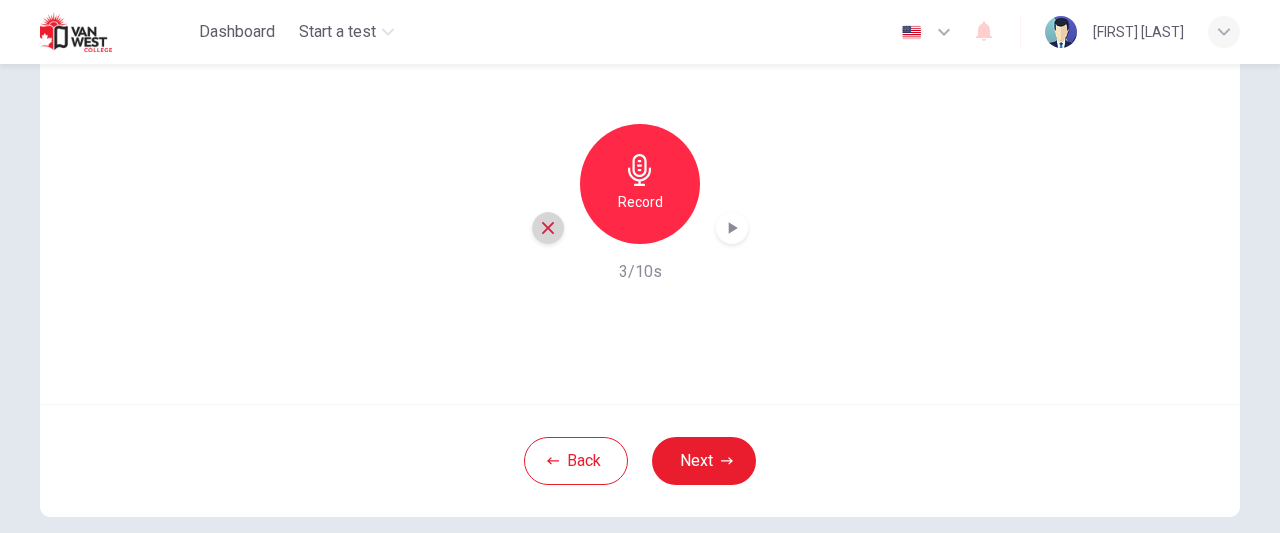 click at bounding box center [548, 228] 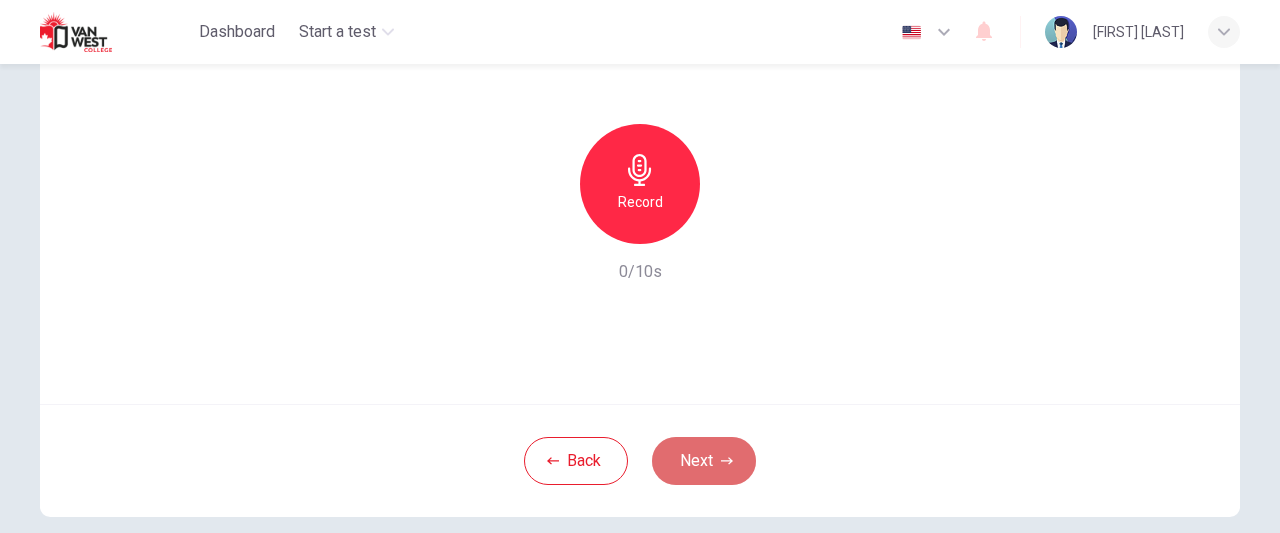 click on "Next" at bounding box center (704, 461) 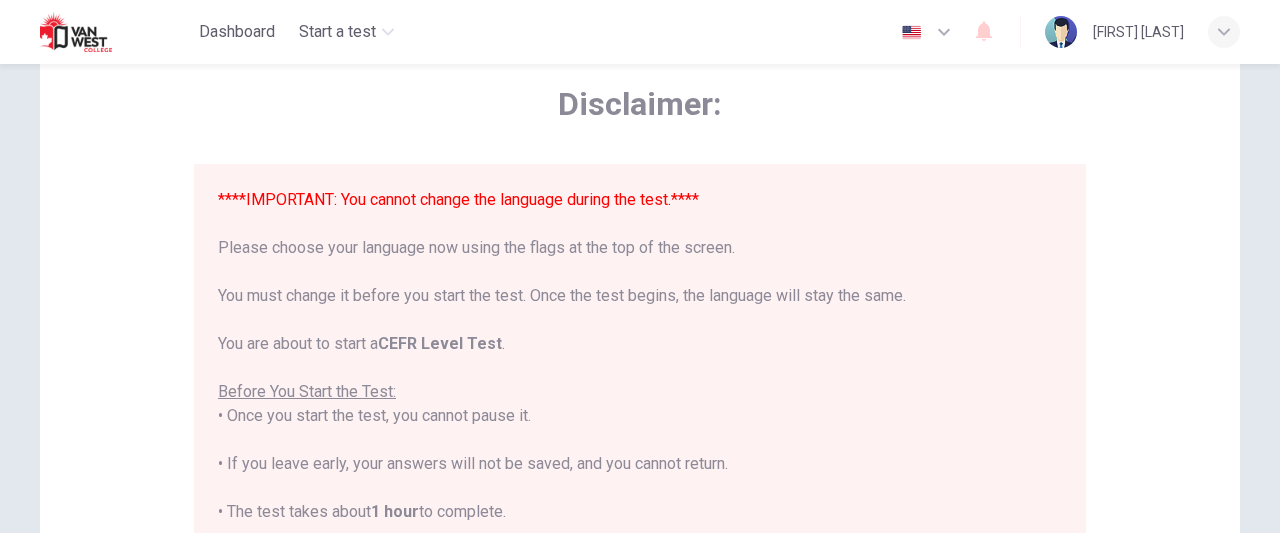 scroll, scrollTop: 93, scrollLeft: 0, axis: vertical 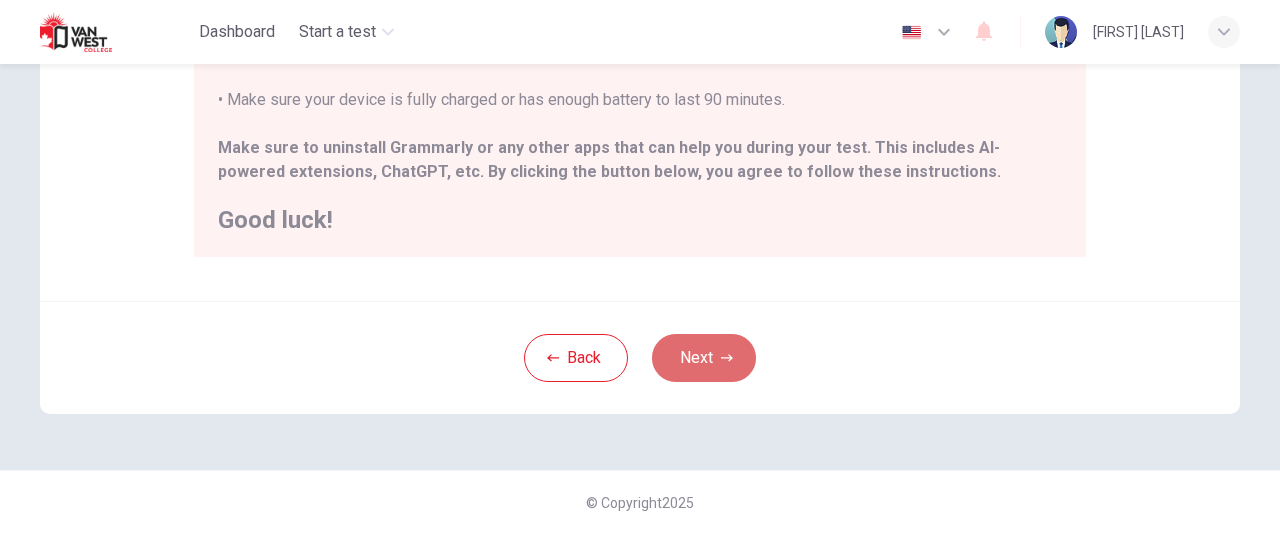 click on "Next" at bounding box center (704, 358) 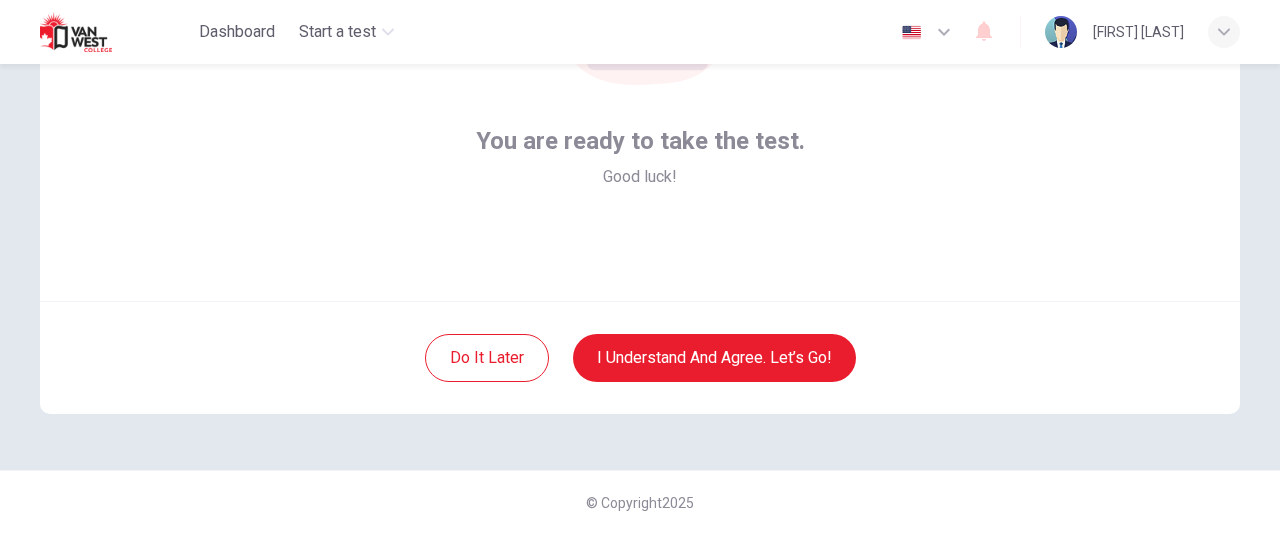 scroll, scrollTop: 297, scrollLeft: 0, axis: vertical 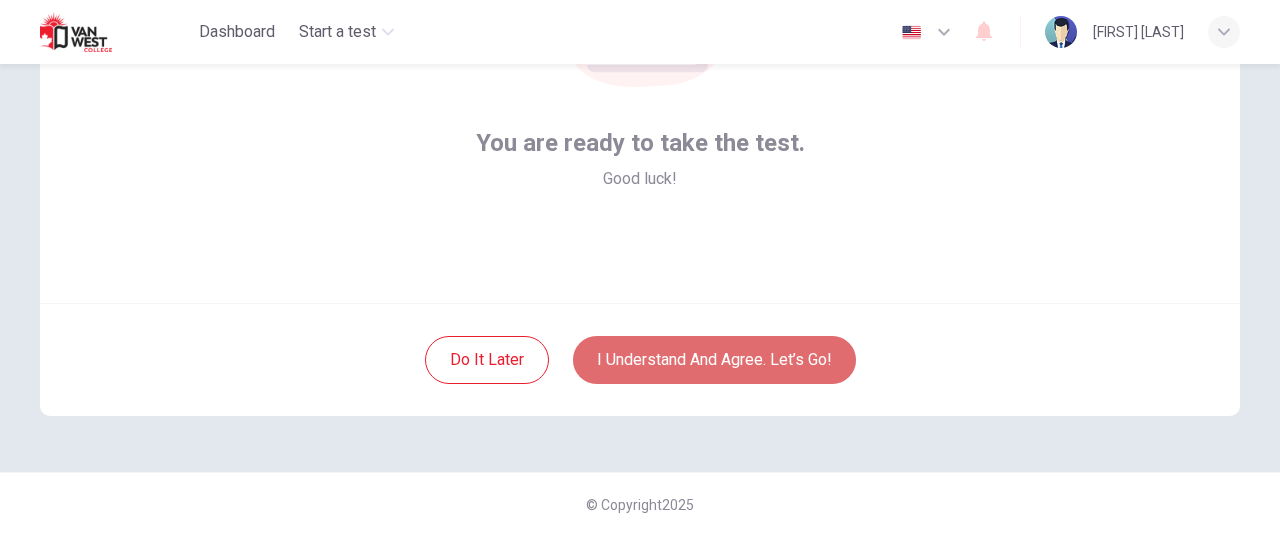 click on "I understand and agree. Let’s go!" at bounding box center [714, 360] 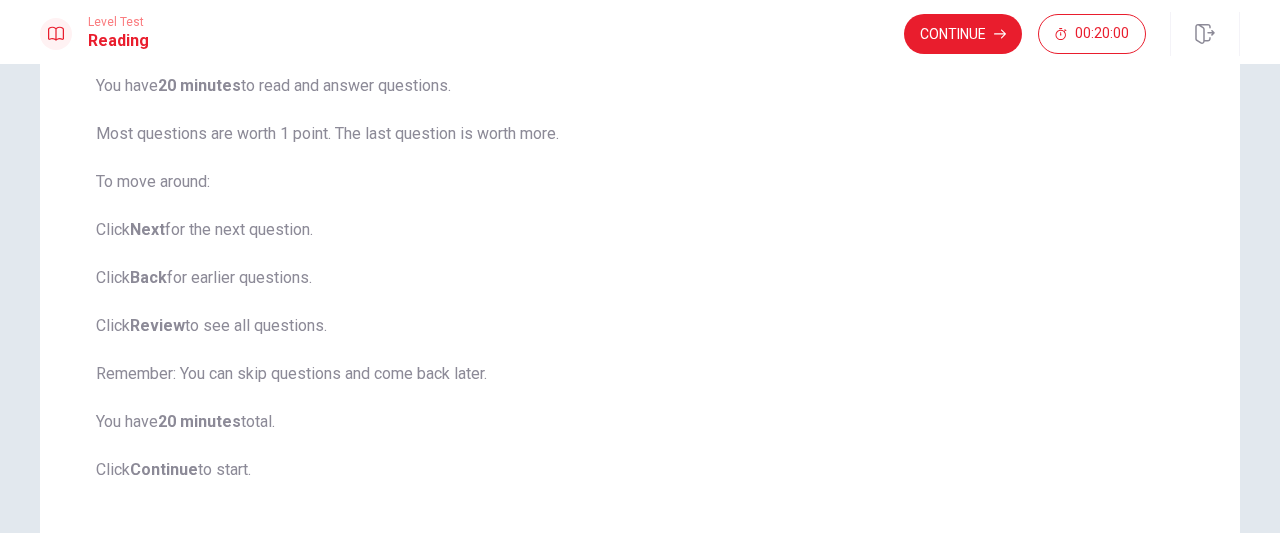 scroll, scrollTop: 258, scrollLeft: 0, axis: vertical 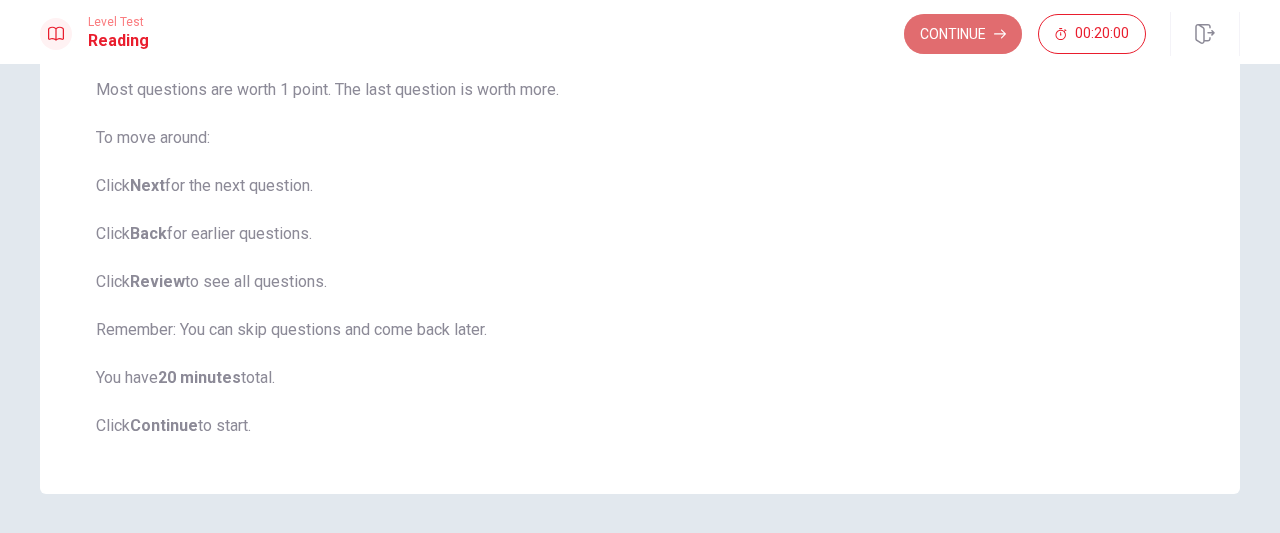 click on "Continue" at bounding box center [963, 34] 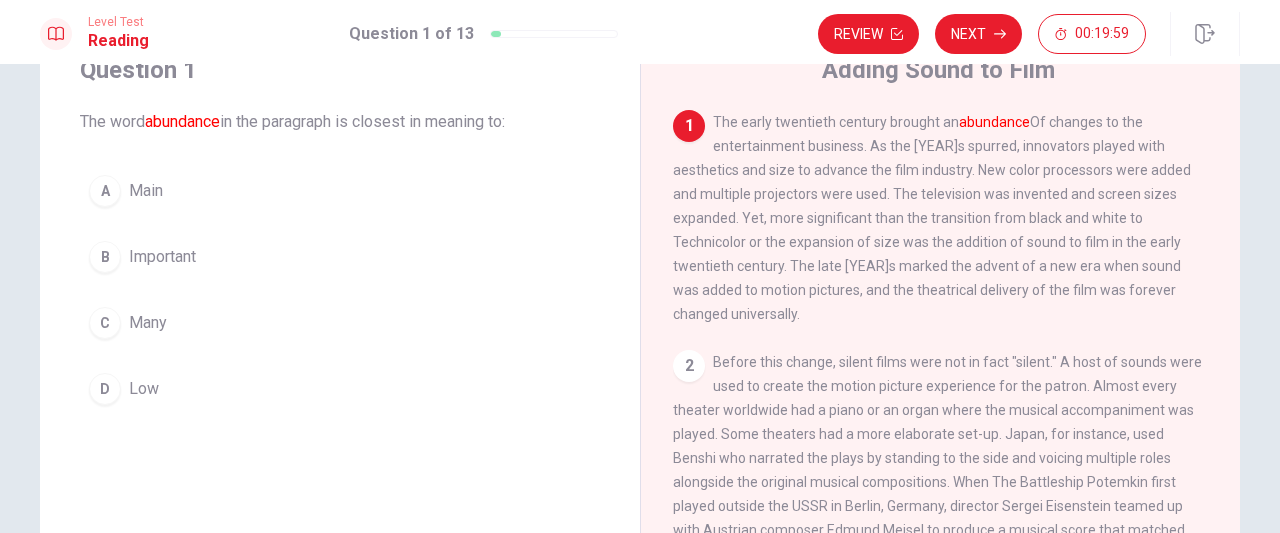 scroll, scrollTop: 82, scrollLeft: 0, axis: vertical 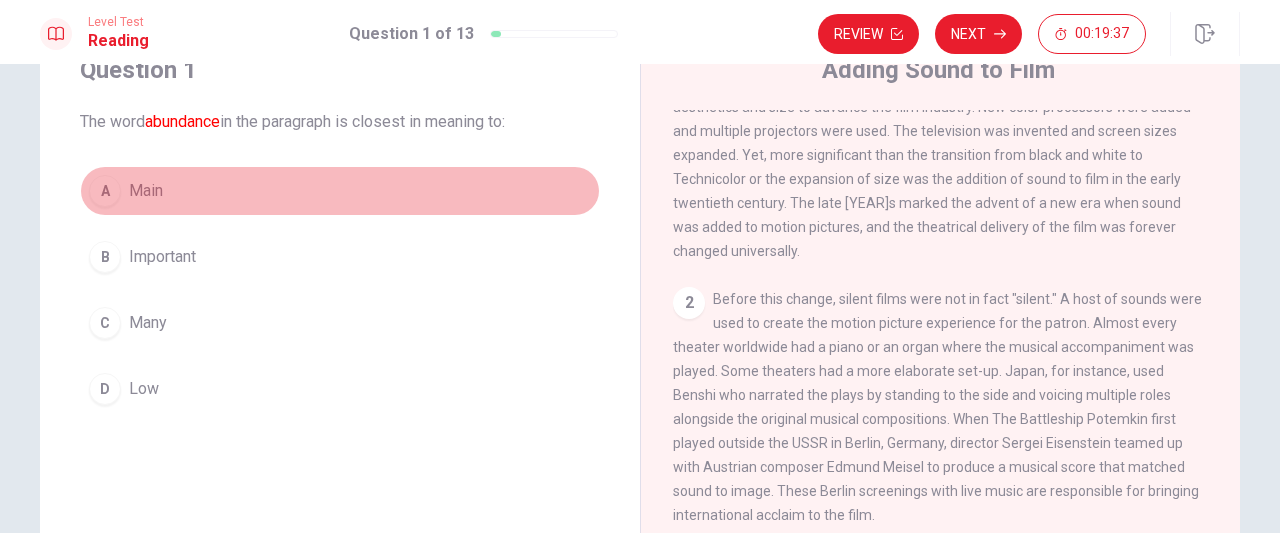 click on "A Main" at bounding box center (340, 191) 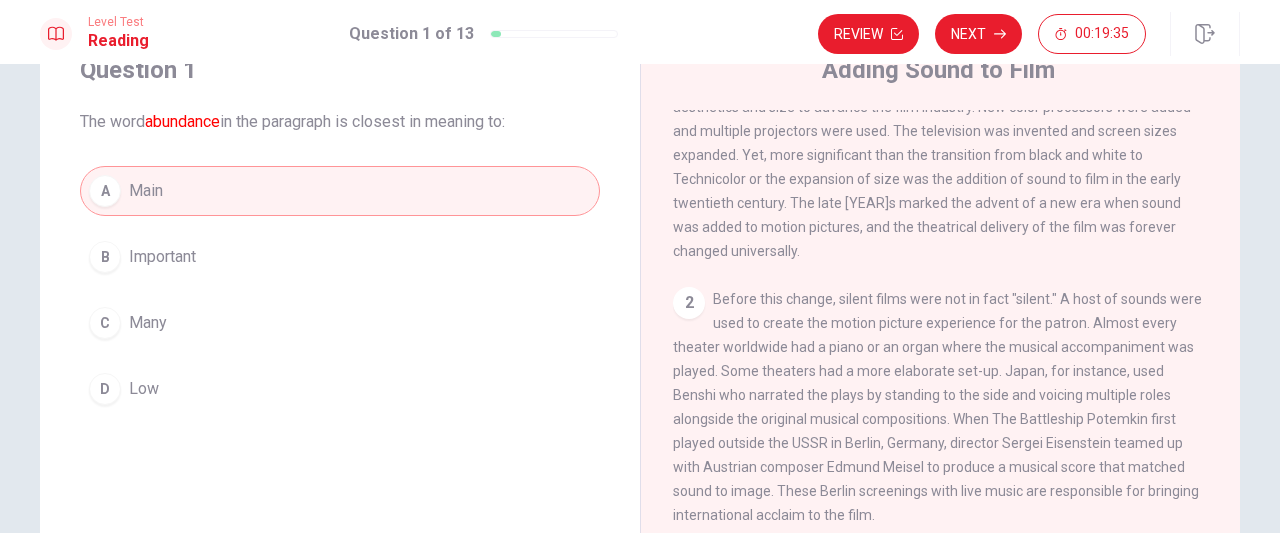 click on "B Important" at bounding box center [340, 257] 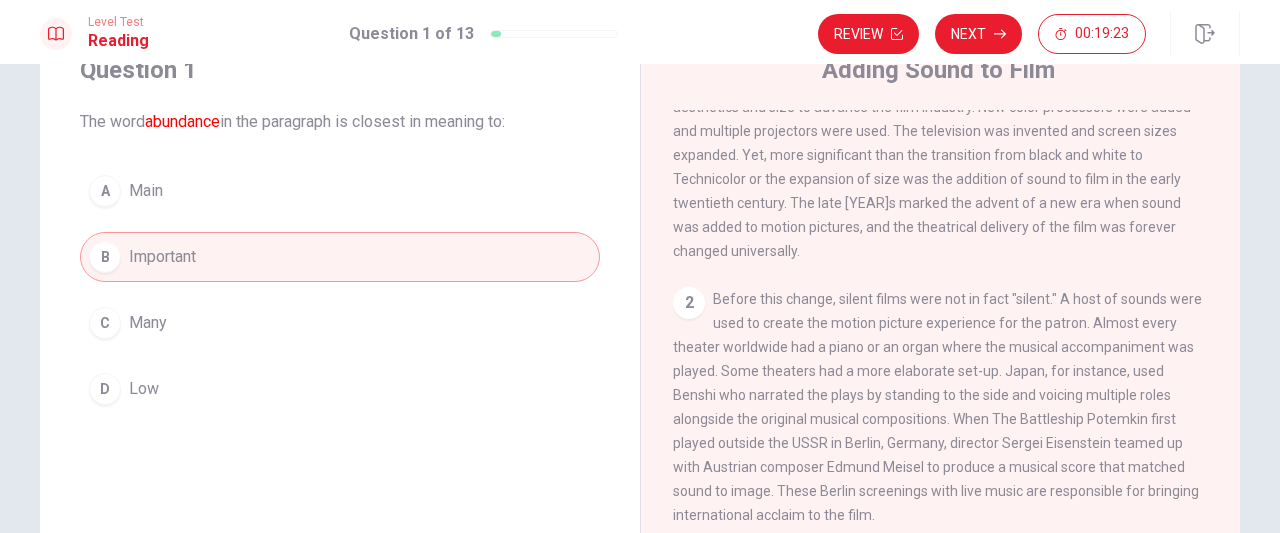 scroll, scrollTop: 0, scrollLeft: 0, axis: both 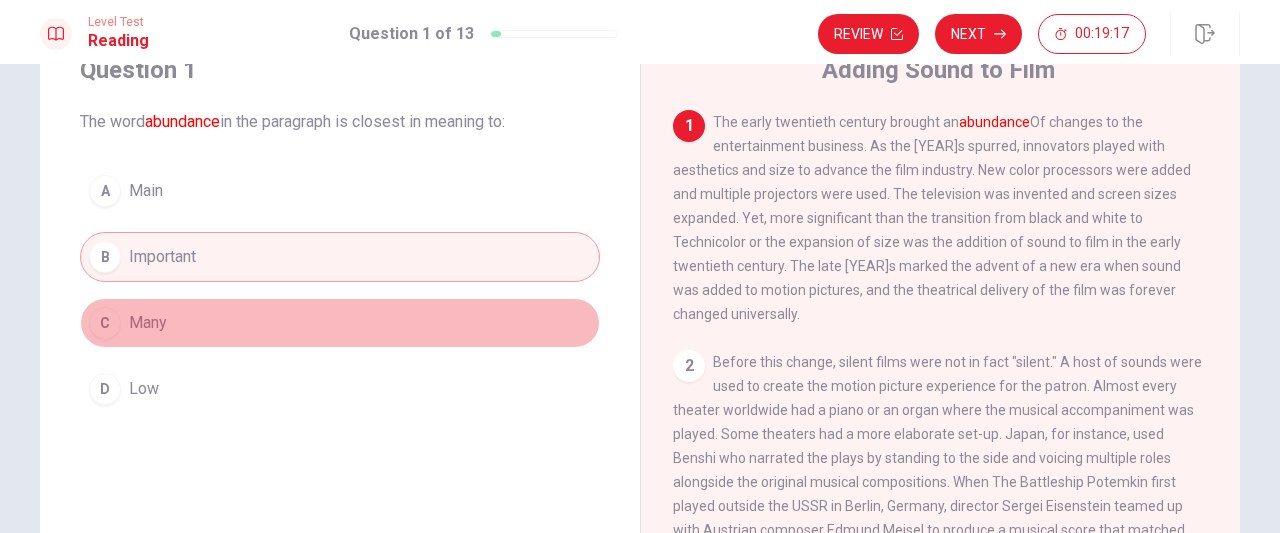click on "C [LAST]" at bounding box center (340, 323) 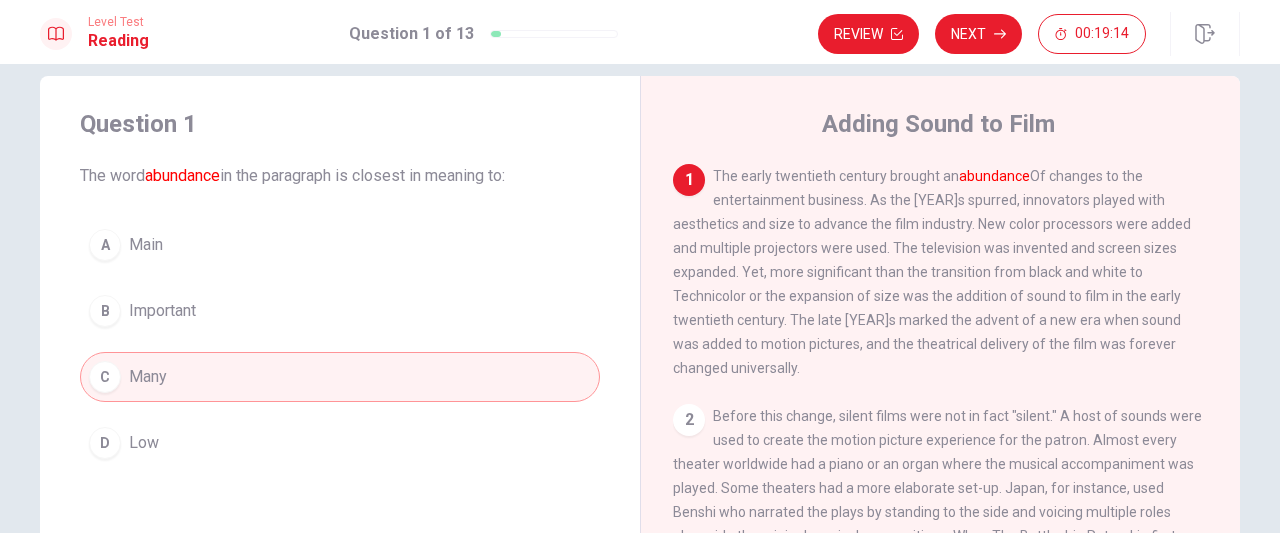 scroll, scrollTop: 0, scrollLeft: 0, axis: both 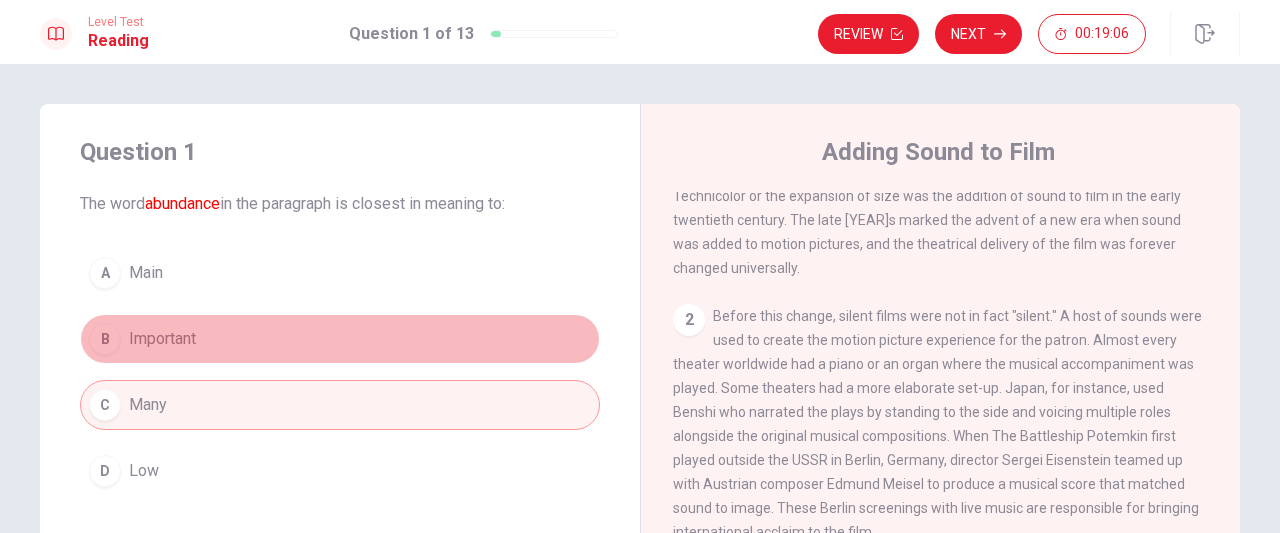 click on "B Important" at bounding box center (340, 339) 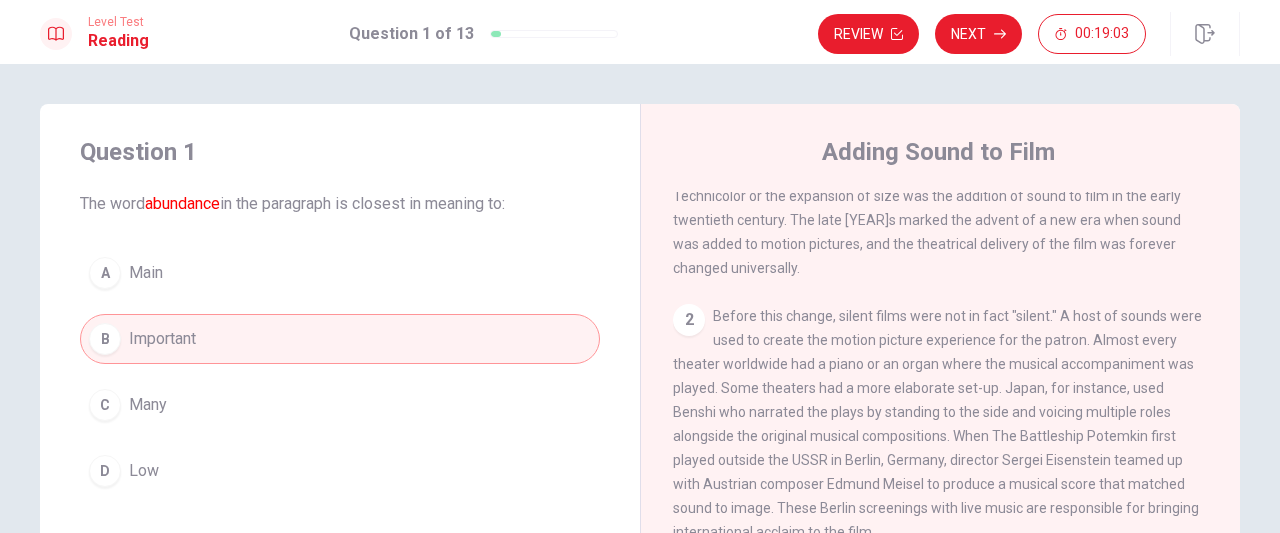 scroll, scrollTop: 0, scrollLeft: 0, axis: both 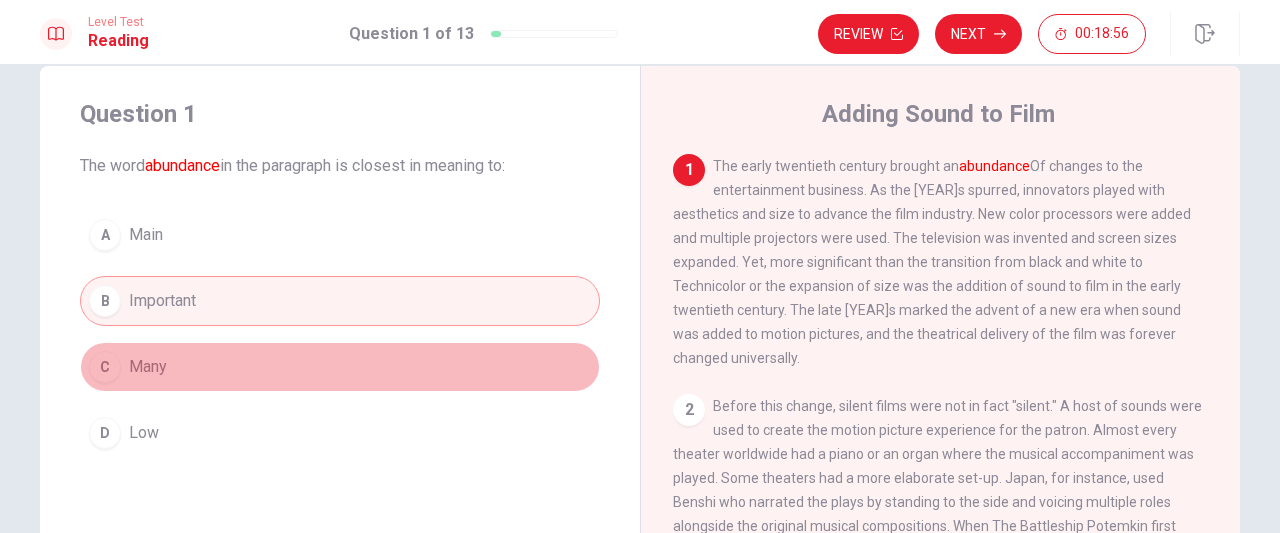 click on "C [LAST]" at bounding box center [340, 367] 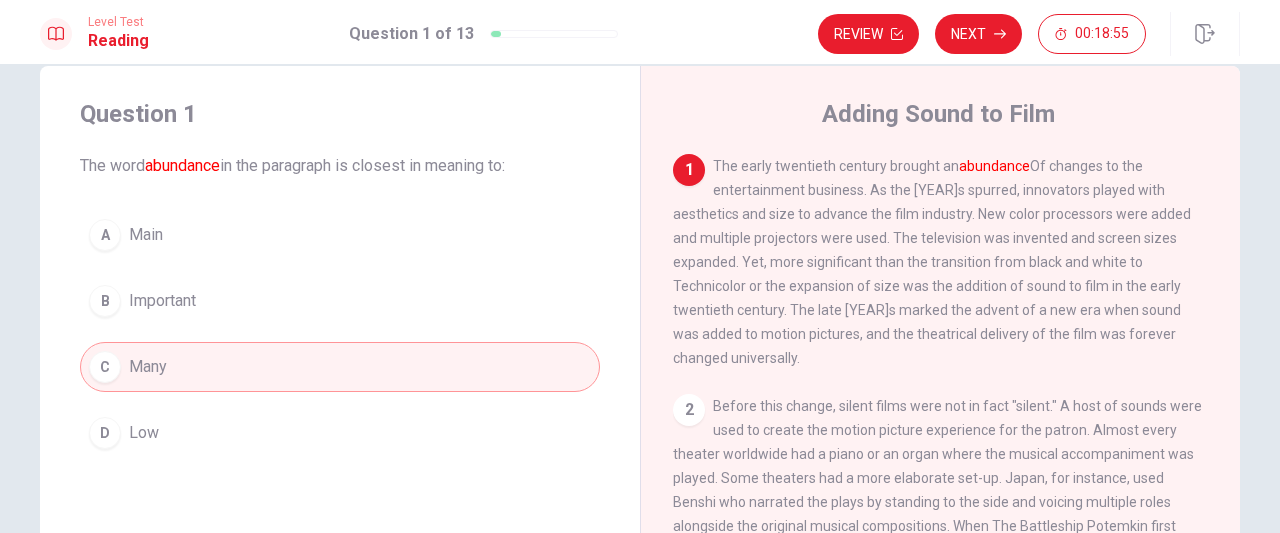 scroll, scrollTop: 187, scrollLeft: 0, axis: vertical 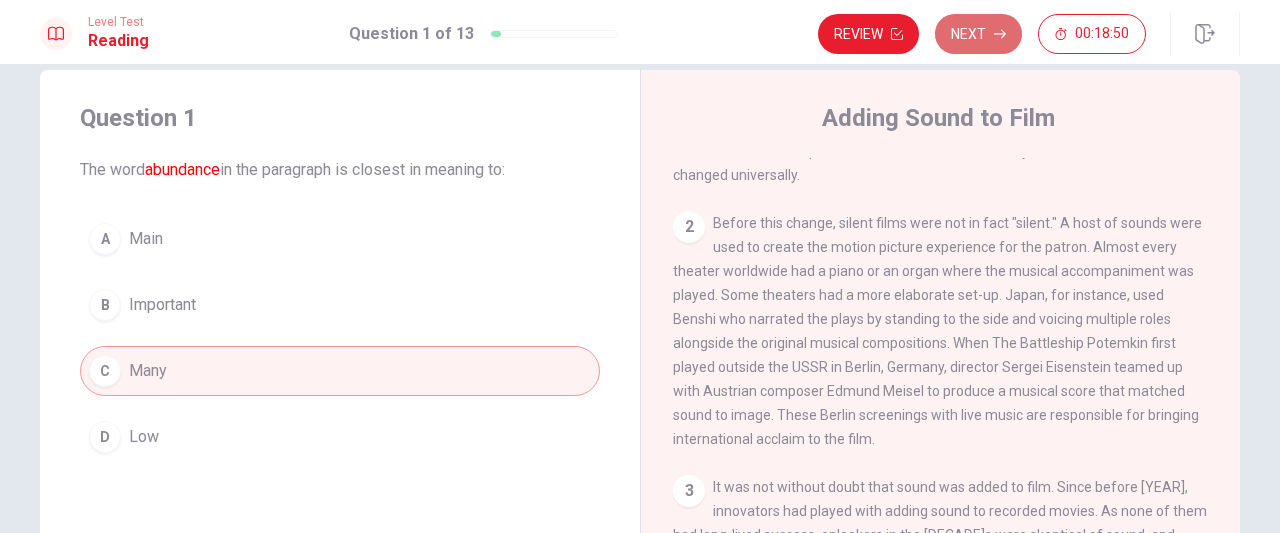 click on "Next" at bounding box center [978, 34] 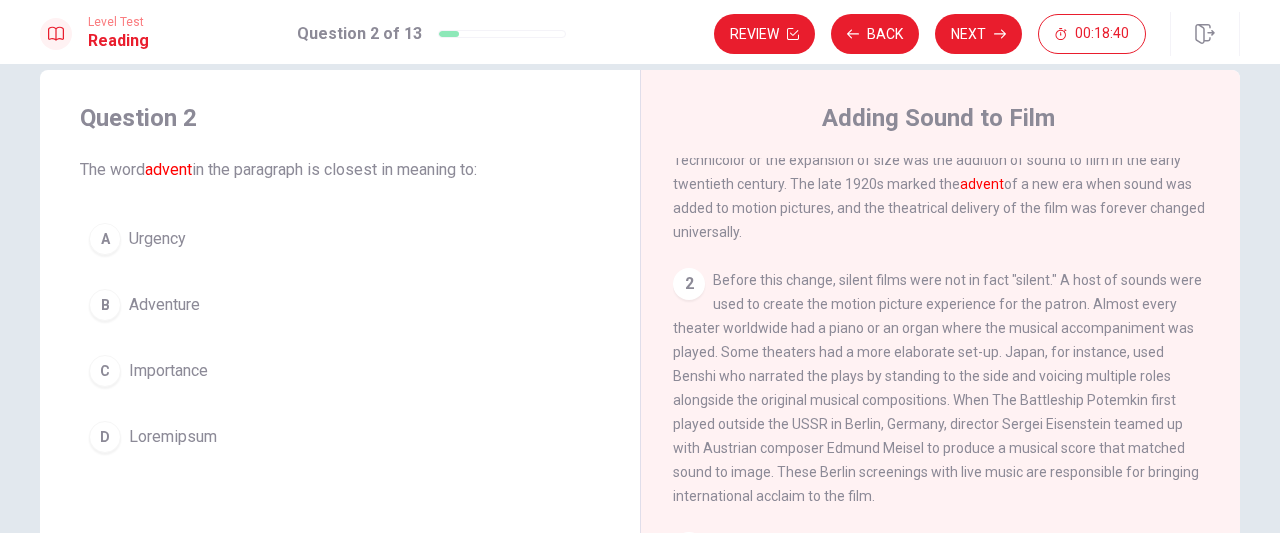 scroll, scrollTop: 129, scrollLeft: 0, axis: vertical 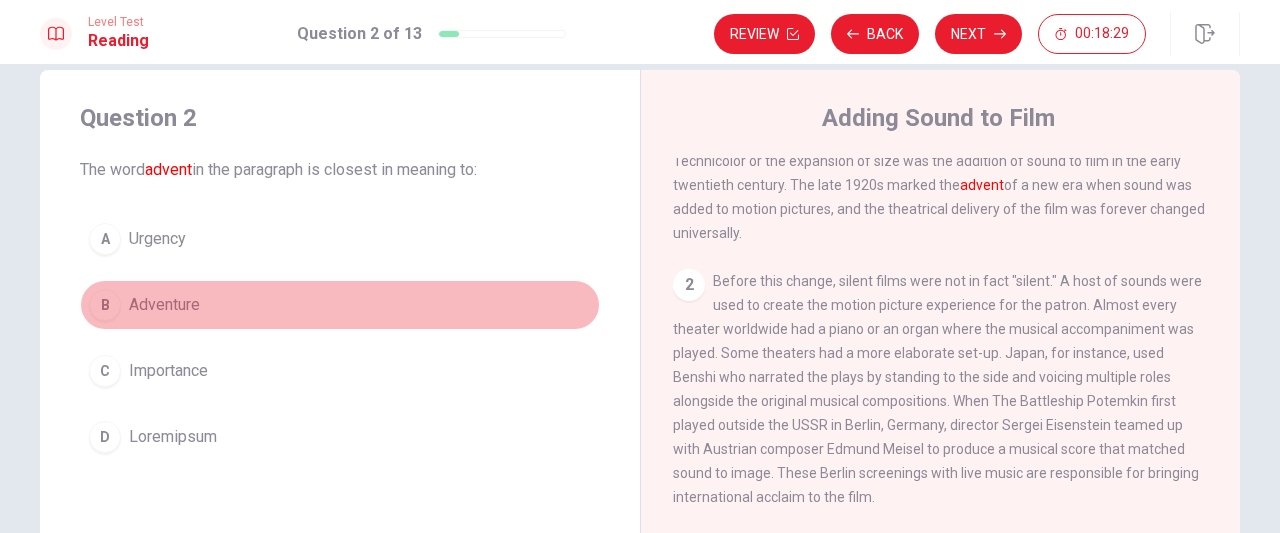 click on "Adventure" at bounding box center (157, 239) 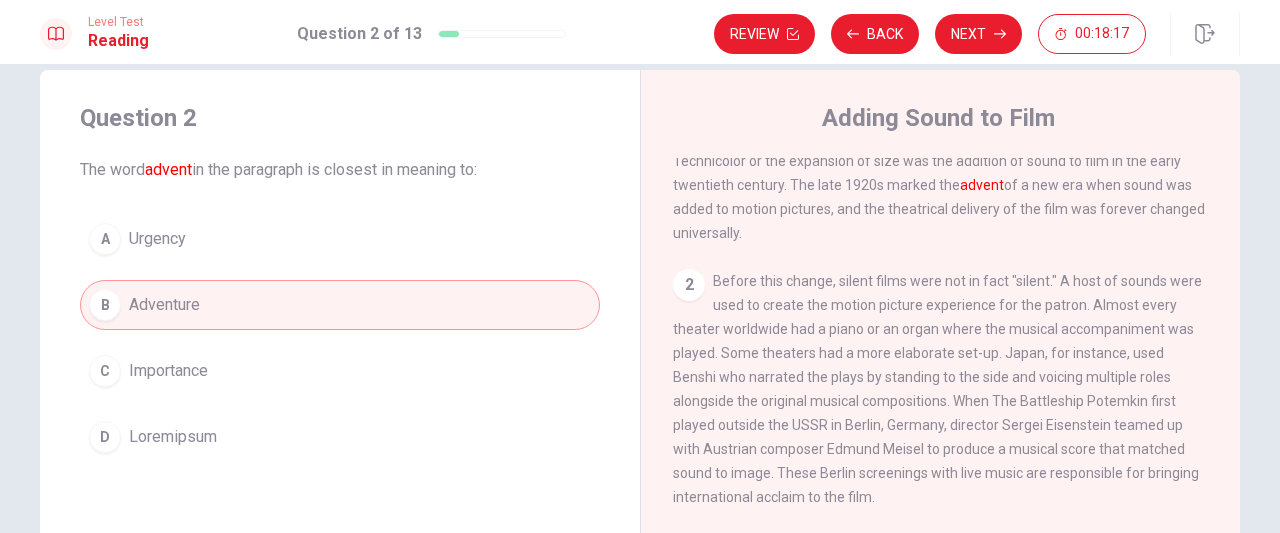 click on "D Appearance" at bounding box center (340, 437) 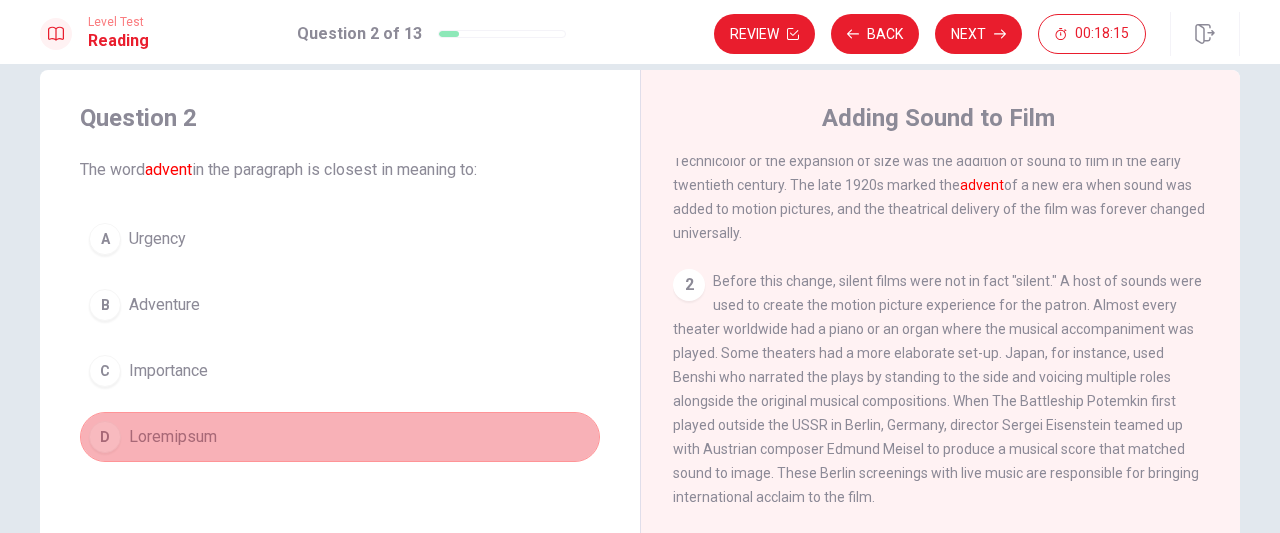click on "D Appearance" at bounding box center [340, 437] 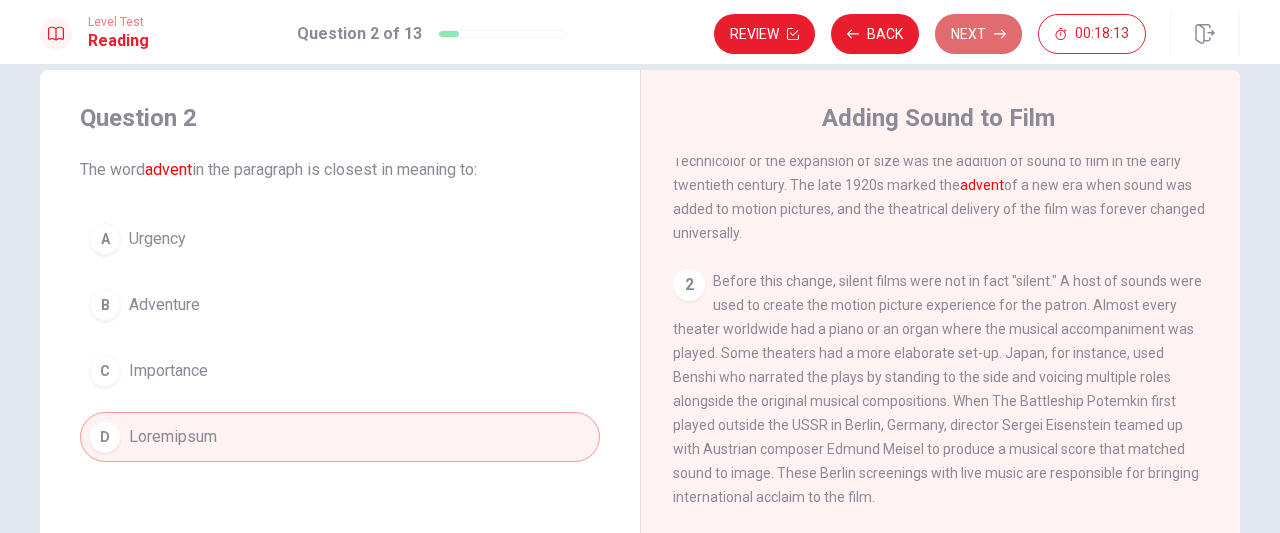 click on "Next" at bounding box center (978, 34) 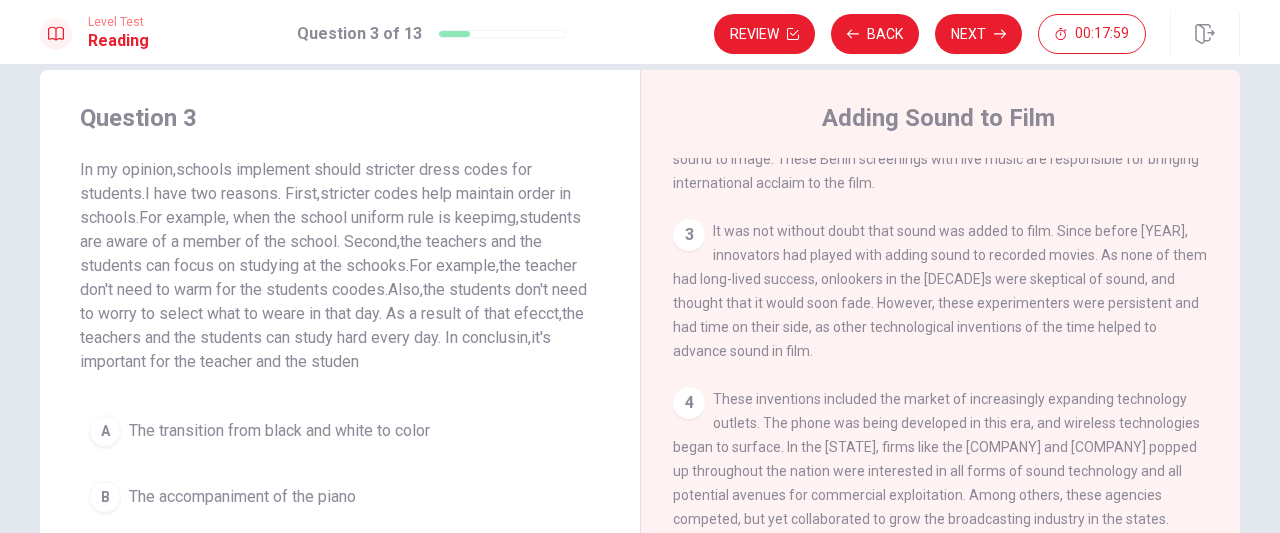 scroll, scrollTop: 531, scrollLeft: 0, axis: vertical 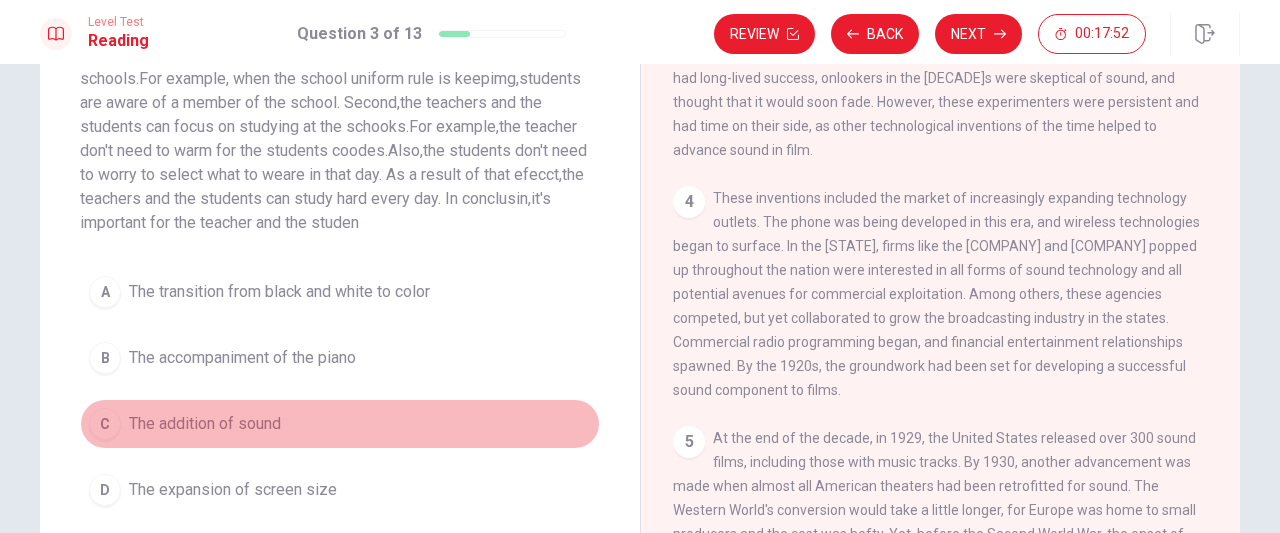 click on "The addition of sound" at bounding box center (279, 292) 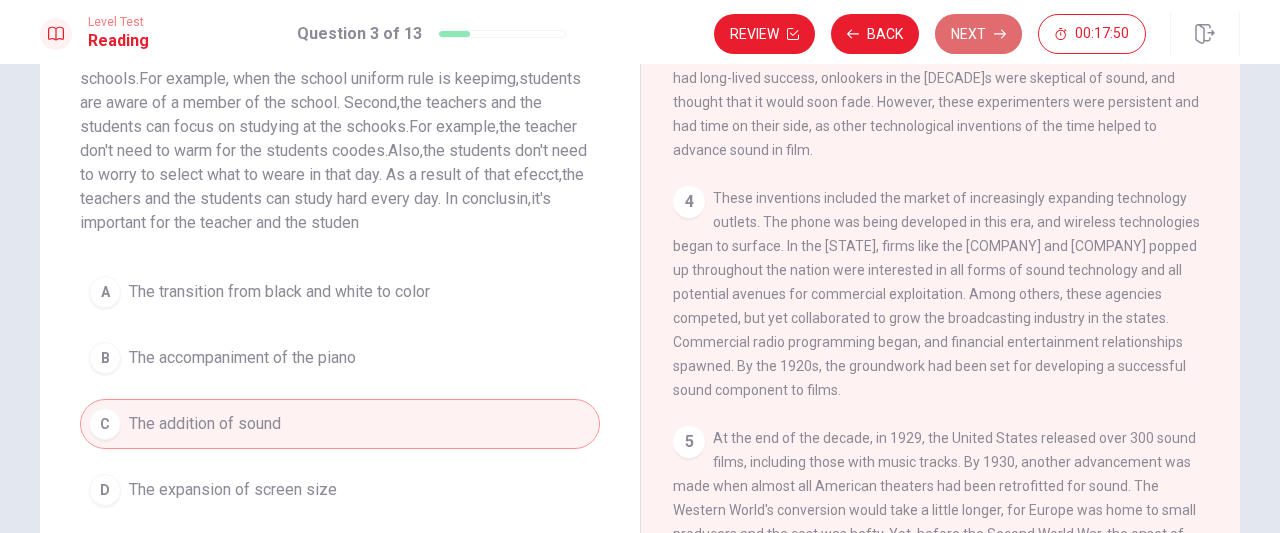 click on "Next" at bounding box center [978, 34] 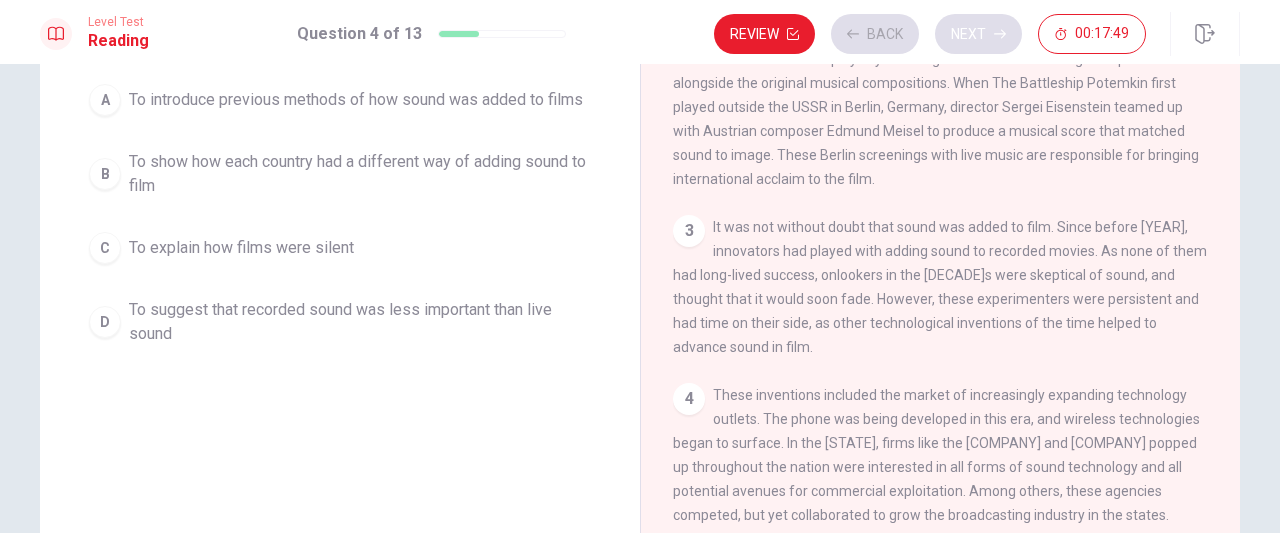 scroll, scrollTop: 246, scrollLeft: 0, axis: vertical 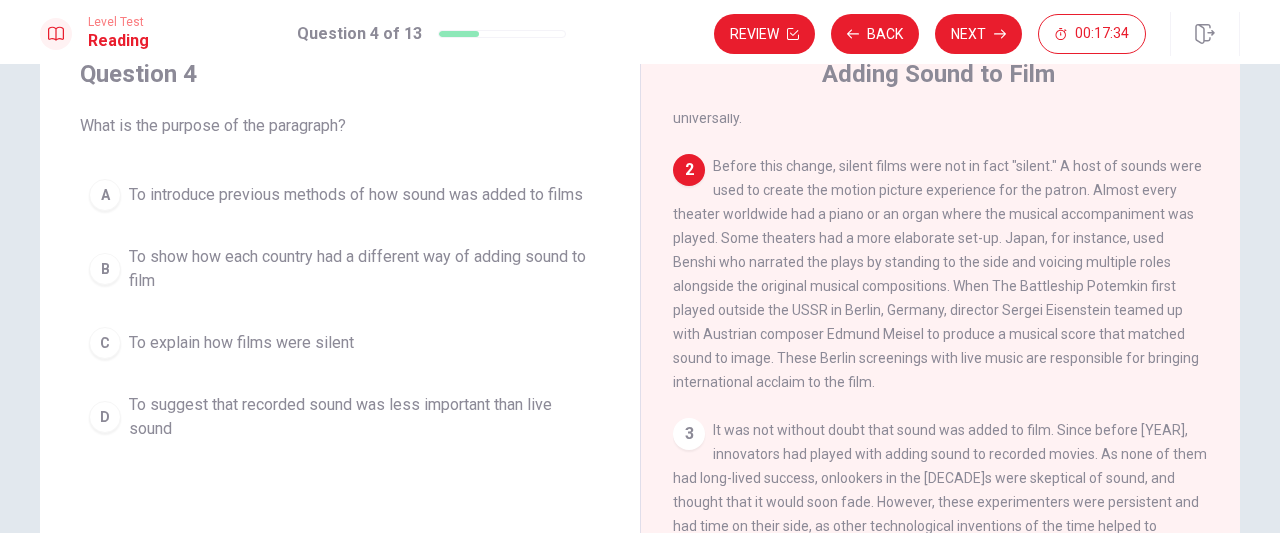 click on "Level Test   Reading Question 4 of 13 Review Back Next 00:17:34" at bounding box center [640, 32] 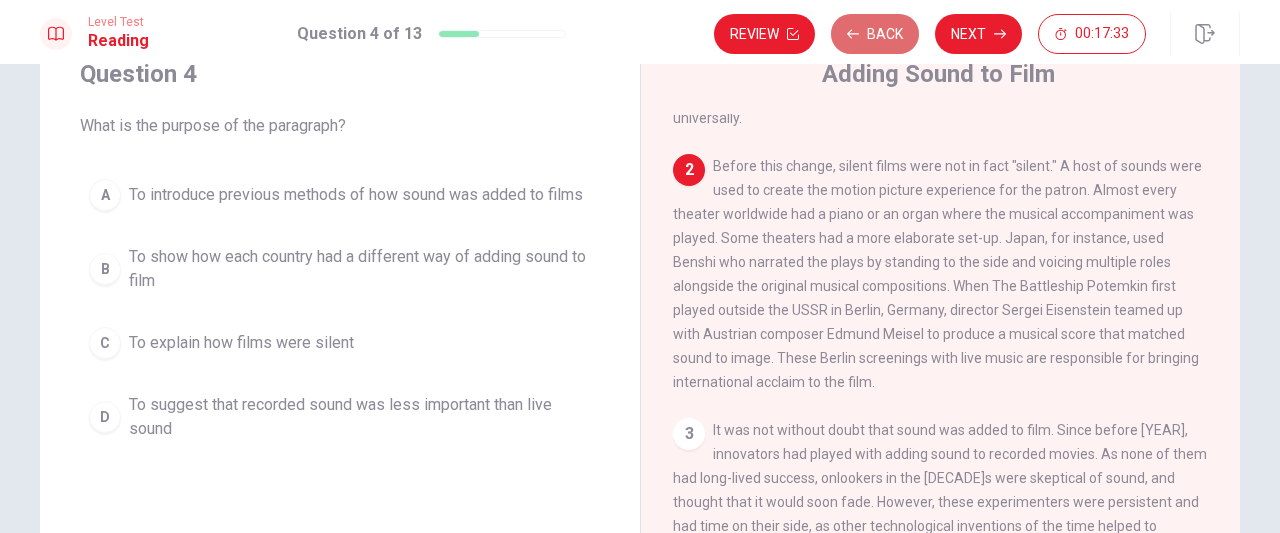 click on "Back" at bounding box center (875, 34) 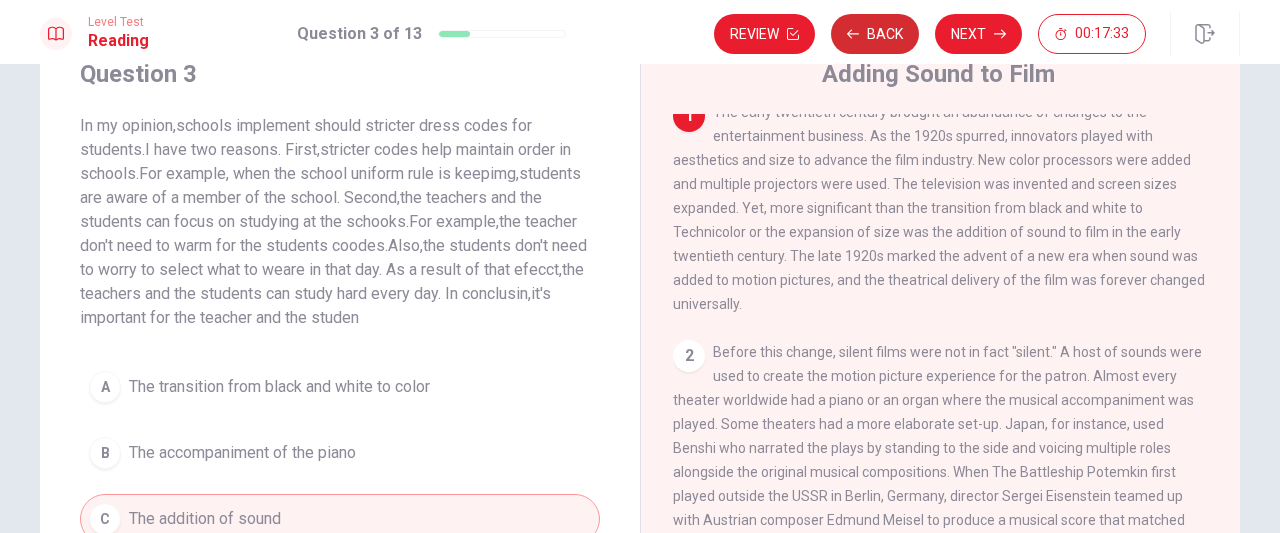 scroll, scrollTop: 0, scrollLeft: 0, axis: both 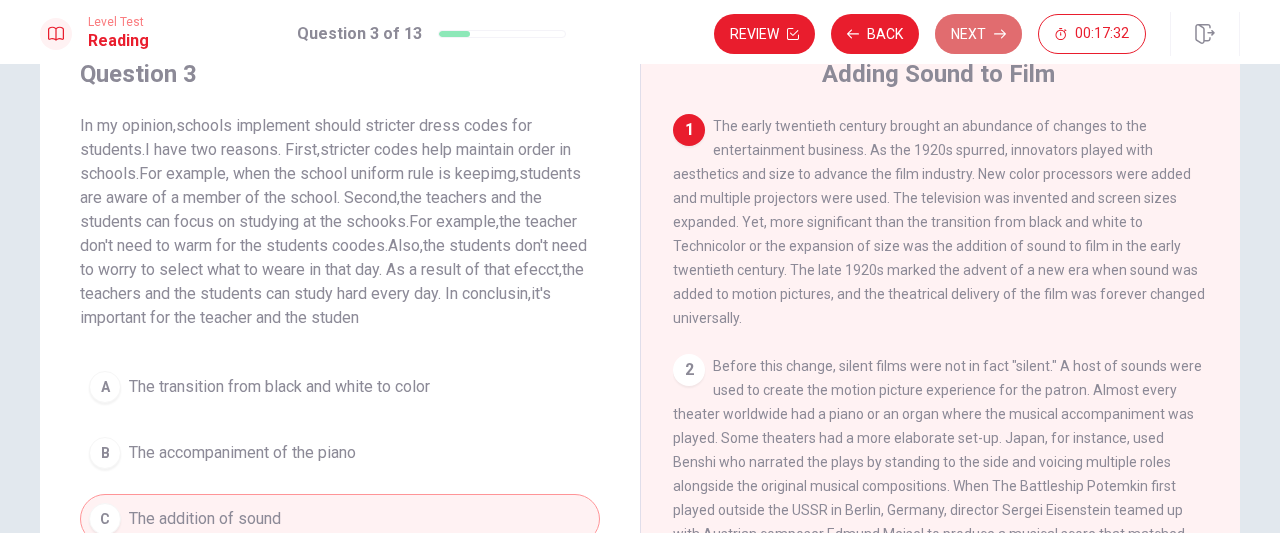 click on "Next" at bounding box center (978, 34) 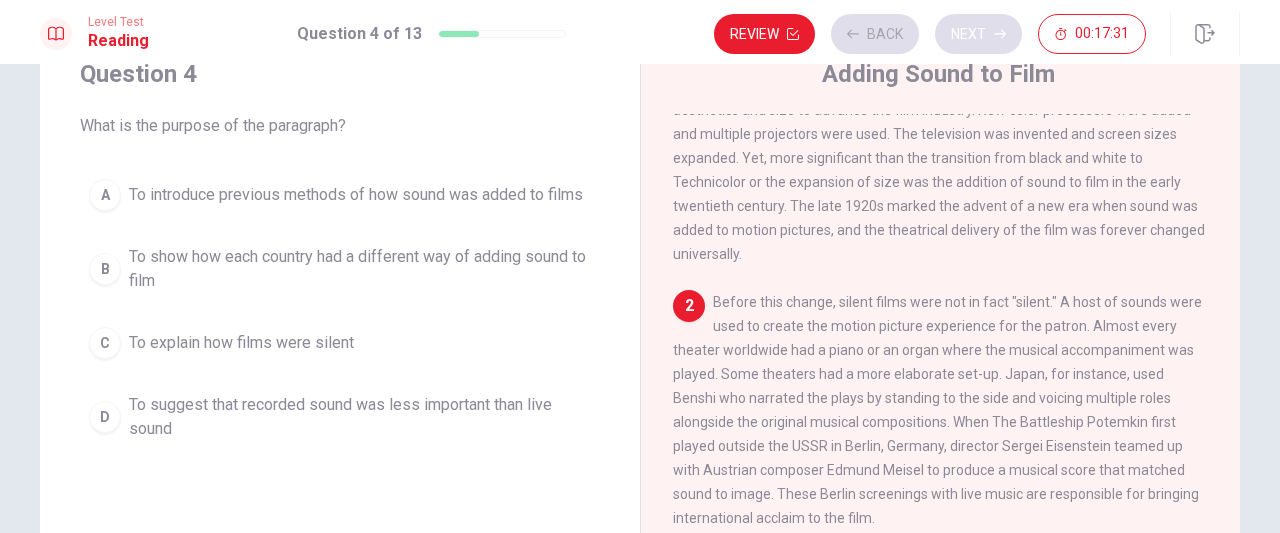 scroll, scrollTop: 118, scrollLeft: 0, axis: vertical 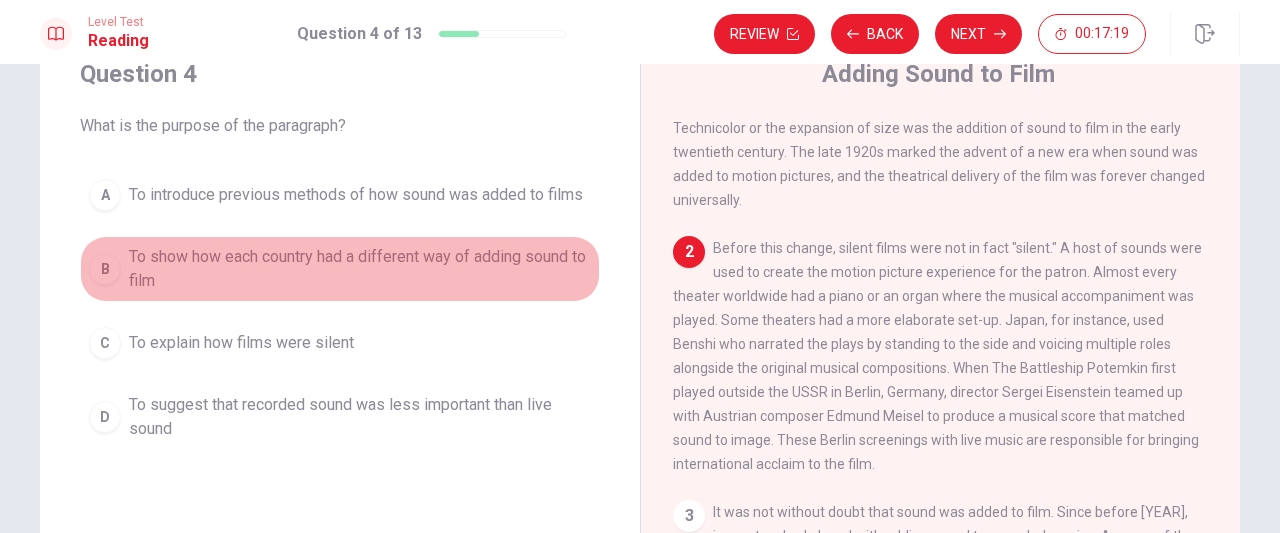 click on "To show how each country had a different way of adding sound to film" at bounding box center [356, 195] 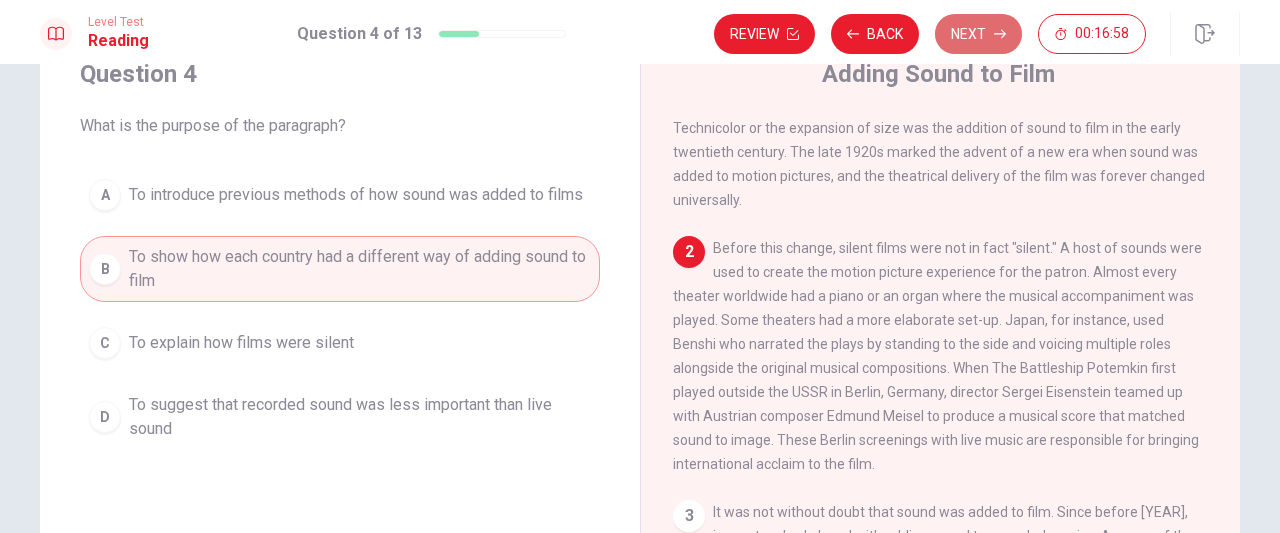 click on "Next" at bounding box center (978, 34) 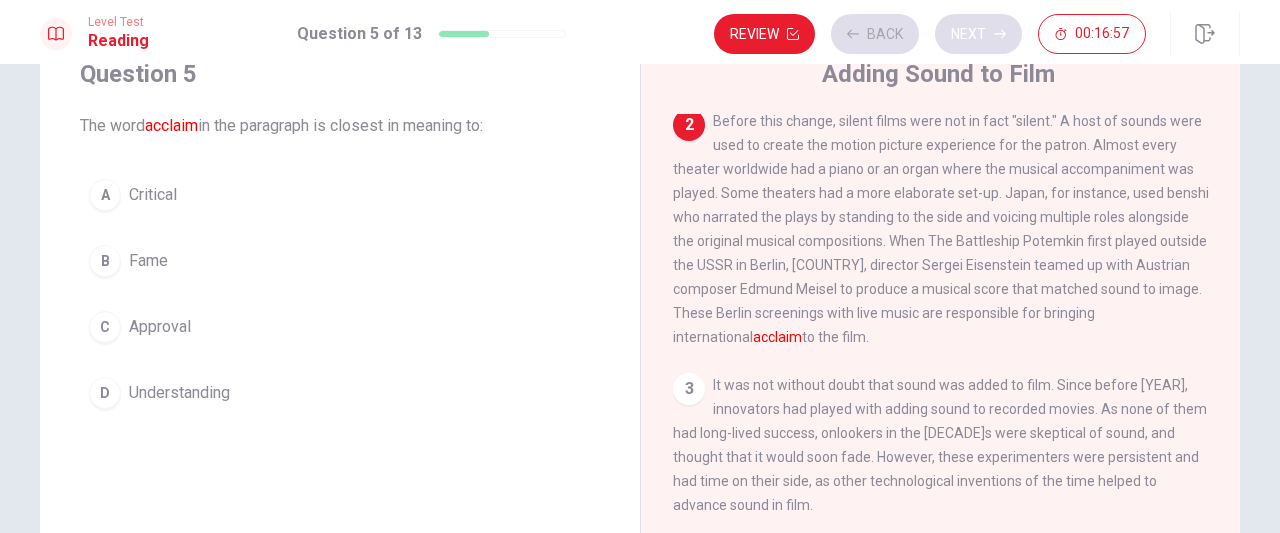 scroll, scrollTop: 246, scrollLeft: 0, axis: vertical 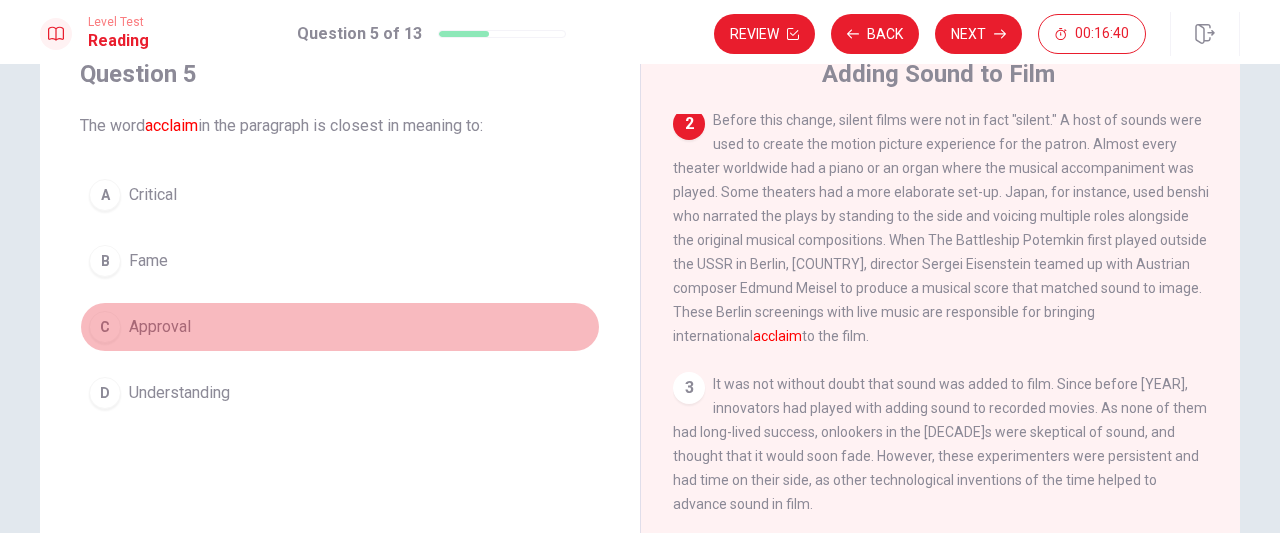 click on "Approval" at bounding box center (153, 195) 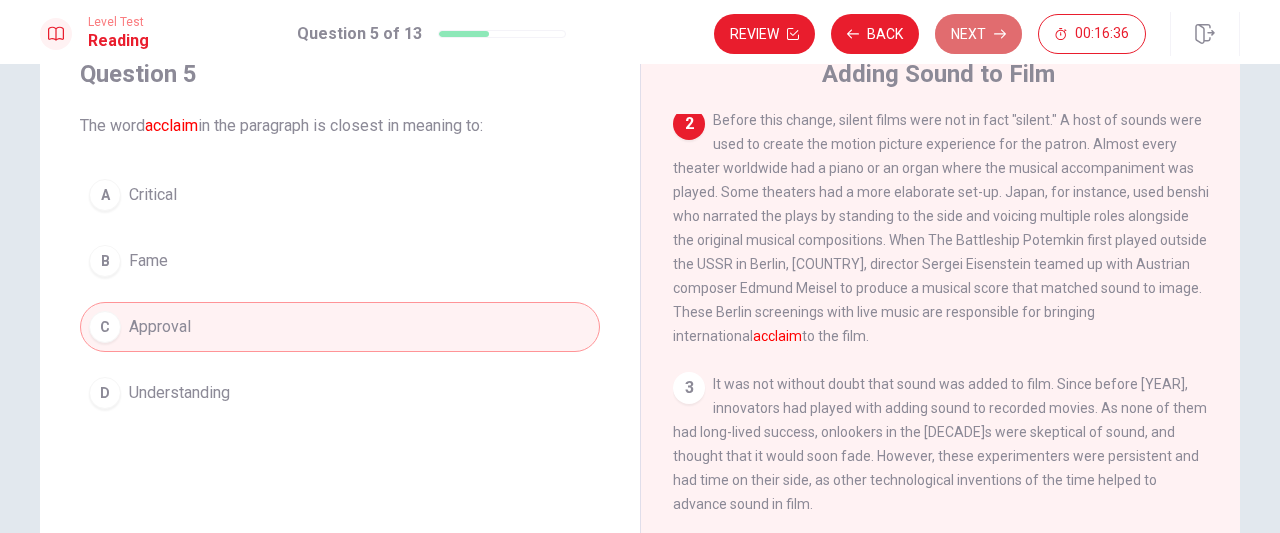 click on "Next" at bounding box center (978, 34) 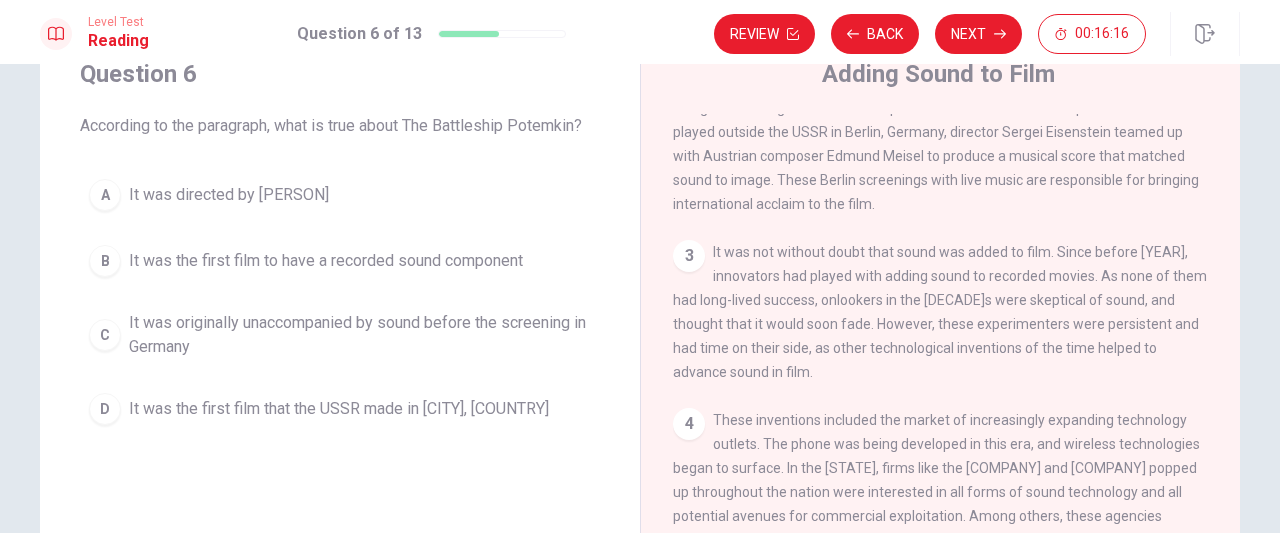 scroll, scrollTop: 476, scrollLeft: 0, axis: vertical 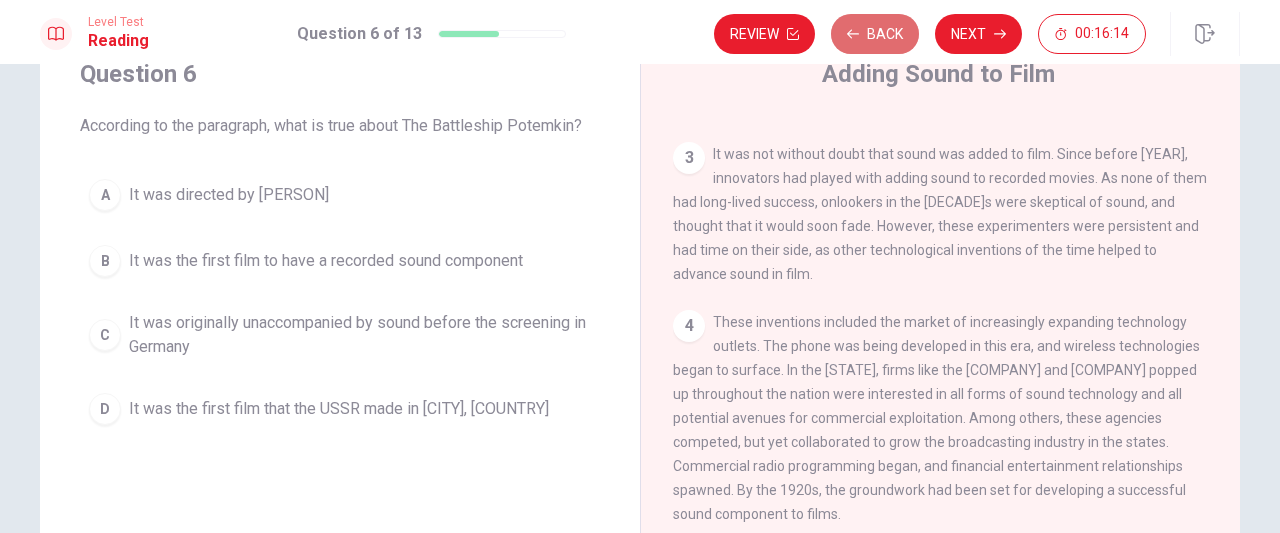 click on "Back" at bounding box center [875, 34] 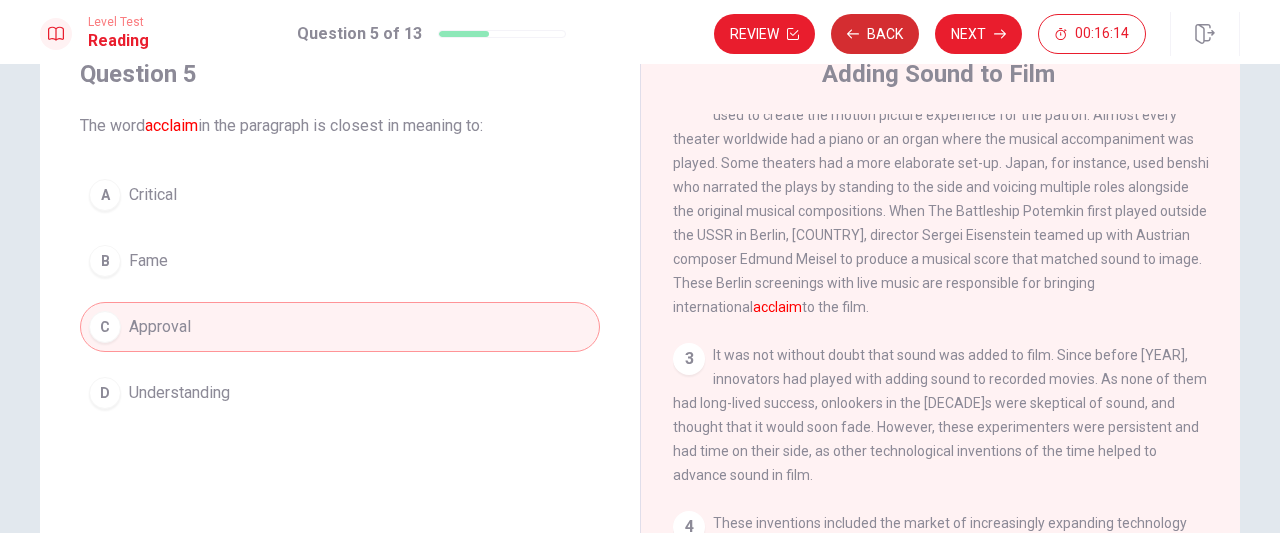 scroll, scrollTop: 246, scrollLeft: 0, axis: vertical 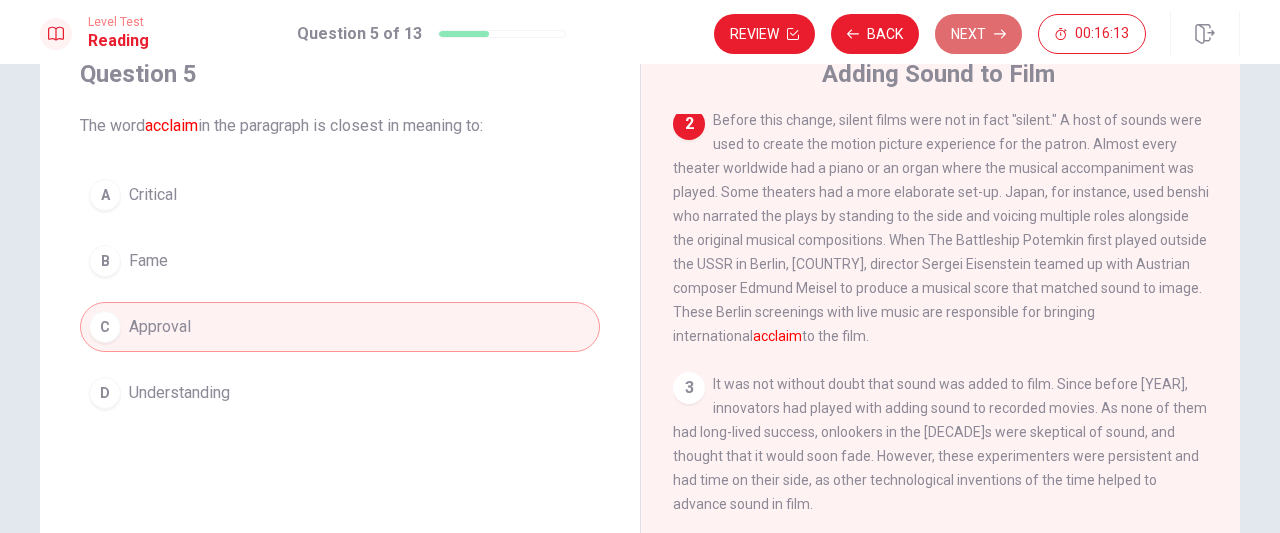 click on "Next" at bounding box center [978, 34] 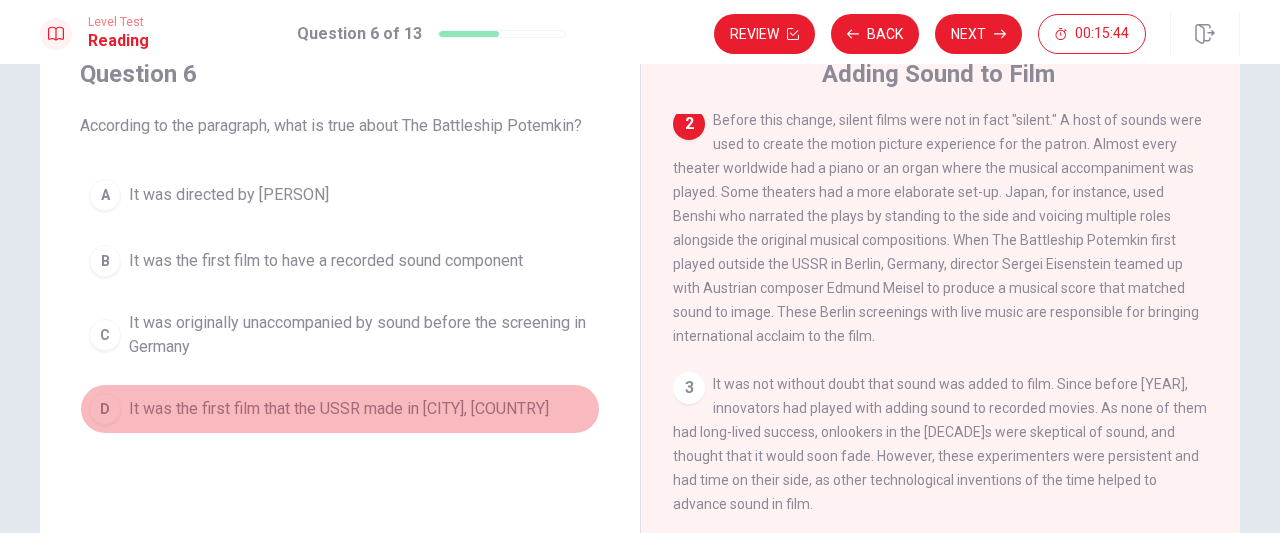 click on "It was the first film that the USSR made in [CITY], [COUNTRY]" at bounding box center (229, 195) 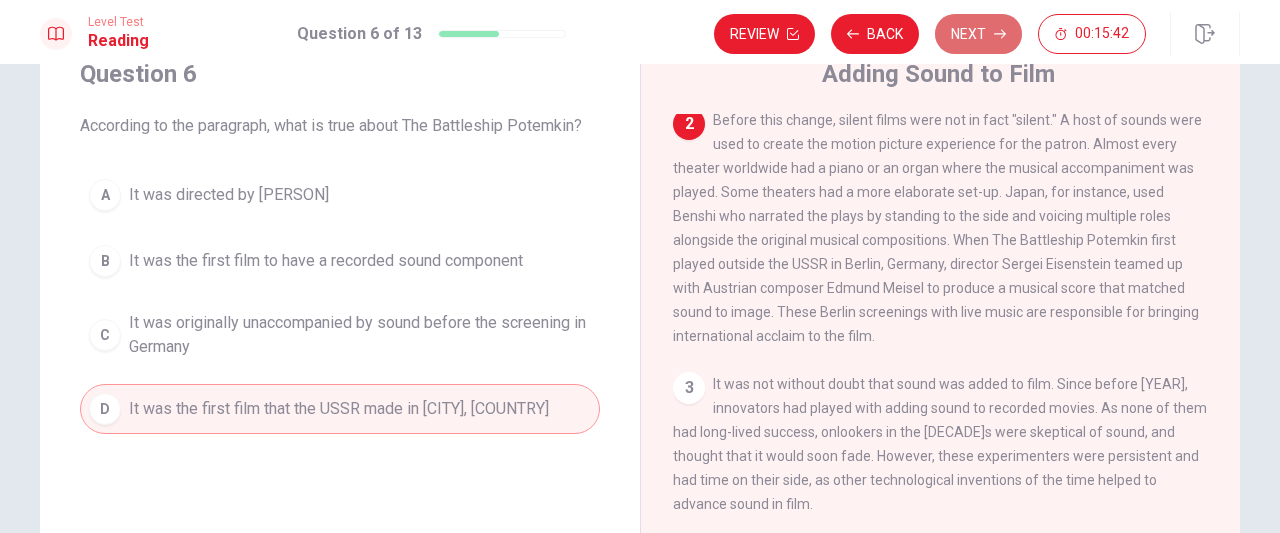 click on "Next" at bounding box center (978, 34) 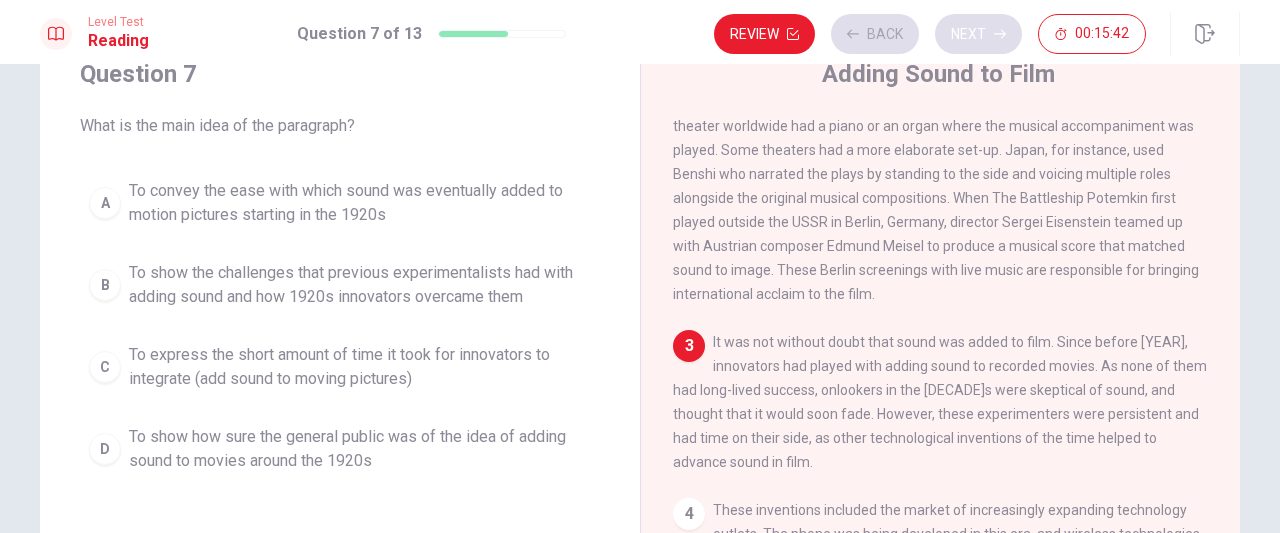 scroll, scrollTop: 290, scrollLeft: 0, axis: vertical 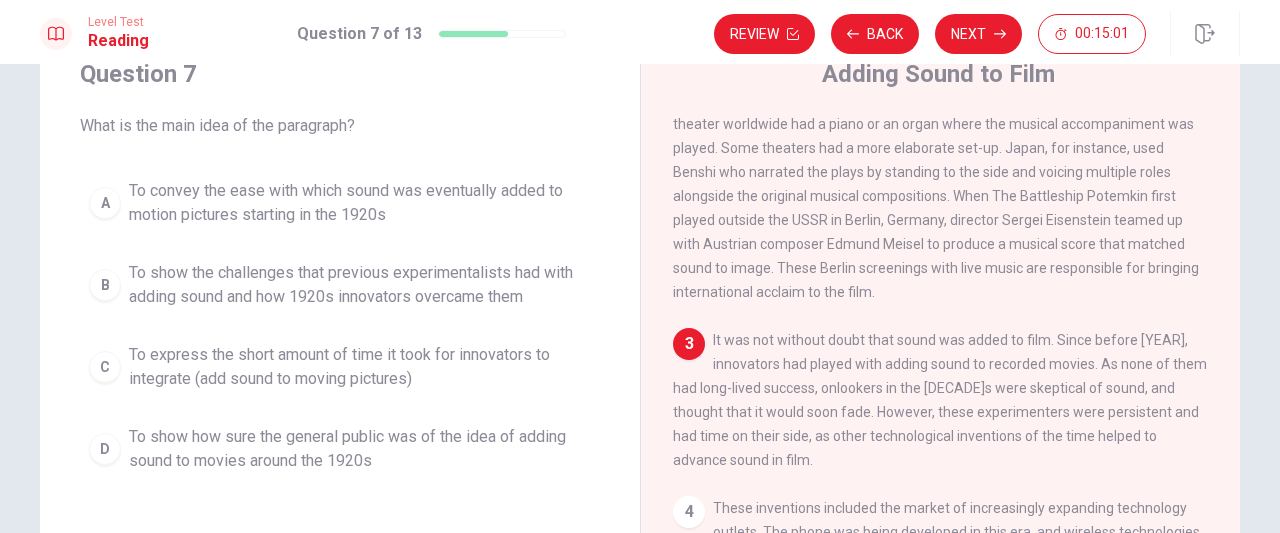 click on "To show the challenges that previous experimentalists had with adding sound and how 1920s innovators overcame them" at bounding box center (360, 203) 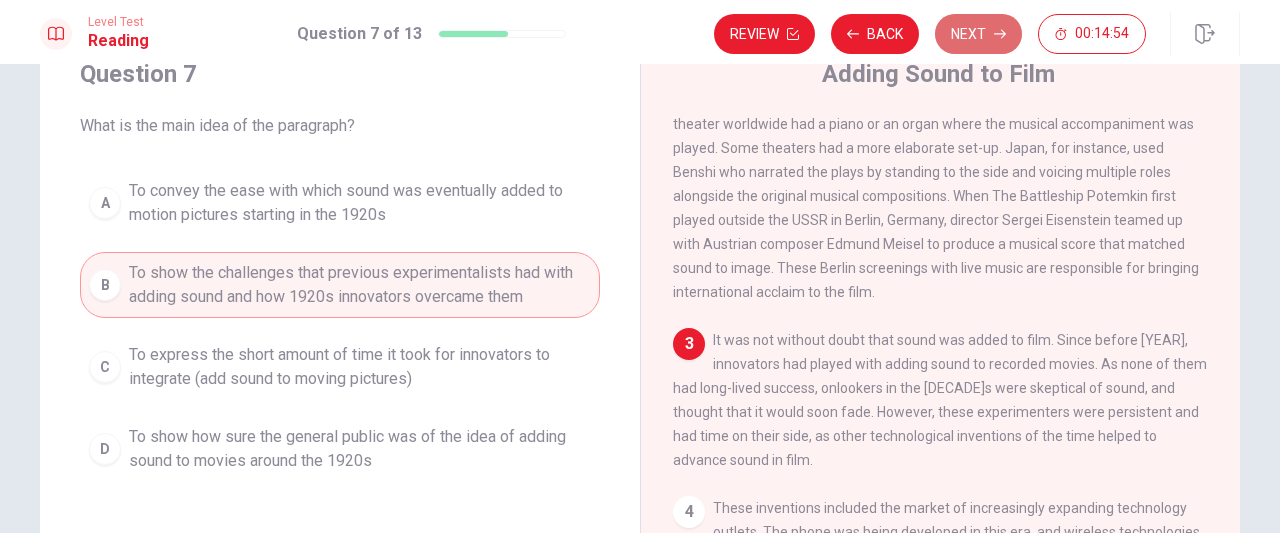 click on "Next" at bounding box center (978, 34) 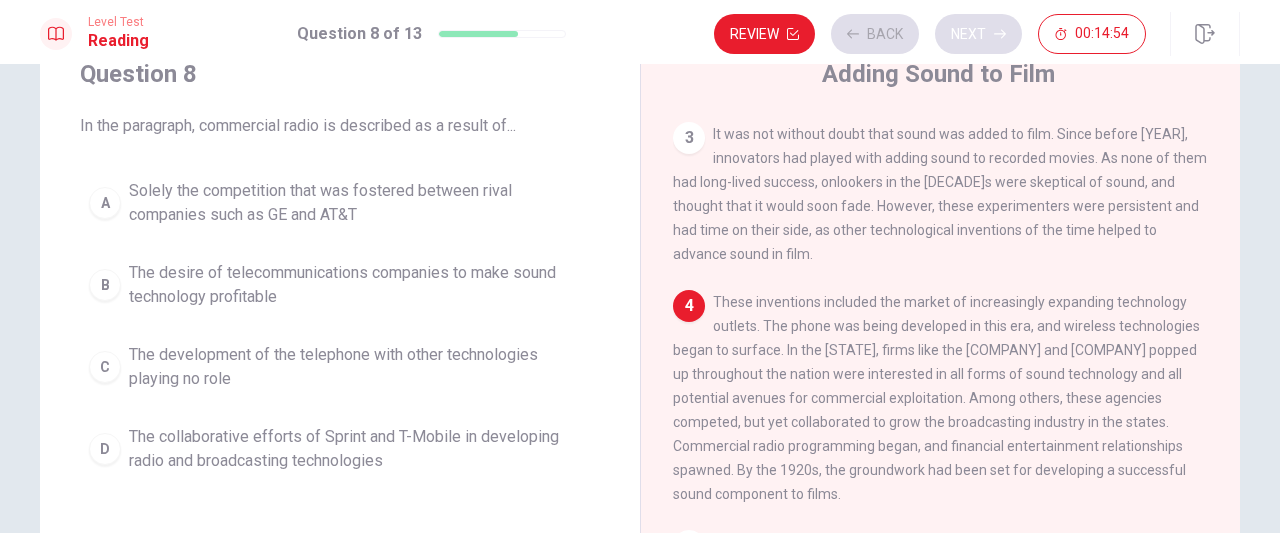 scroll, scrollTop: 531, scrollLeft: 0, axis: vertical 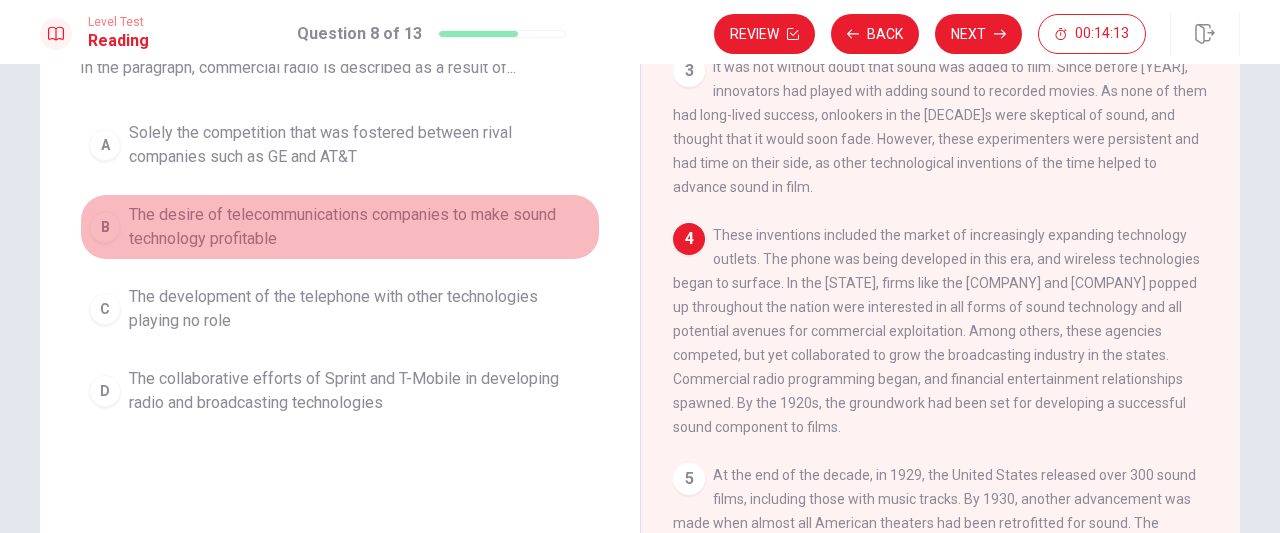 click on "The desire of telecommunications companies to make sound technology profitable" at bounding box center (360, 145) 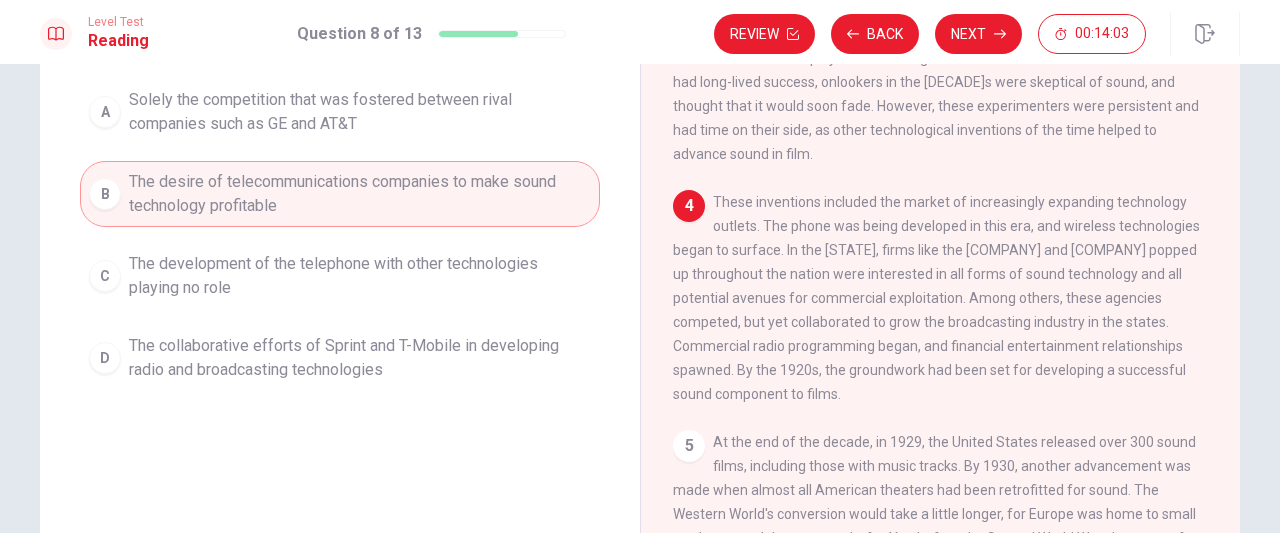 scroll, scrollTop: 170, scrollLeft: 0, axis: vertical 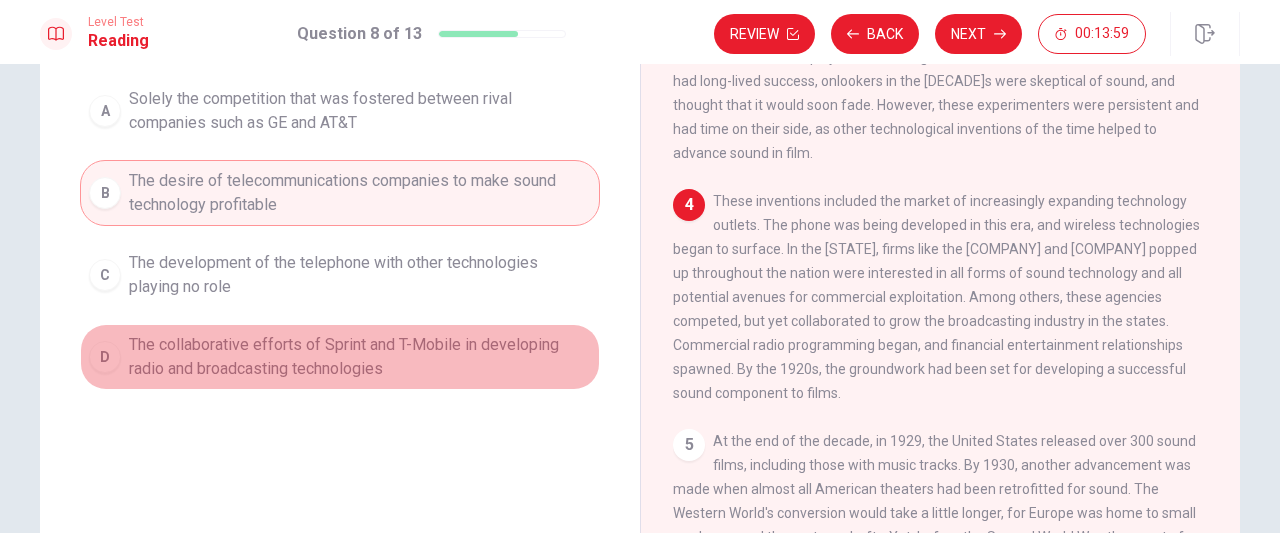 click on "The collaborative efforts of Sprint and T-Mobile in developing radio and broadcasting technologies" at bounding box center [360, 111] 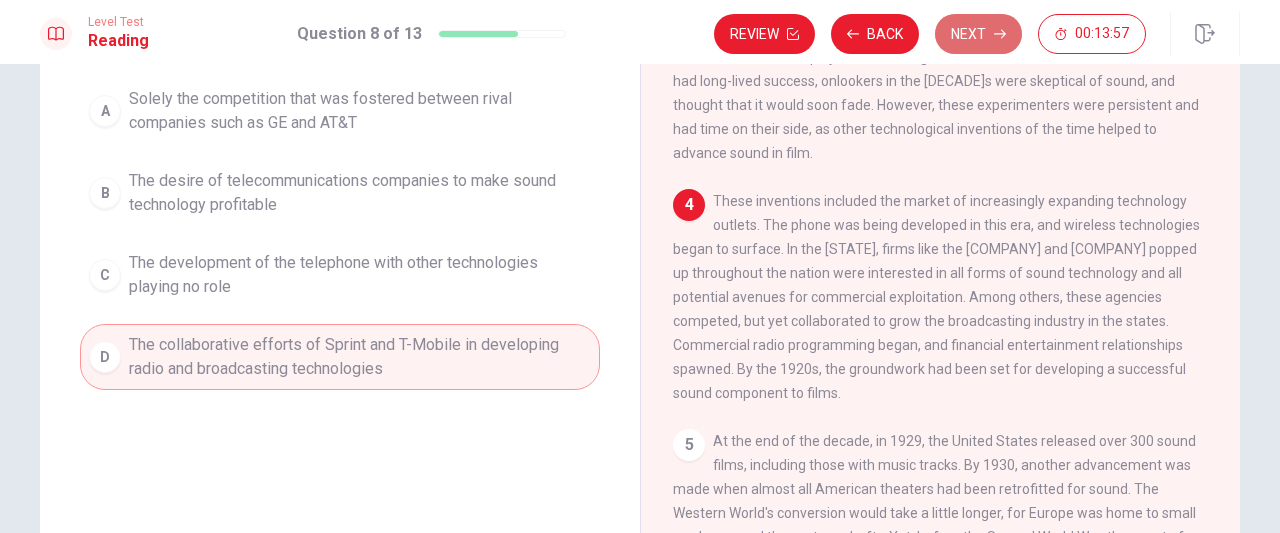 click on "Next" at bounding box center (978, 34) 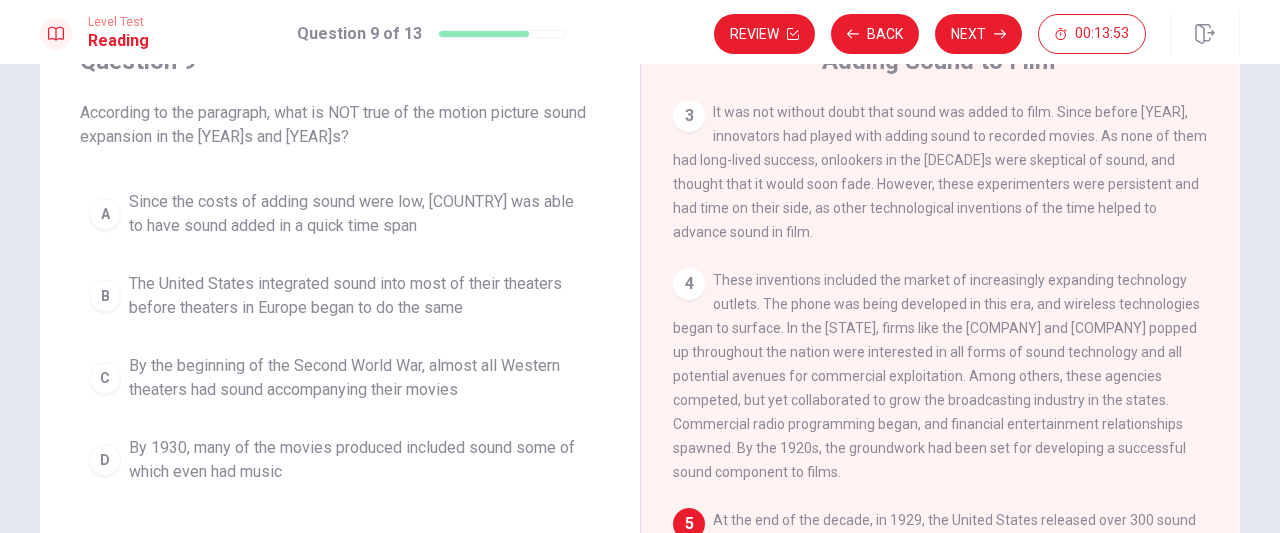 scroll, scrollTop: 89, scrollLeft: 0, axis: vertical 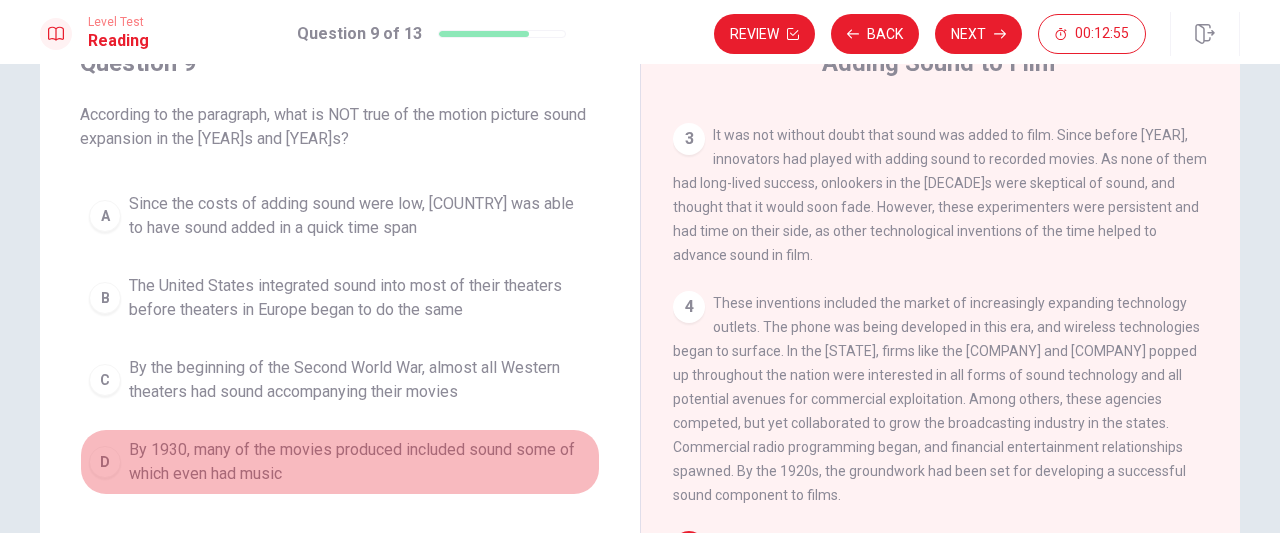 click on "By 1930, many of the movies produced included sound some of which even had music" at bounding box center [360, 216] 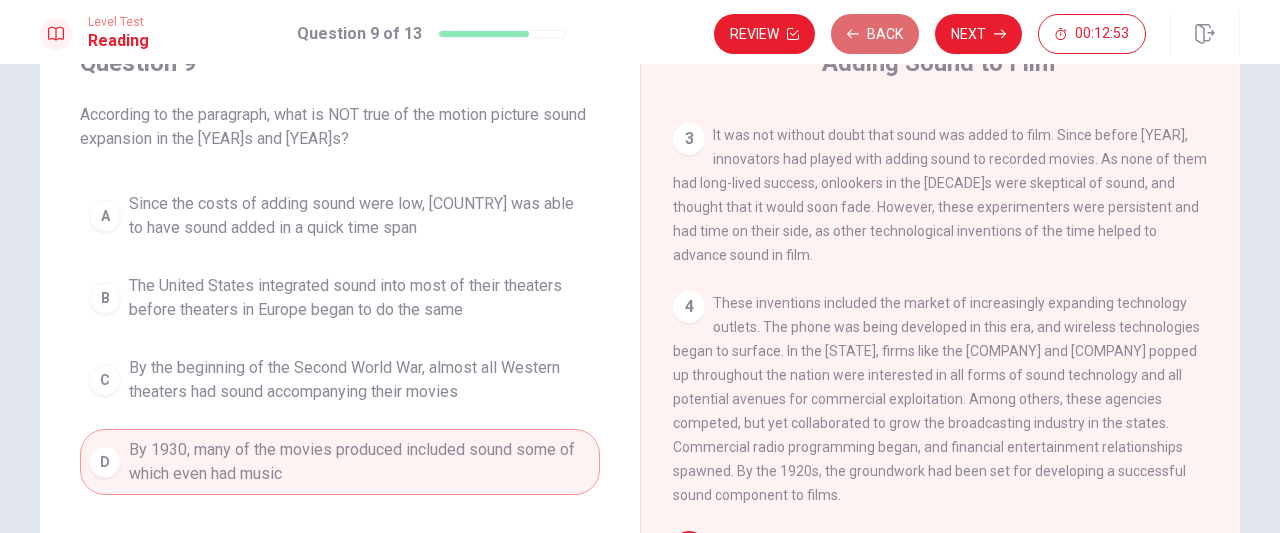 click on "Back" at bounding box center (875, 34) 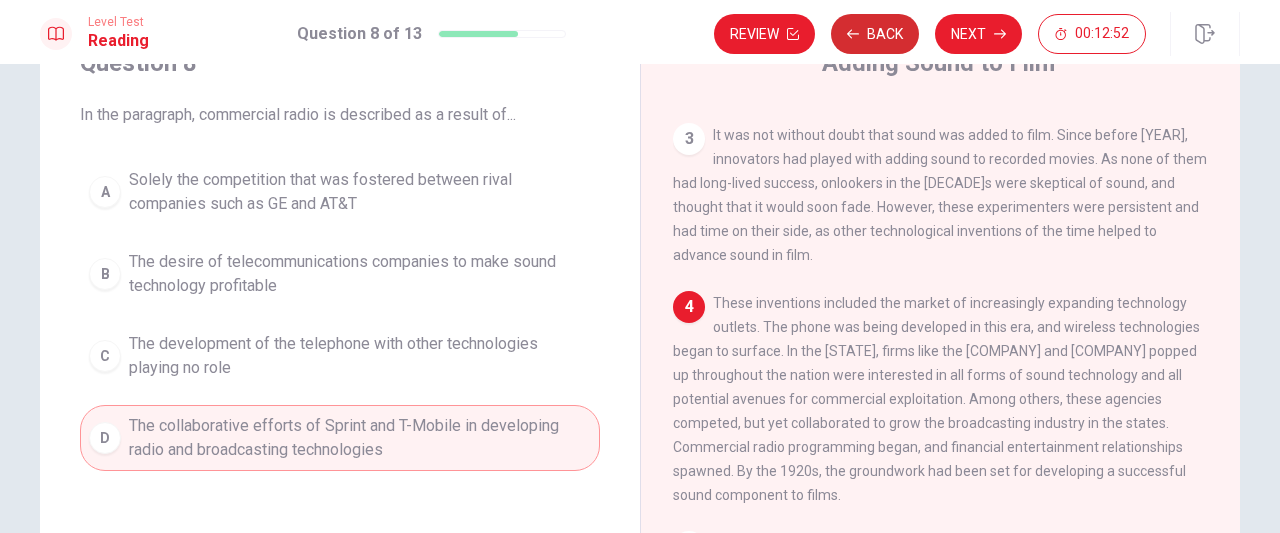 scroll, scrollTop: 531, scrollLeft: 0, axis: vertical 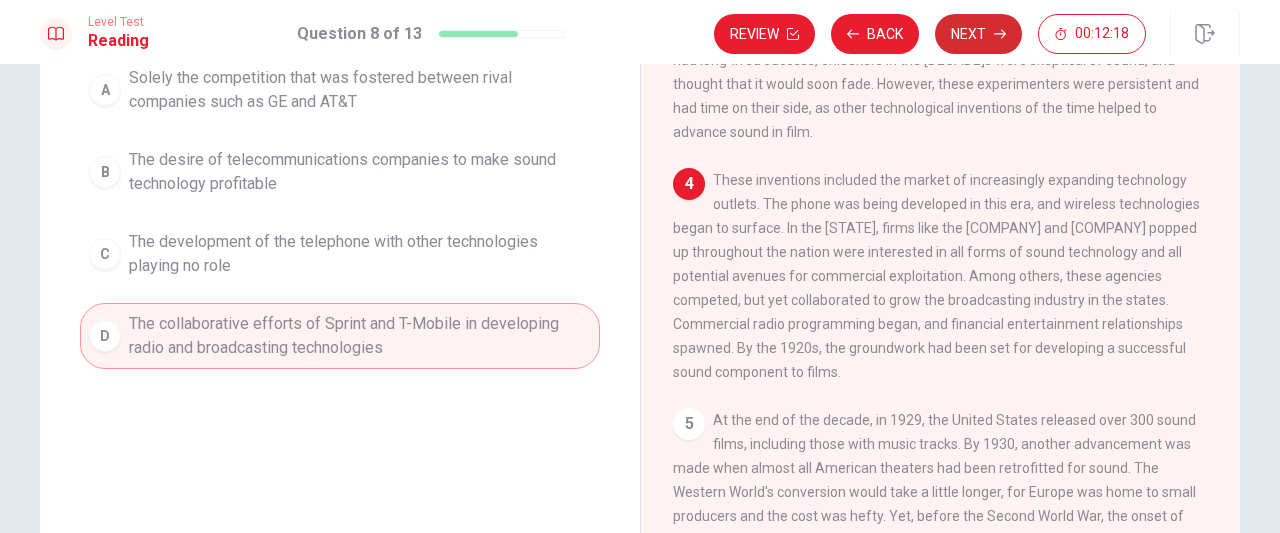 click on "Next" at bounding box center (978, 34) 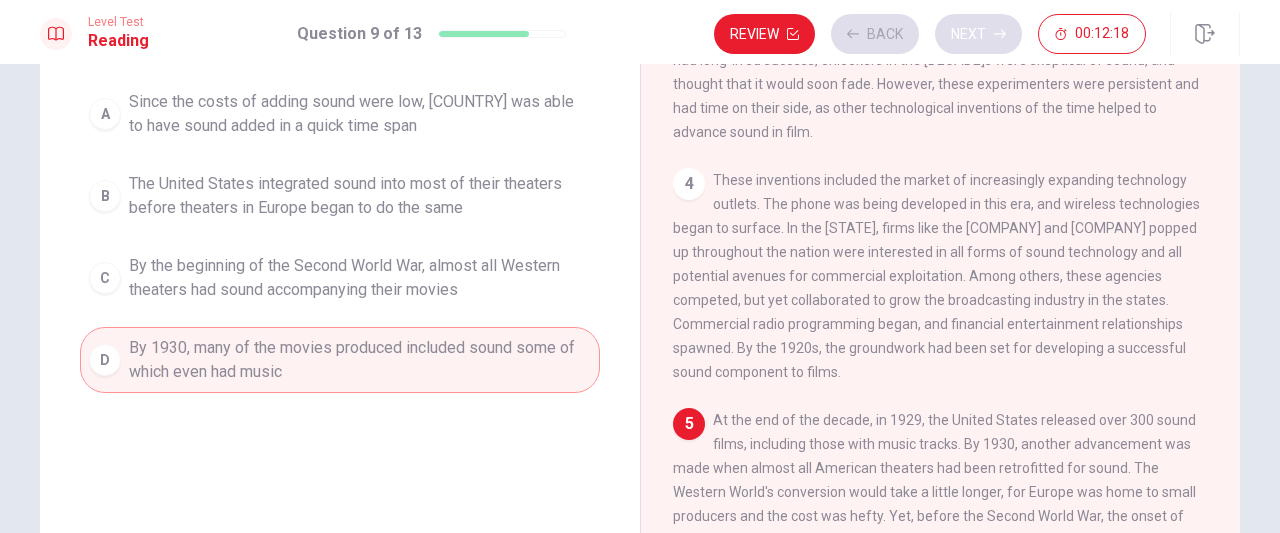 scroll, scrollTop: 215, scrollLeft: 0, axis: vertical 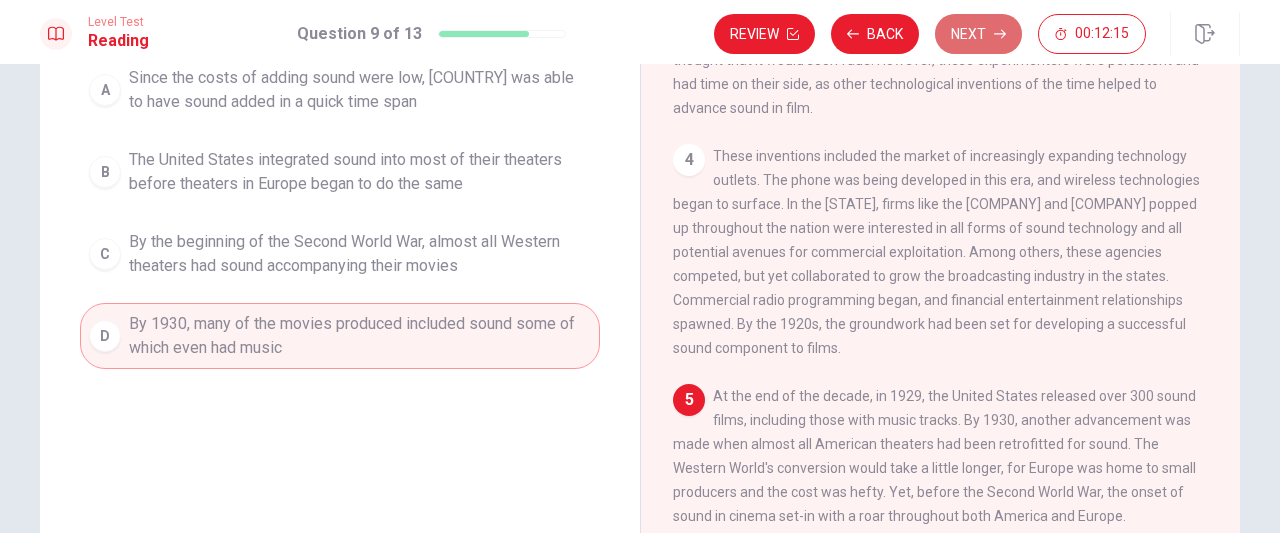 click on "Next" at bounding box center [978, 34] 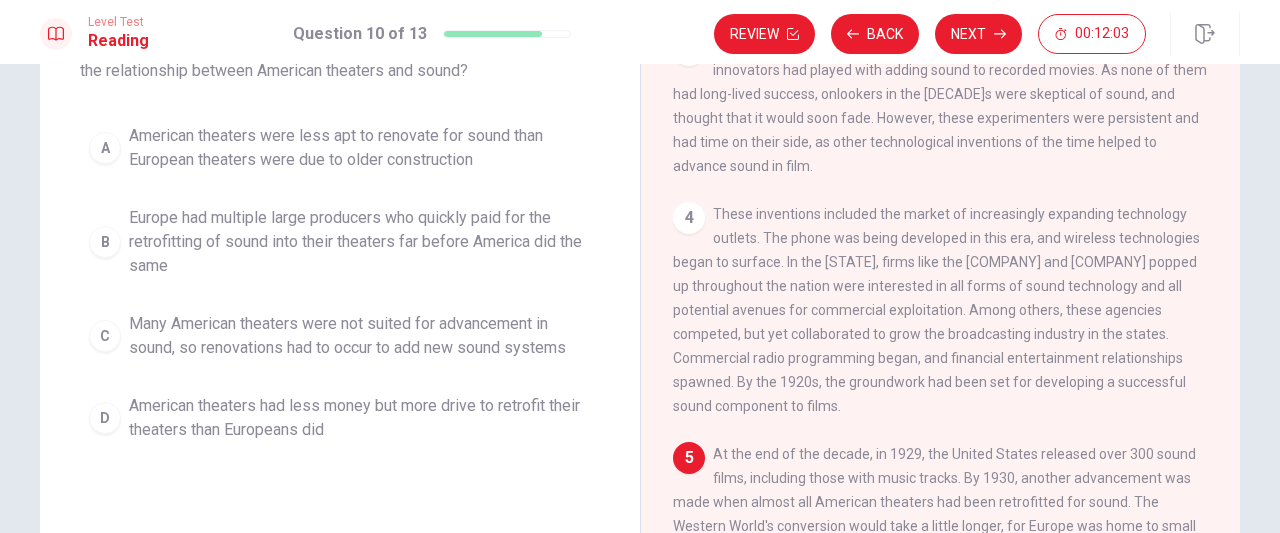 scroll, scrollTop: 158, scrollLeft: 0, axis: vertical 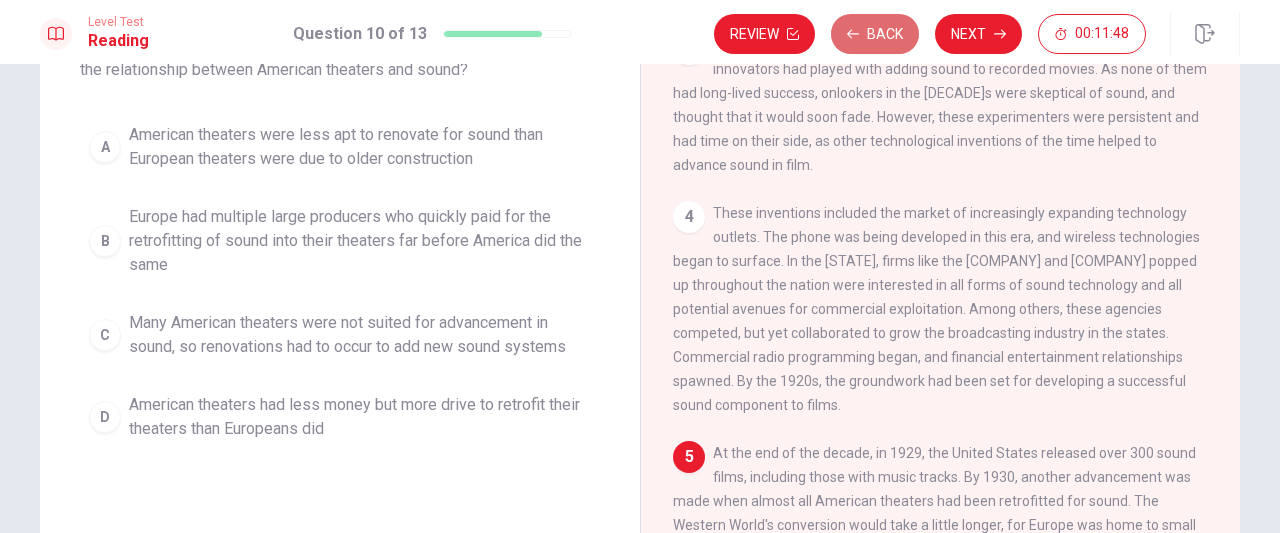 click on "Back" at bounding box center [875, 34] 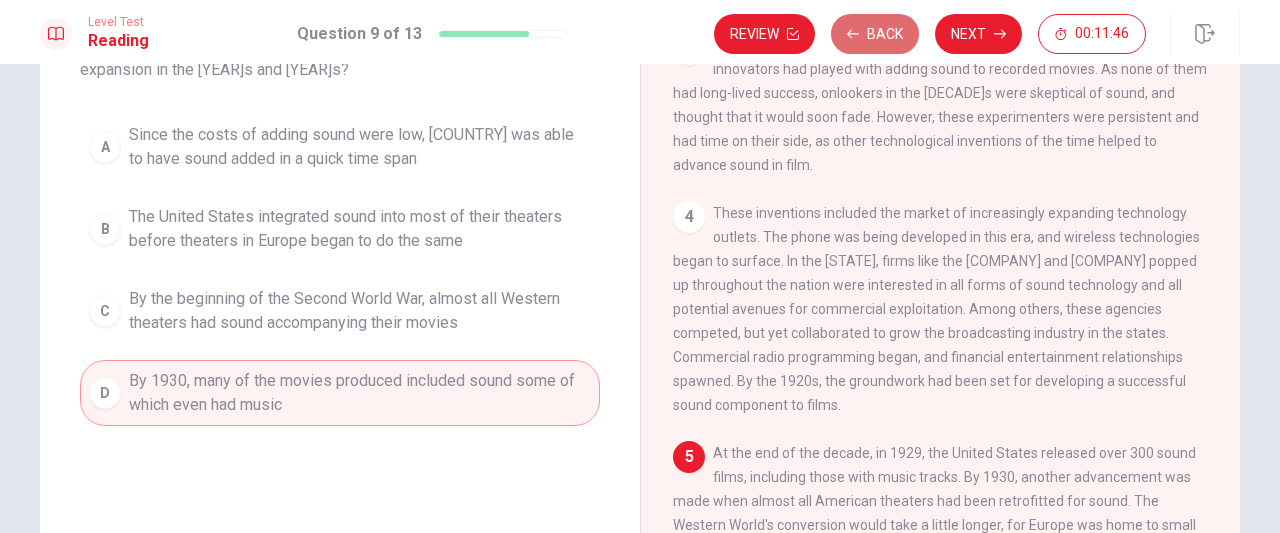 click on "Back" at bounding box center [875, 34] 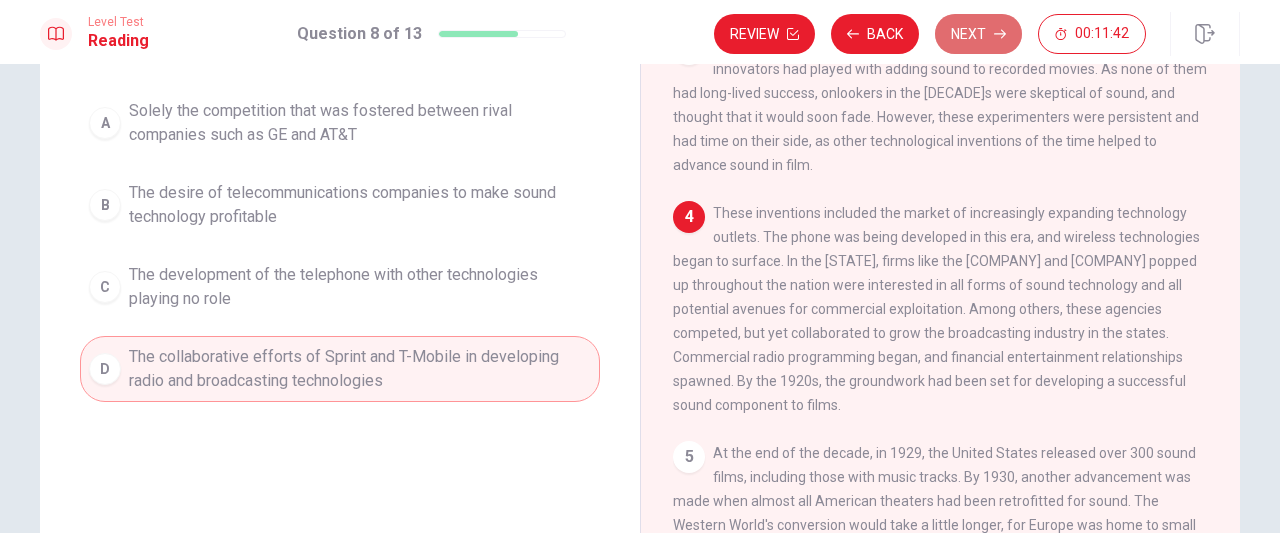 click on "Next" at bounding box center (978, 34) 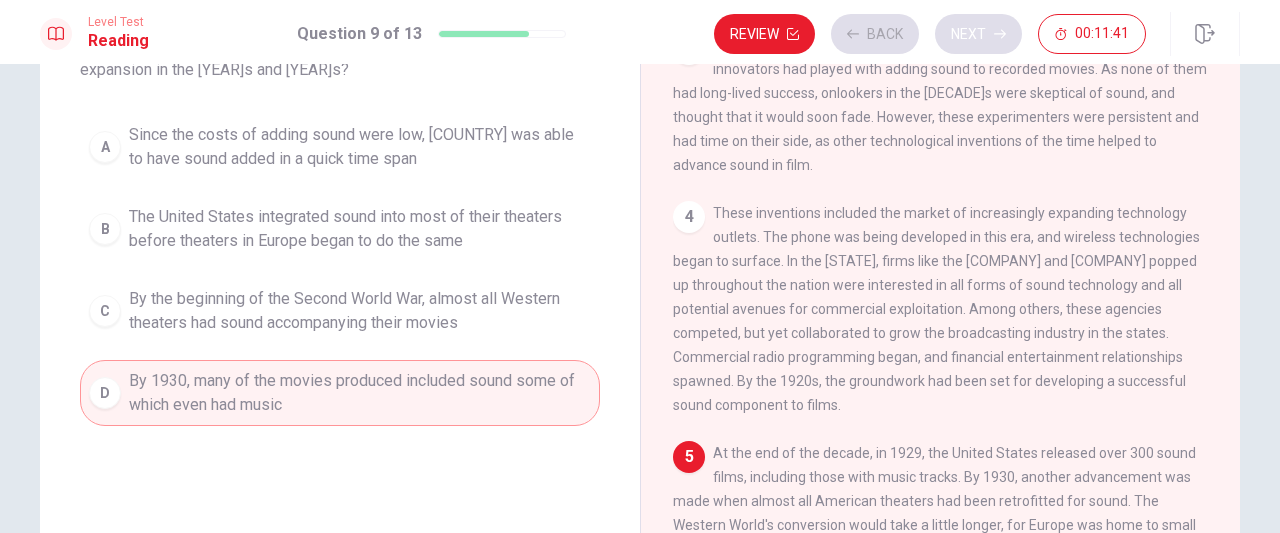 click on "Review Back Next [TIME]" at bounding box center (930, 34) 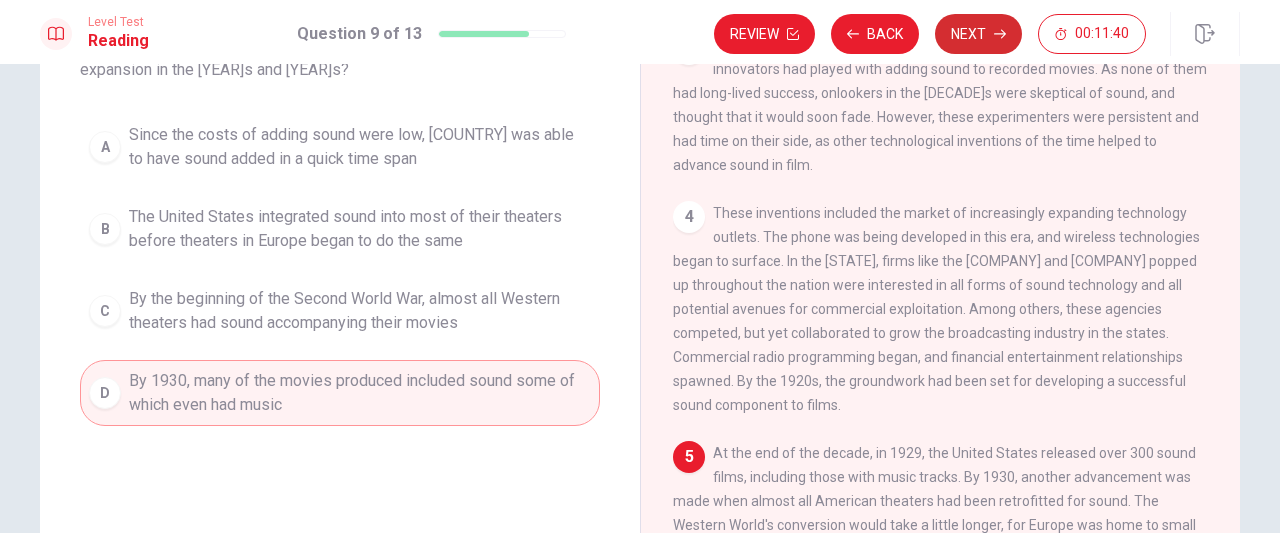 click on "Next" at bounding box center [978, 34] 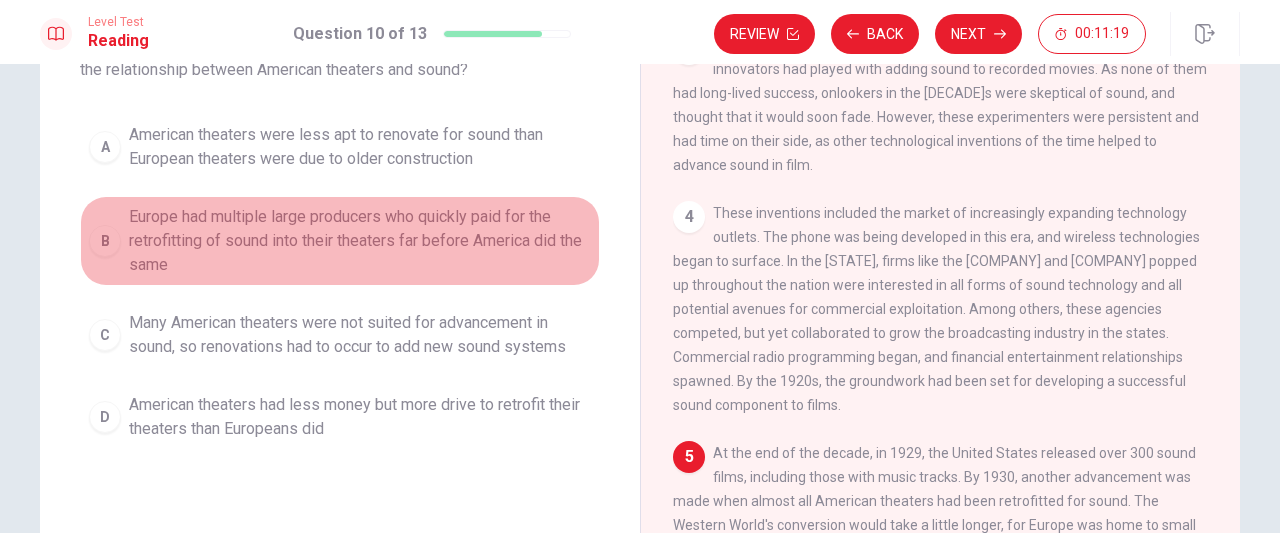 click on "Europe had multiple large producers who quickly paid for the retrofitting of sound into their theaters far before America did the same" at bounding box center [360, 147] 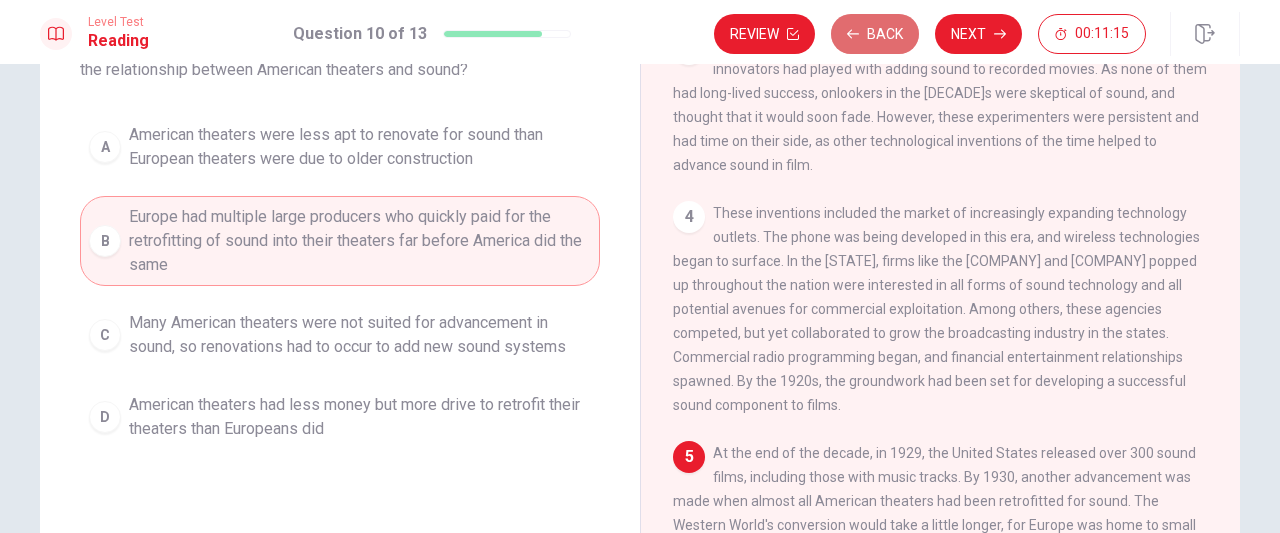 click on "Back" at bounding box center (875, 34) 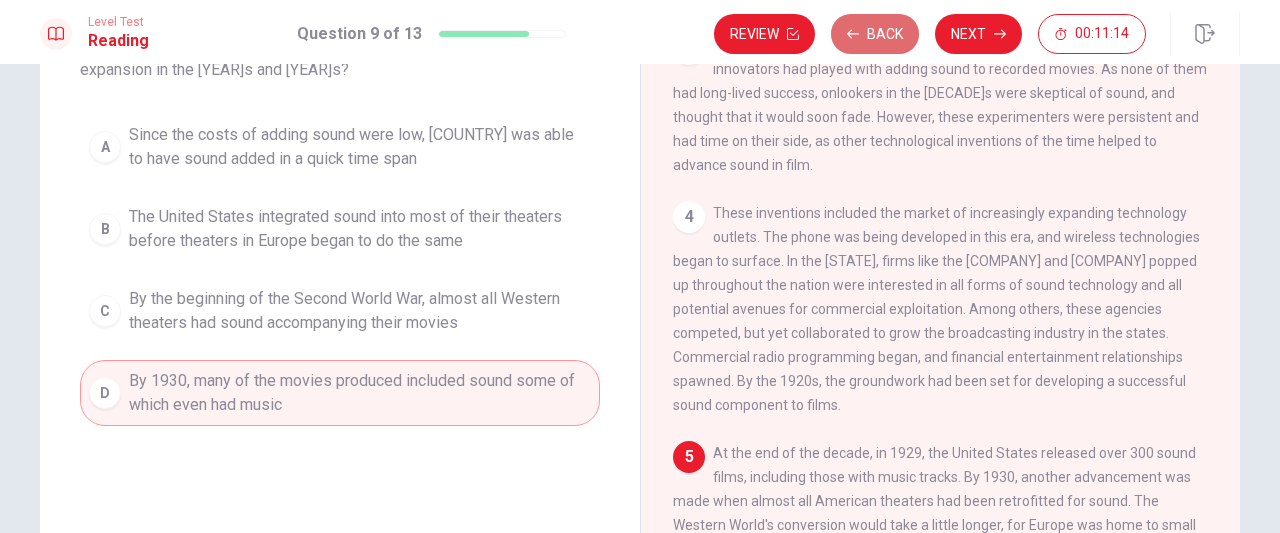 click on "Back" at bounding box center [875, 34] 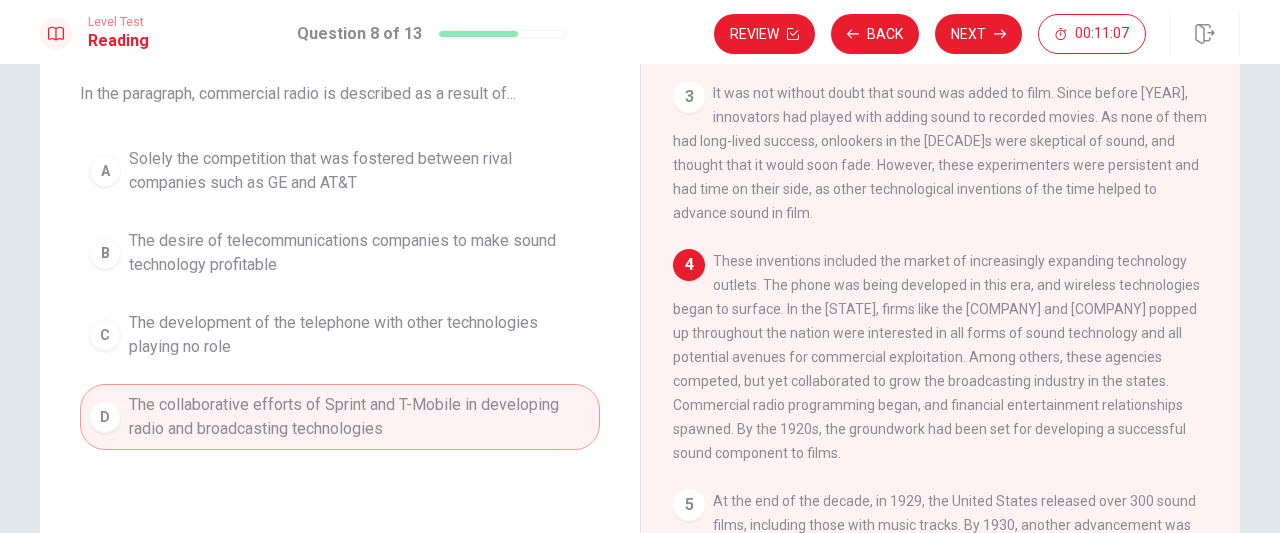 scroll, scrollTop: 109, scrollLeft: 0, axis: vertical 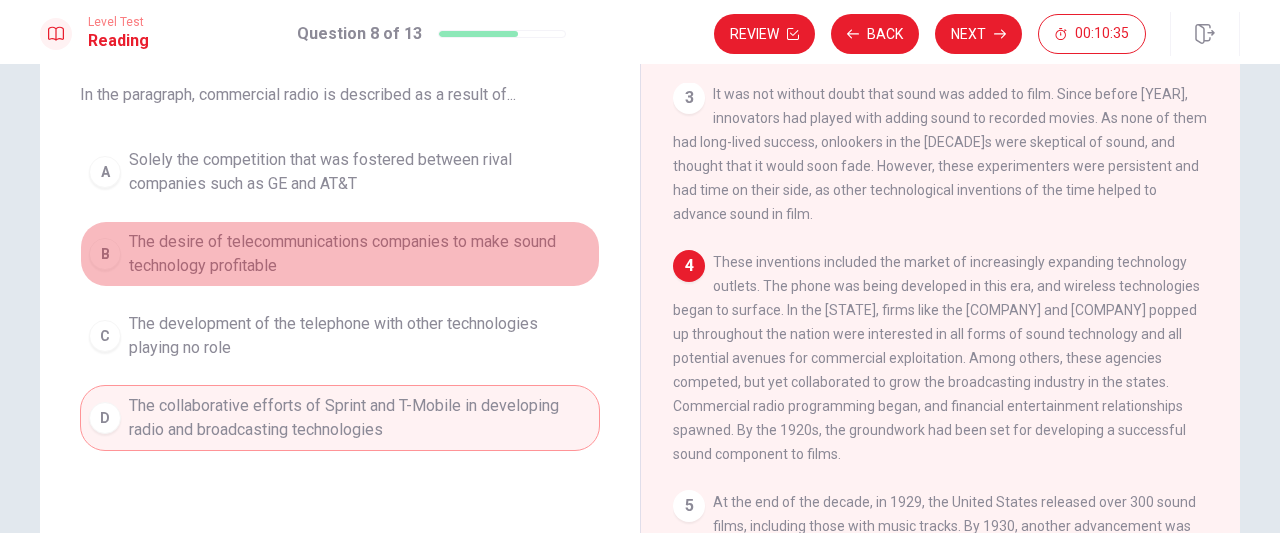 click on "The desire of telecommunications companies to make sound technology profitable" at bounding box center (360, 172) 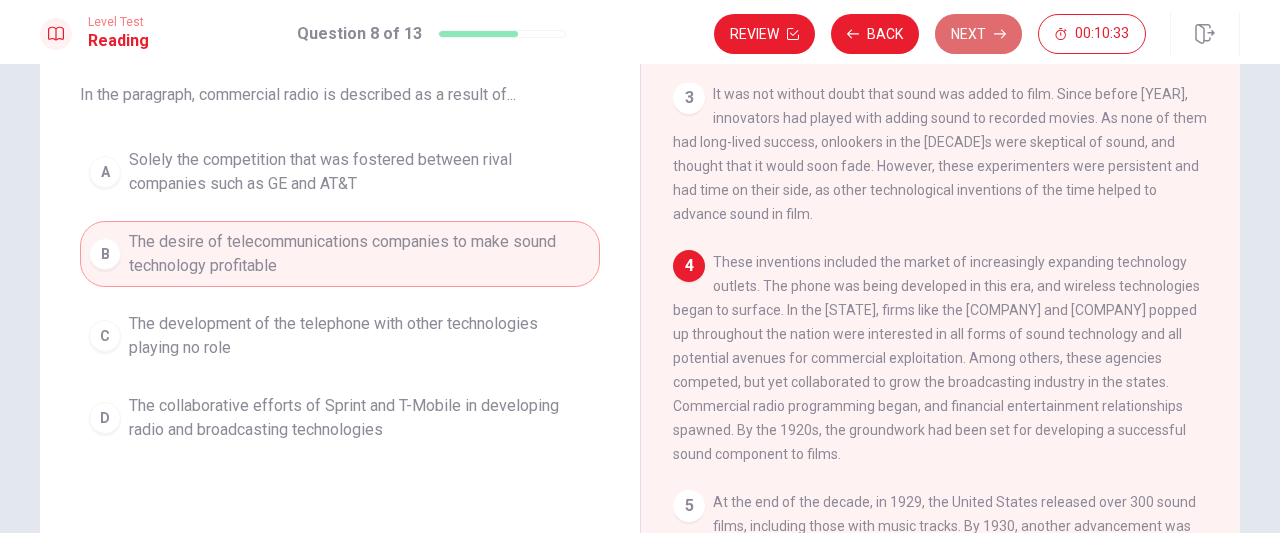 click on "Next" at bounding box center [978, 34] 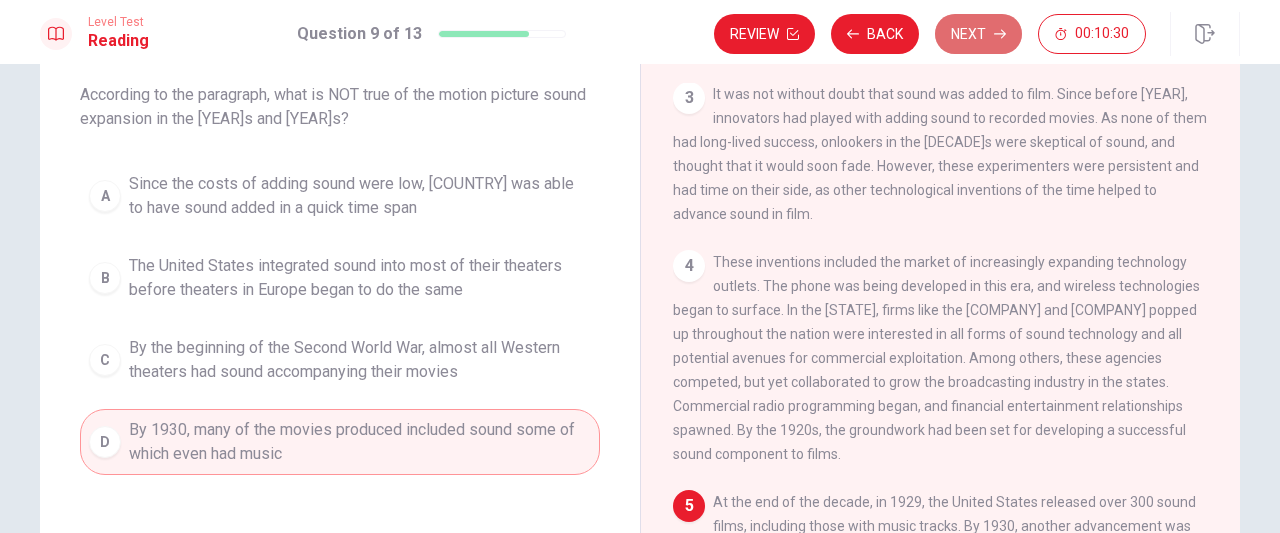 click on "Next" at bounding box center (978, 34) 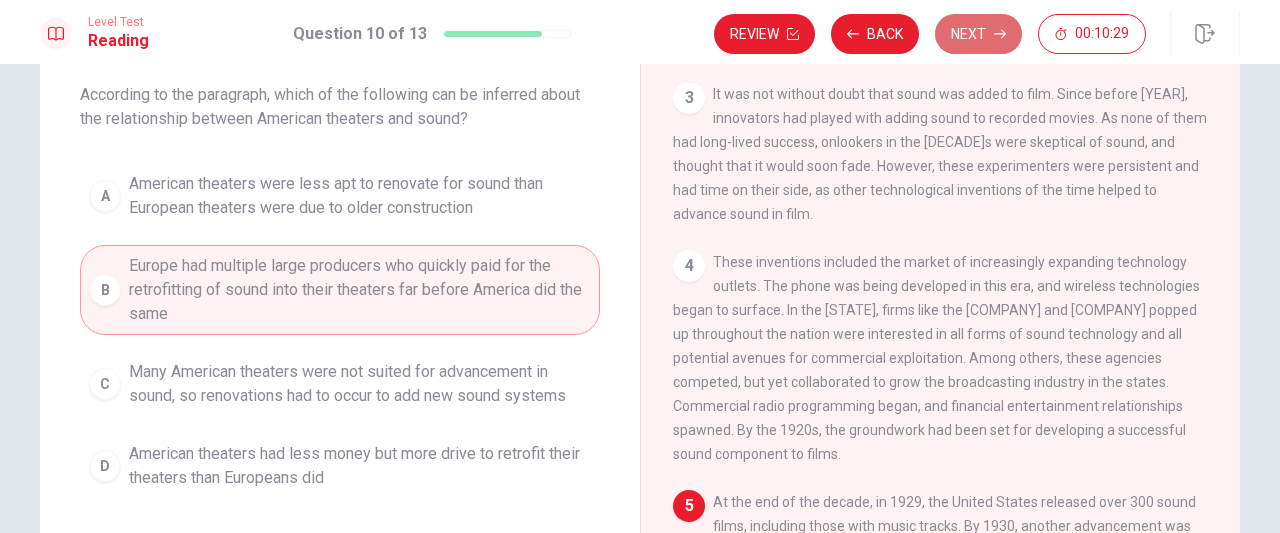 click on "Next" at bounding box center (978, 34) 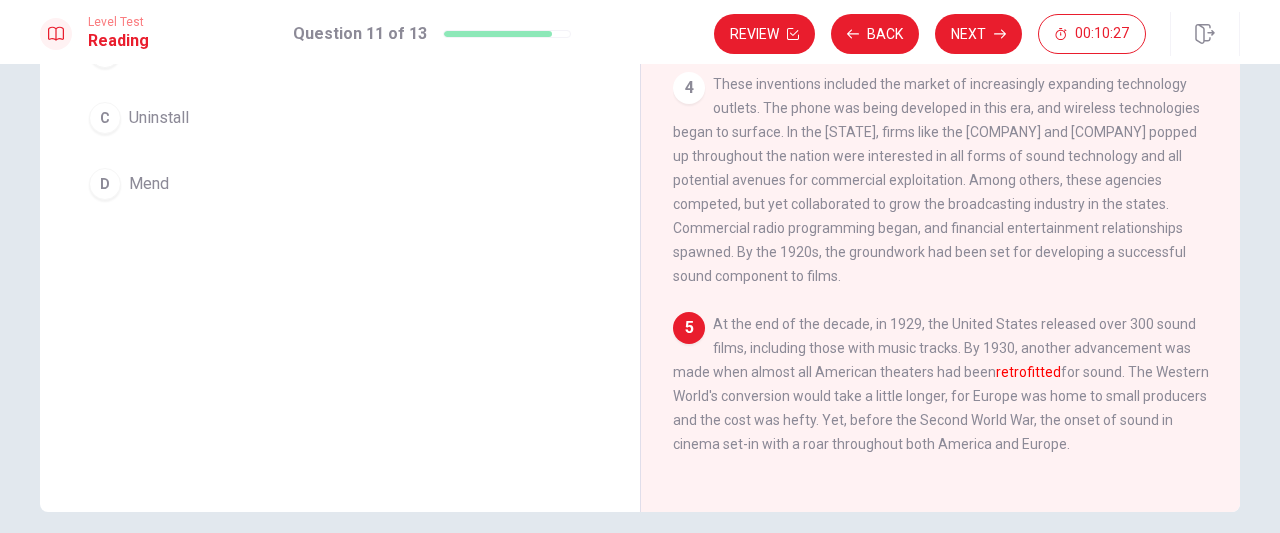 scroll, scrollTop: 287, scrollLeft: 0, axis: vertical 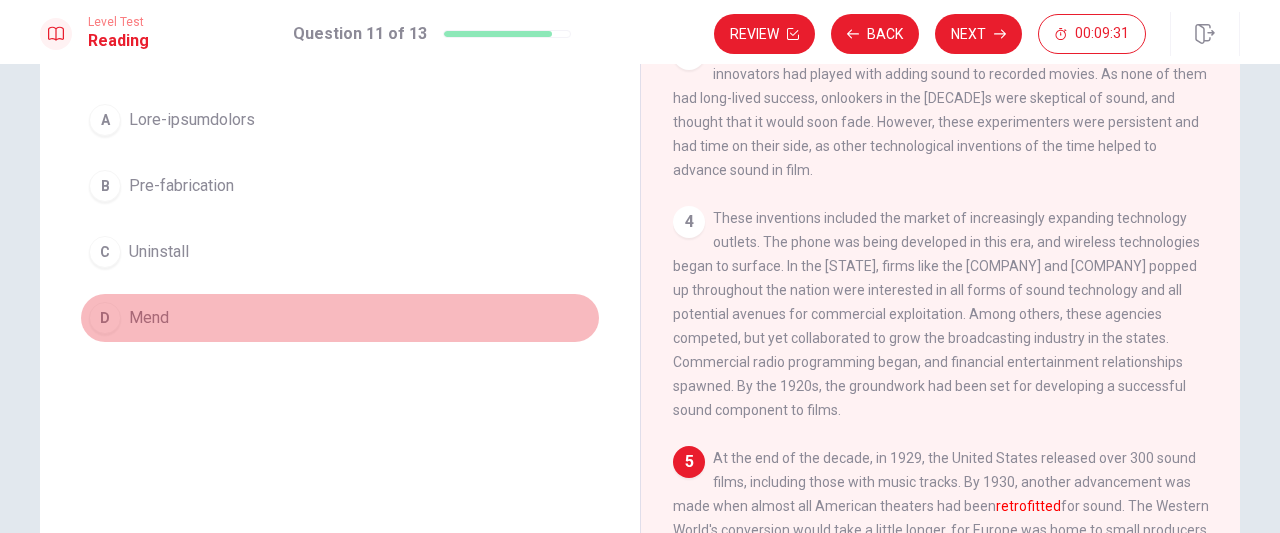 click on "D [LAST]" at bounding box center [340, 318] 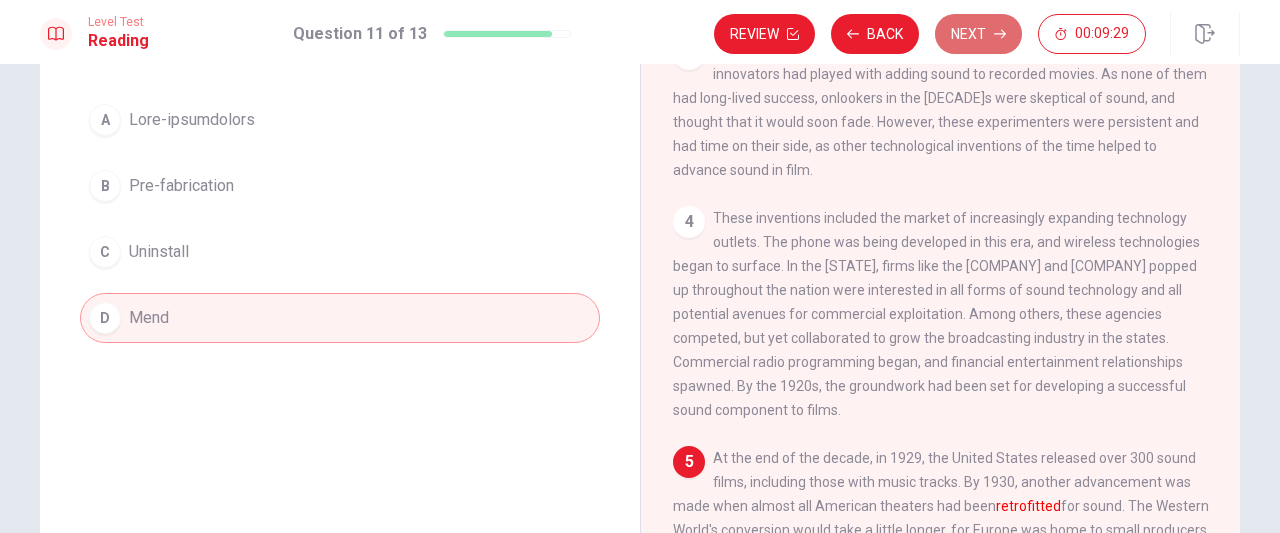 click at bounding box center [793, 34] 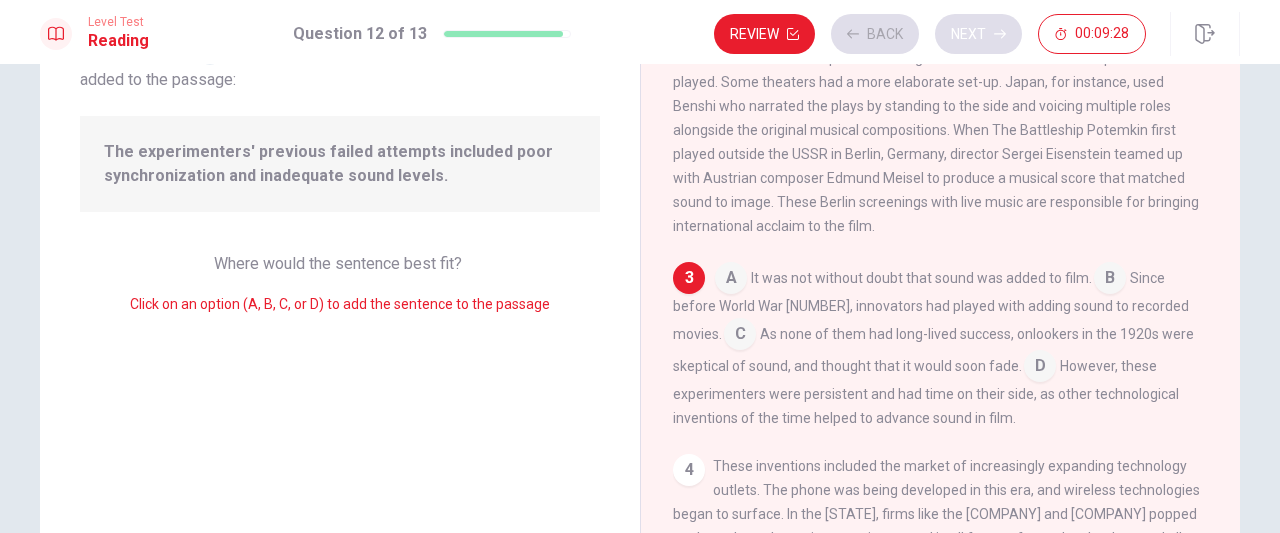 scroll, scrollTop: 310, scrollLeft: 0, axis: vertical 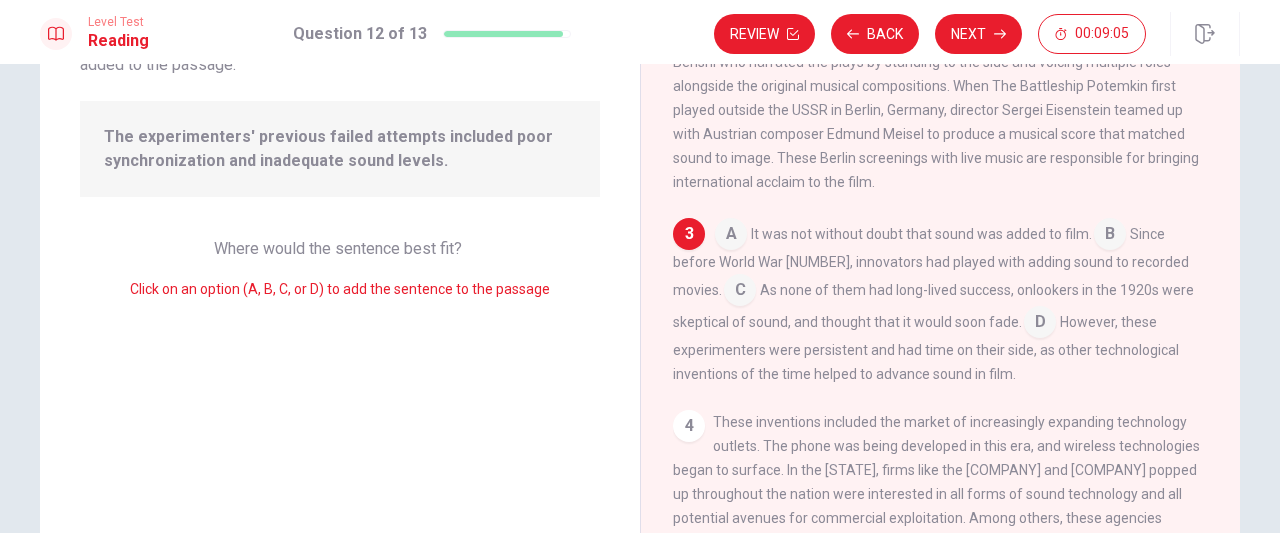 click at bounding box center (731, 236) 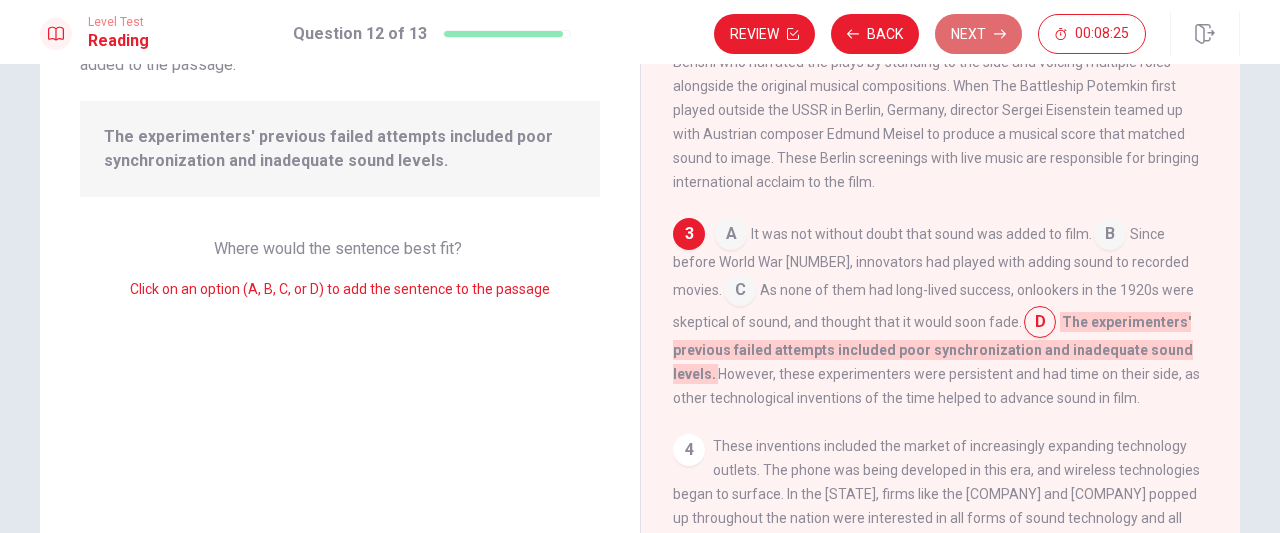 click on "Next" at bounding box center (978, 34) 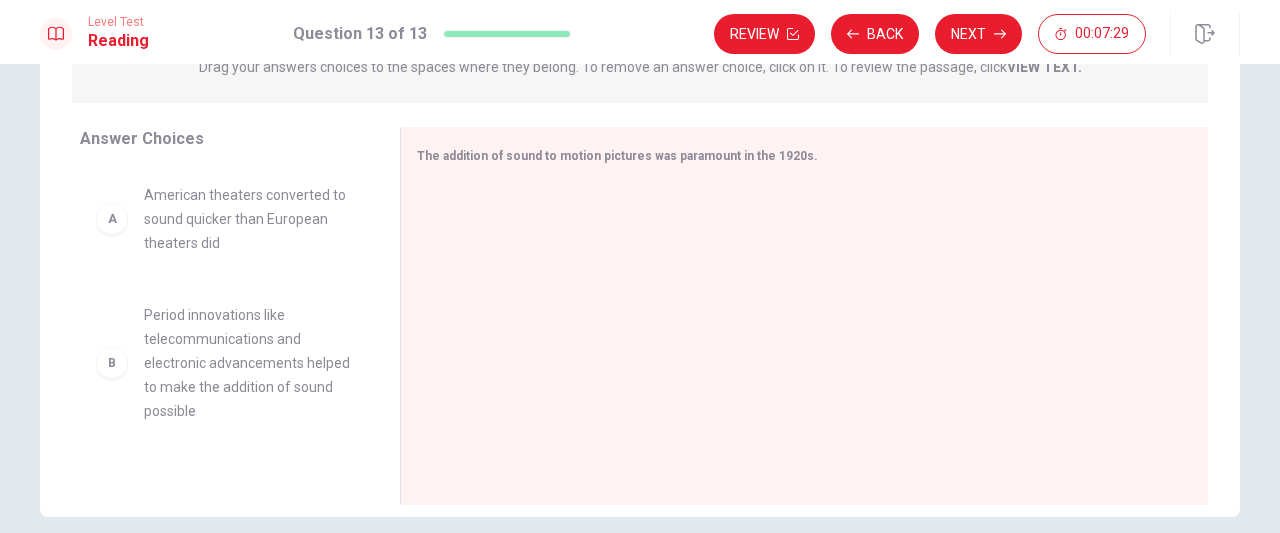 scroll, scrollTop: 280, scrollLeft: 0, axis: vertical 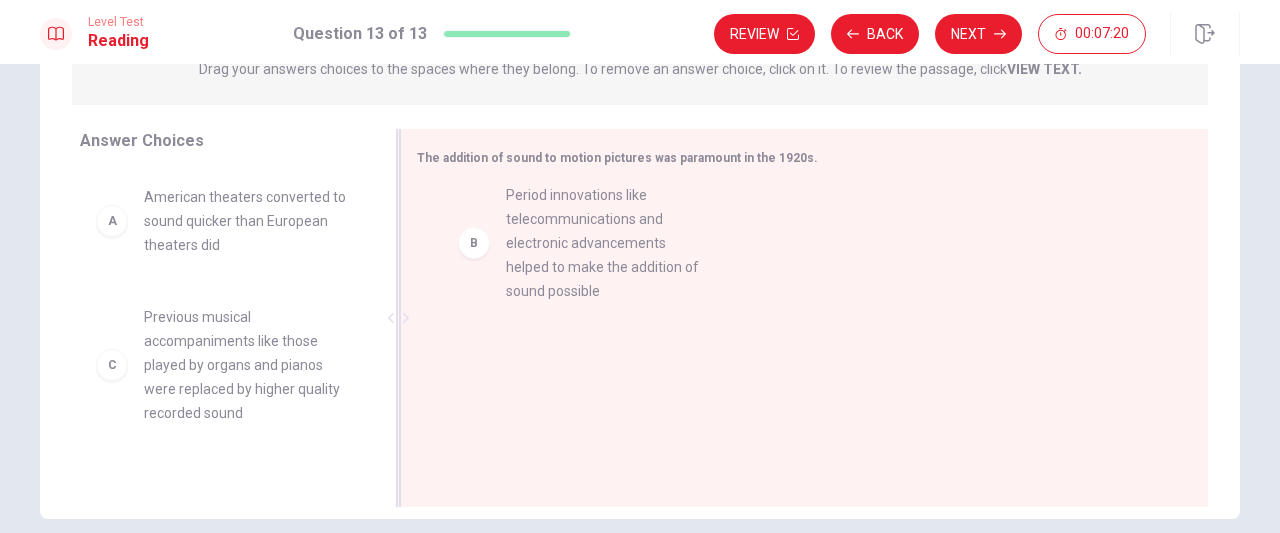 drag, startPoint x: 218, startPoint y: 348, endPoint x: 588, endPoint y: 225, distance: 389.90897 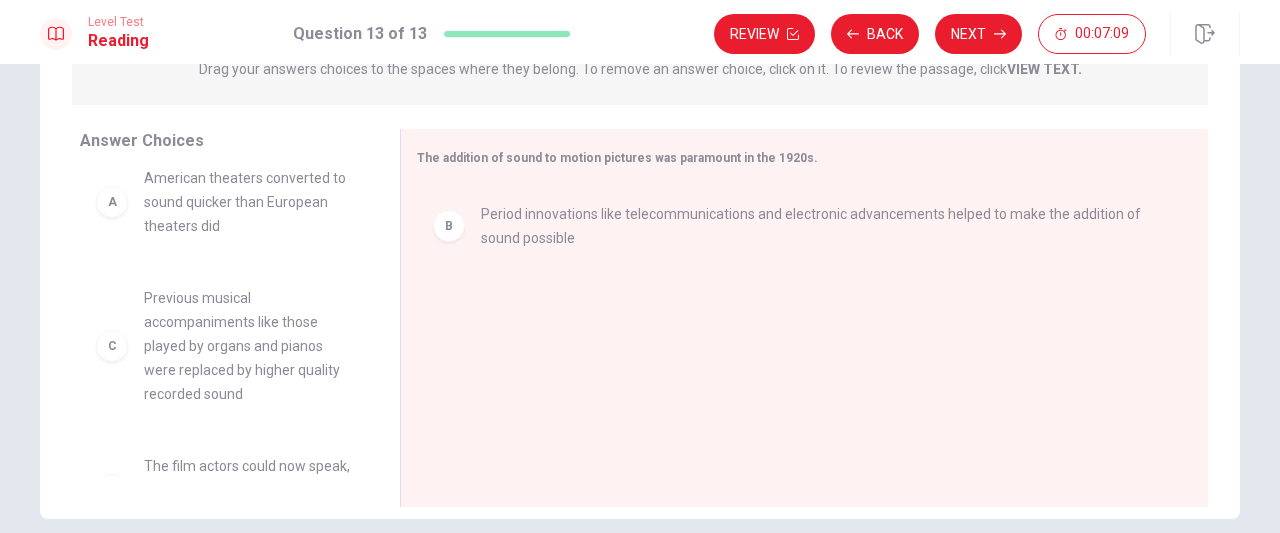 scroll, scrollTop: 0, scrollLeft: 0, axis: both 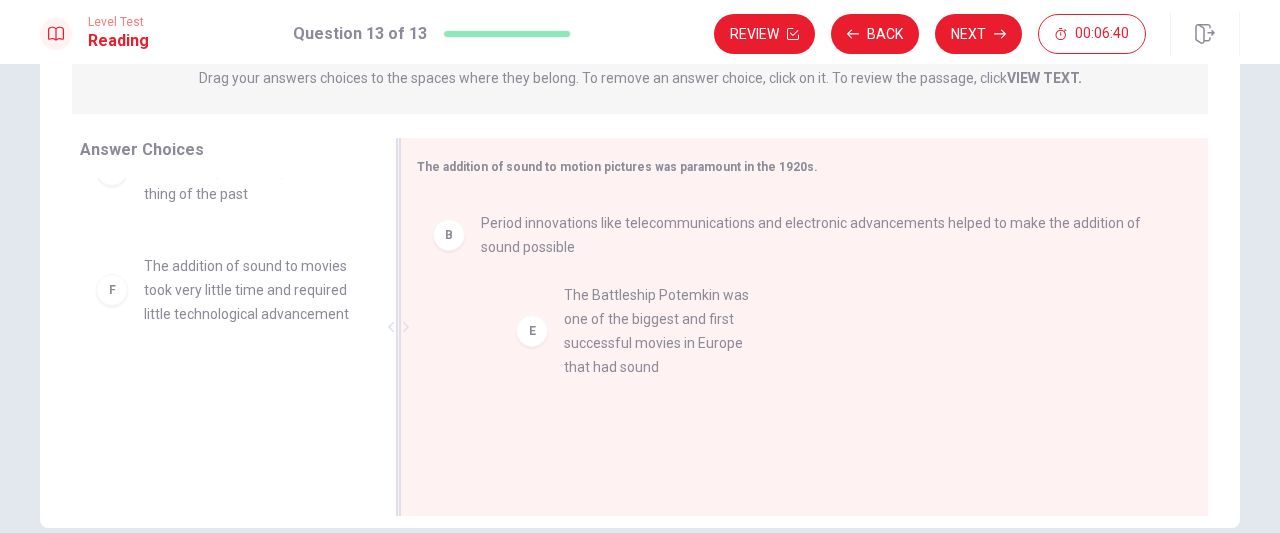 drag, startPoint x: 152, startPoint y: 302, endPoint x: 586, endPoint y: 357, distance: 437.47113 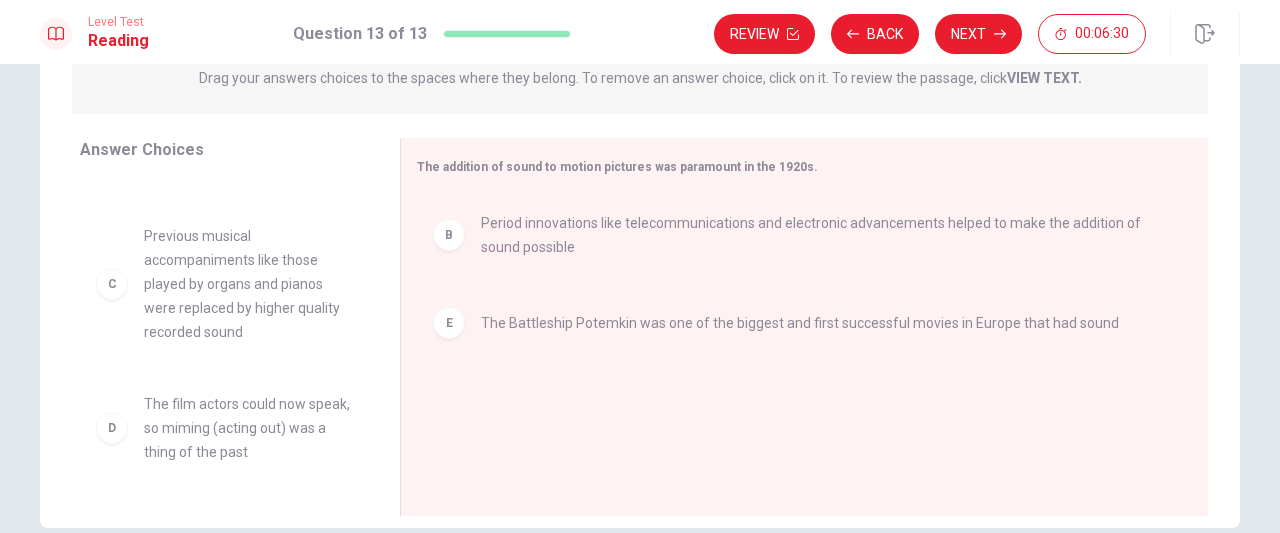 scroll, scrollTop: 66, scrollLeft: 0, axis: vertical 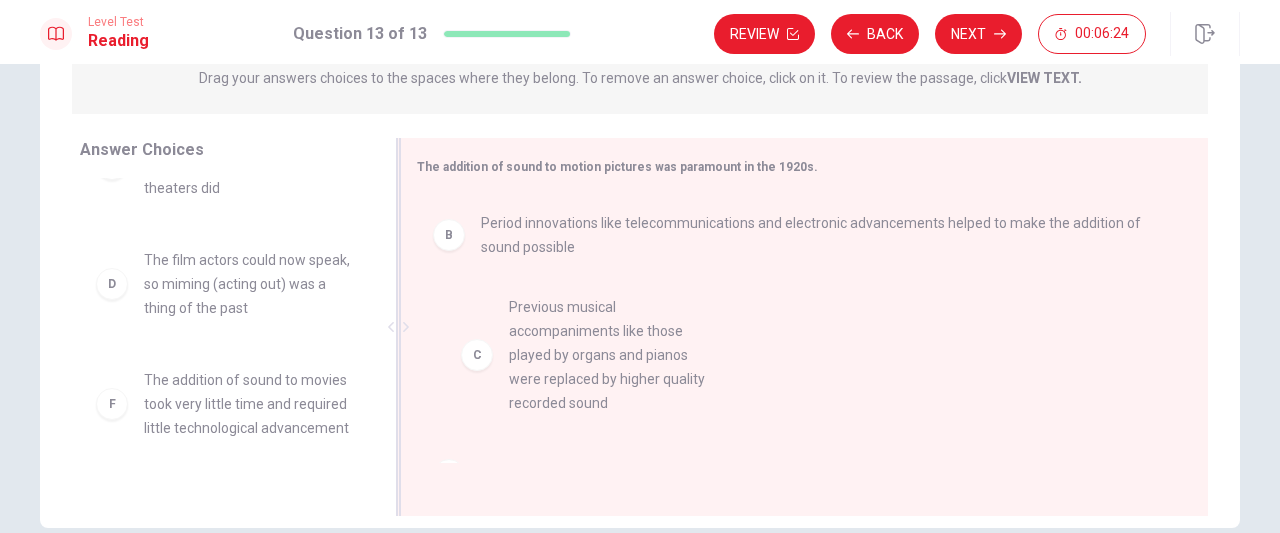 drag, startPoint x: 233, startPoint y: 309, endPoint x: 615, endPoint y: 350, distance: 384.19397 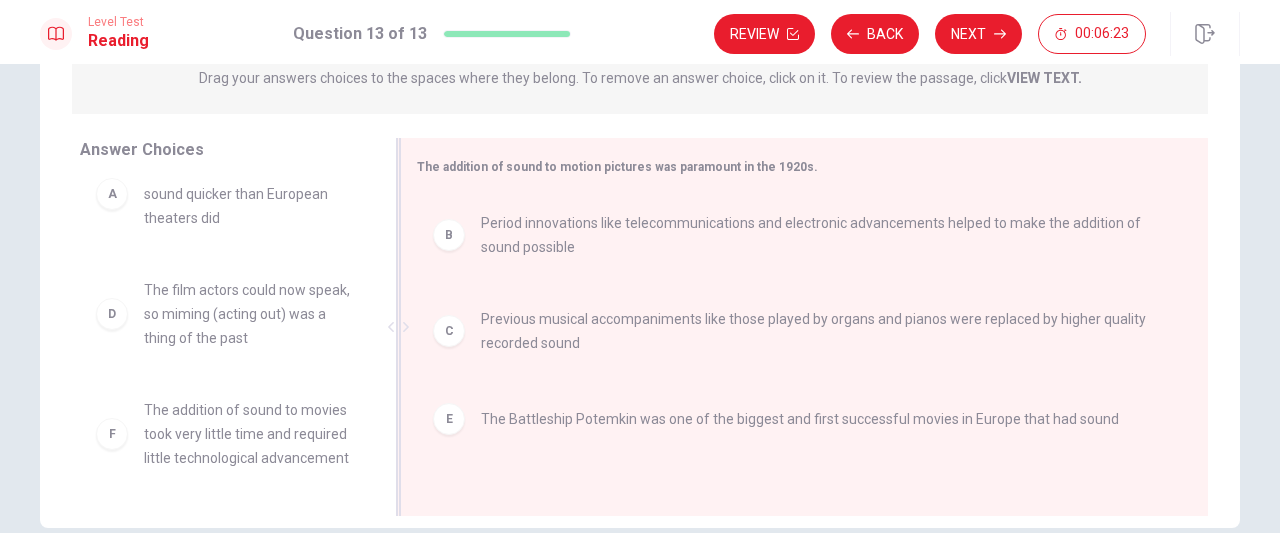 scroll, scrollTop: 60, scrollLeft: 0, axis: vertical 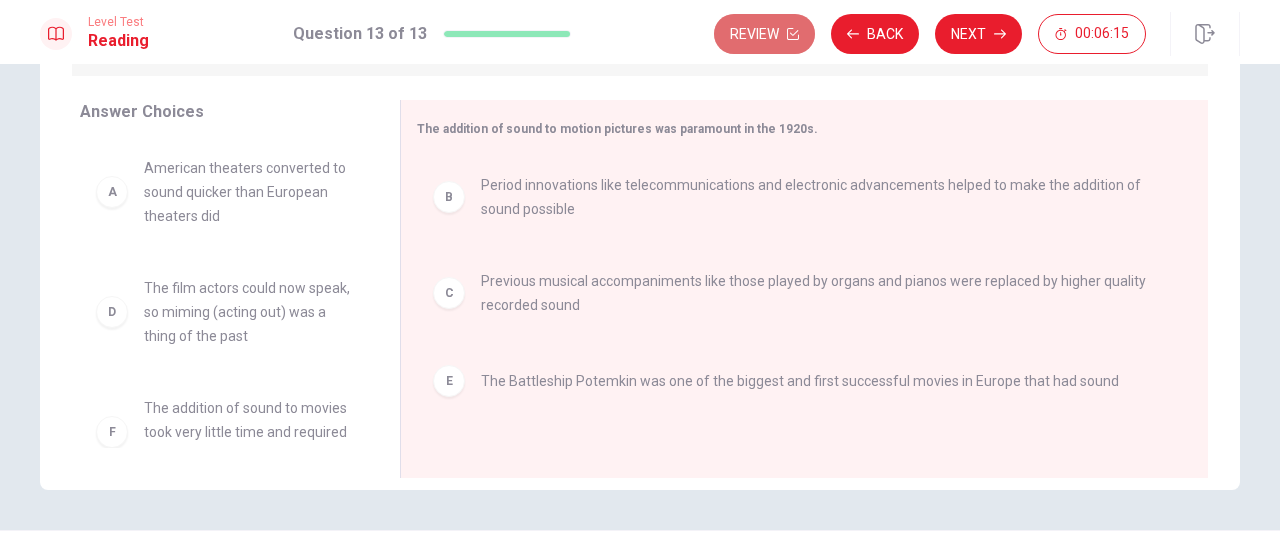 click on "Review" at bounding box center (764, 34) 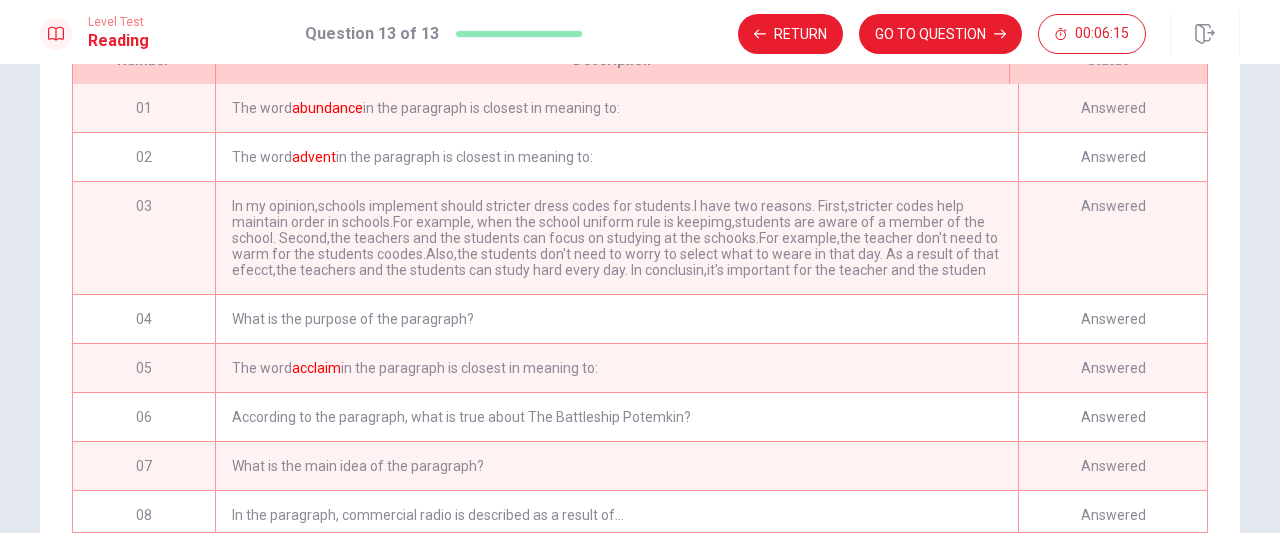 scroll, scrollTop: 476, scrollLeft: 0, axis: vertical 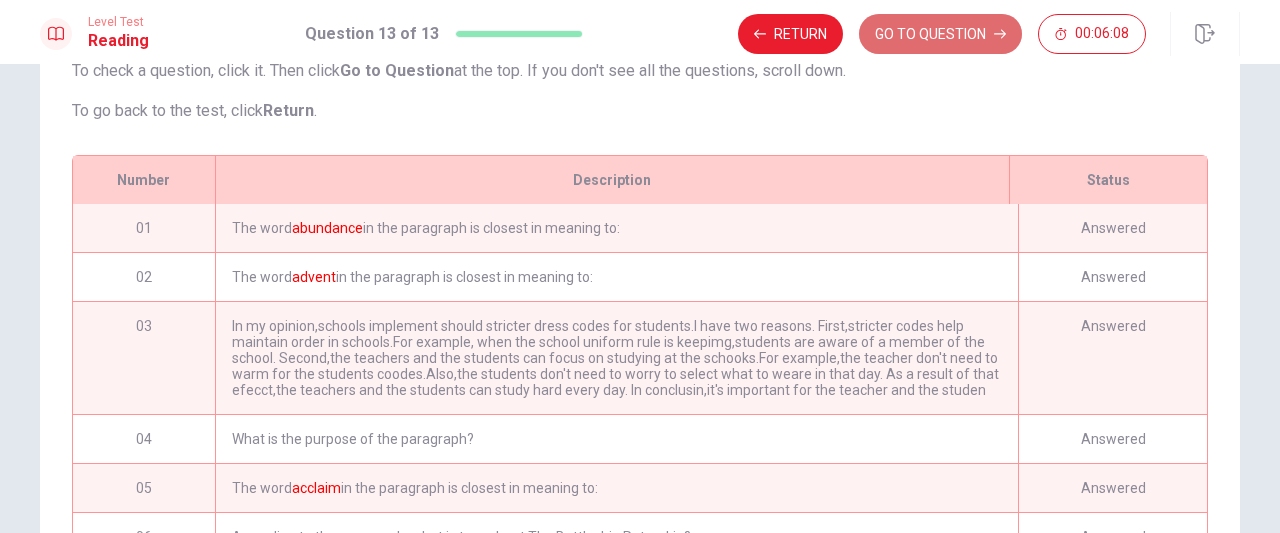 click on "GO TO QUESTION" at bounding box center (940, 34) 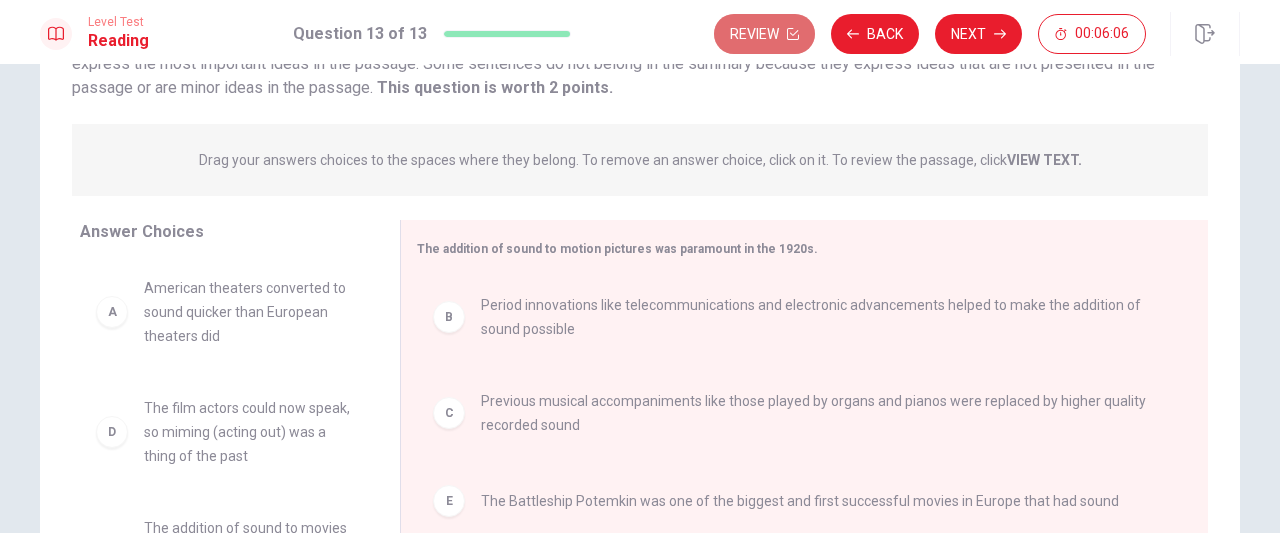click on "Review" at bounding box center [764, 34] 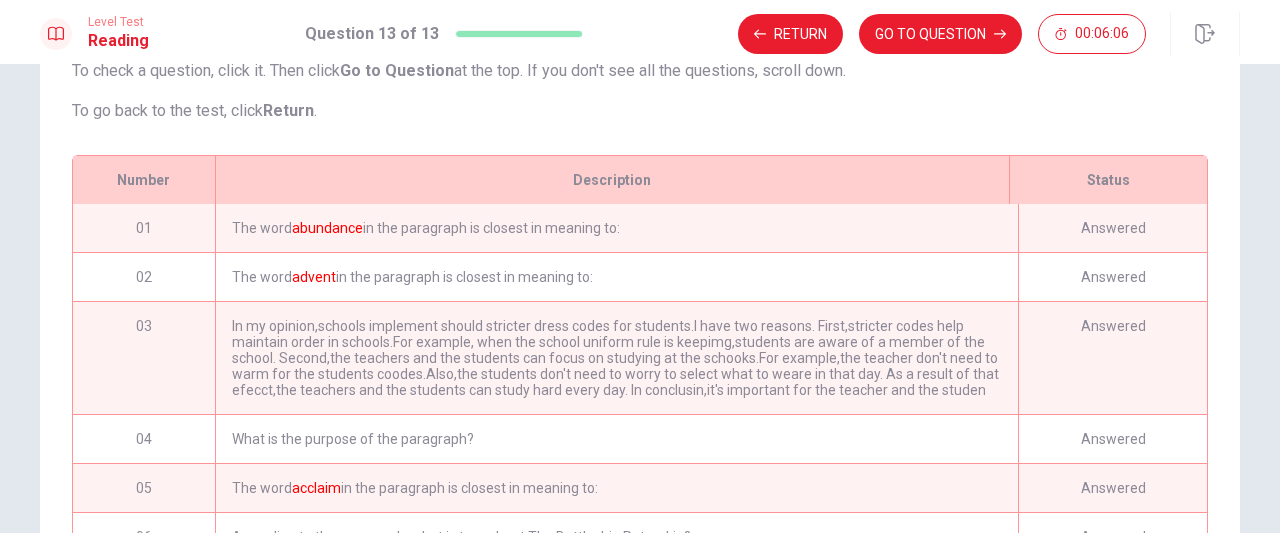 scroll, scrollTop: 392, scrollLeft: 0, axis: vertical 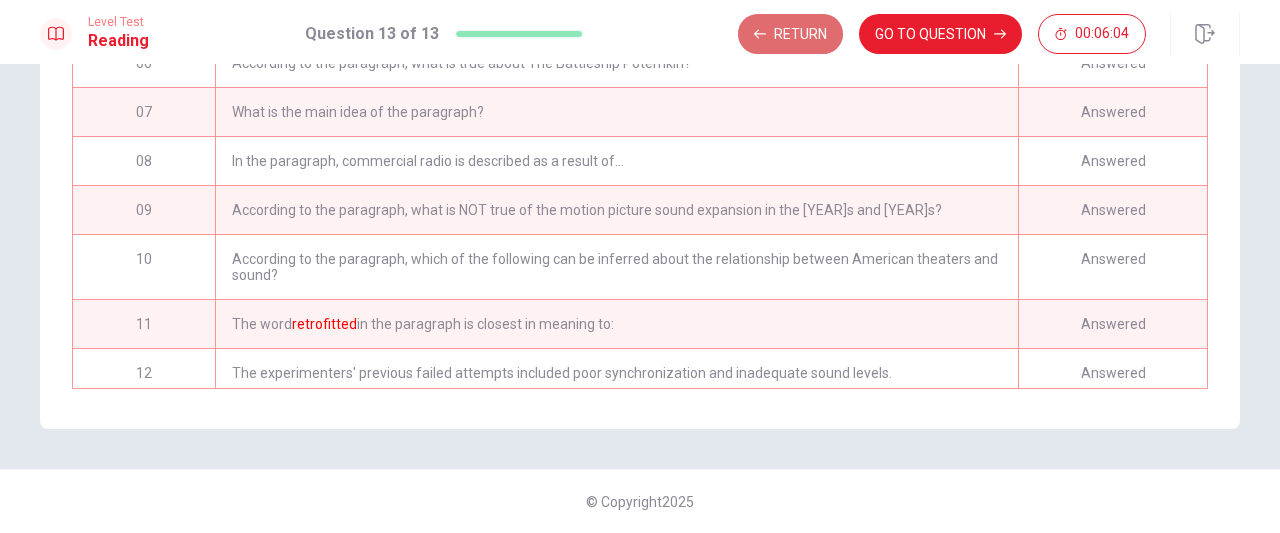 click on "Return" at bounding box center [790, 34] 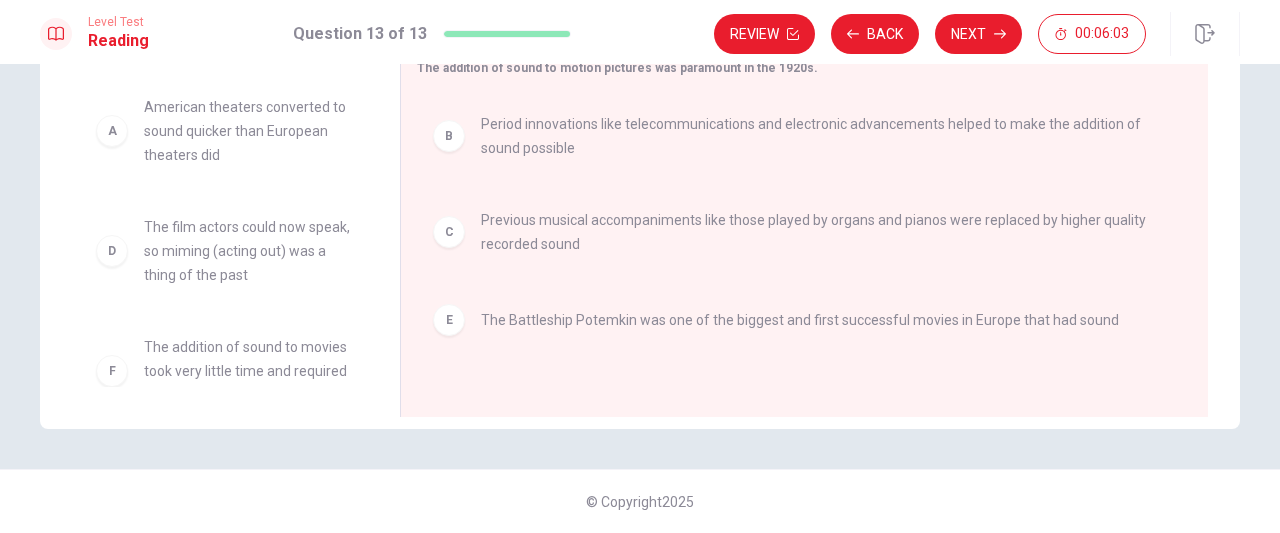 scroll, scrollTop: 370, scrollLeft: 0, axis: vertical 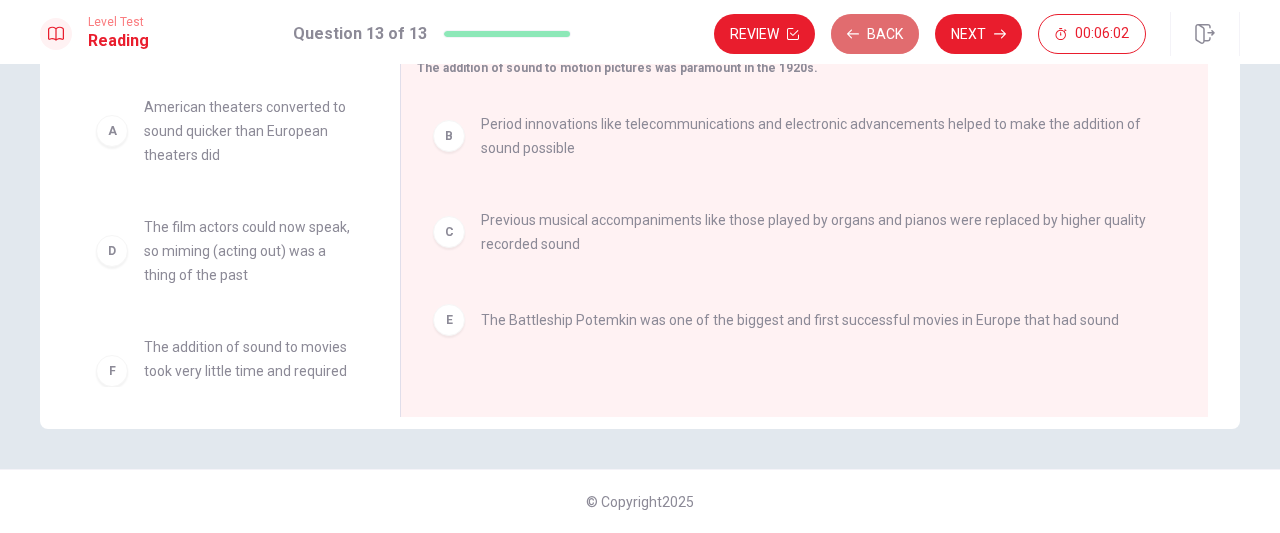 click at bounding box center [853, 33] 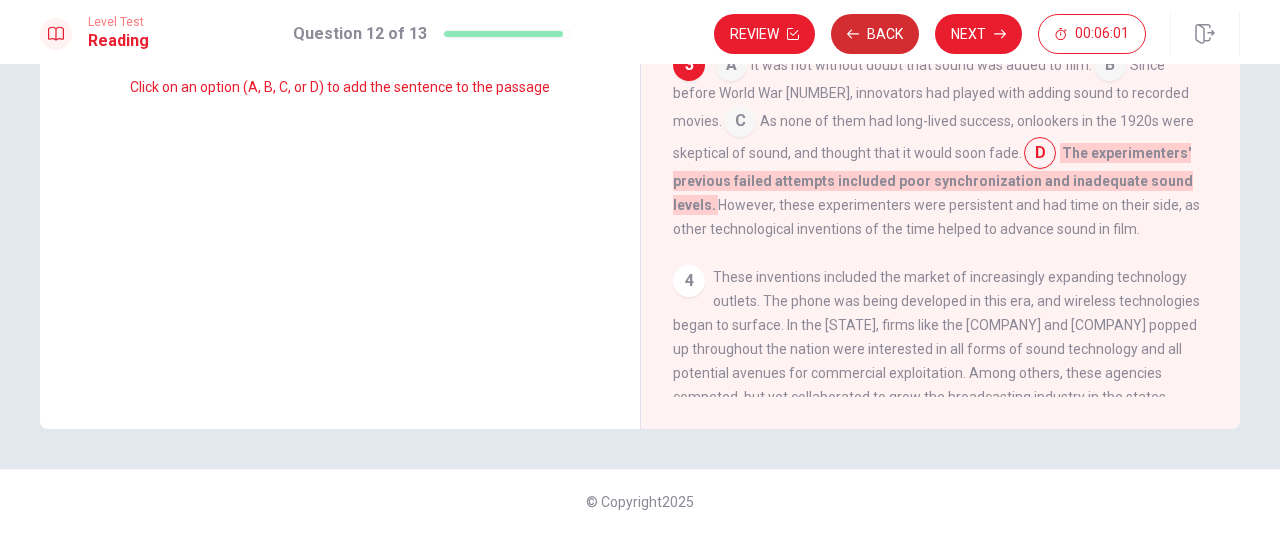 scroll, scrollTop: 334, scrollLeft: 0, axis: vertical 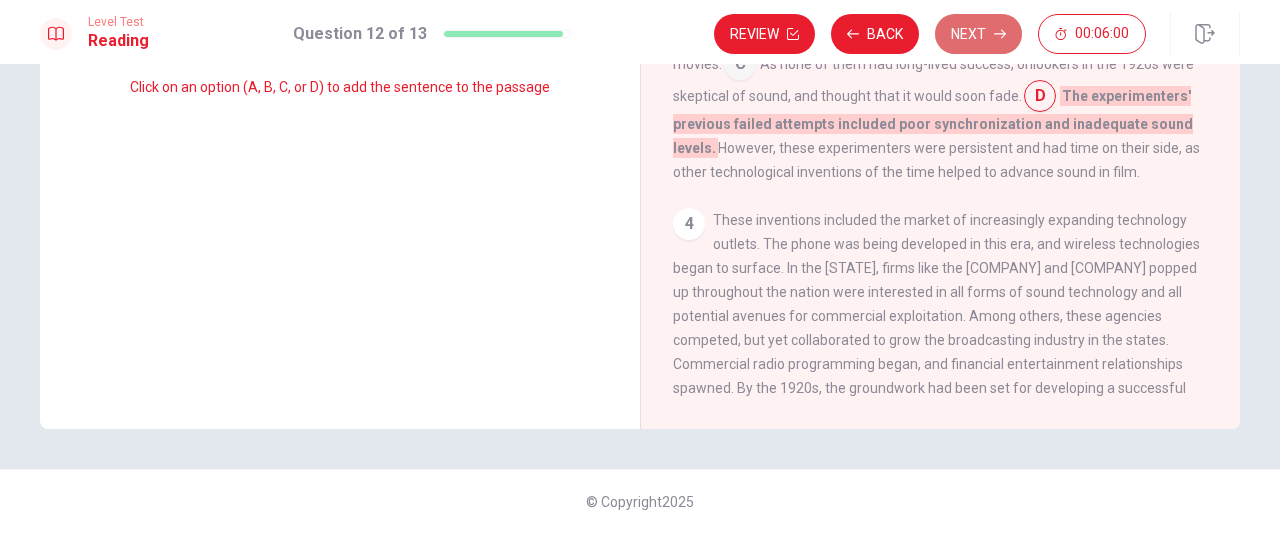 click on "Next" at bounding box center (978, 34) 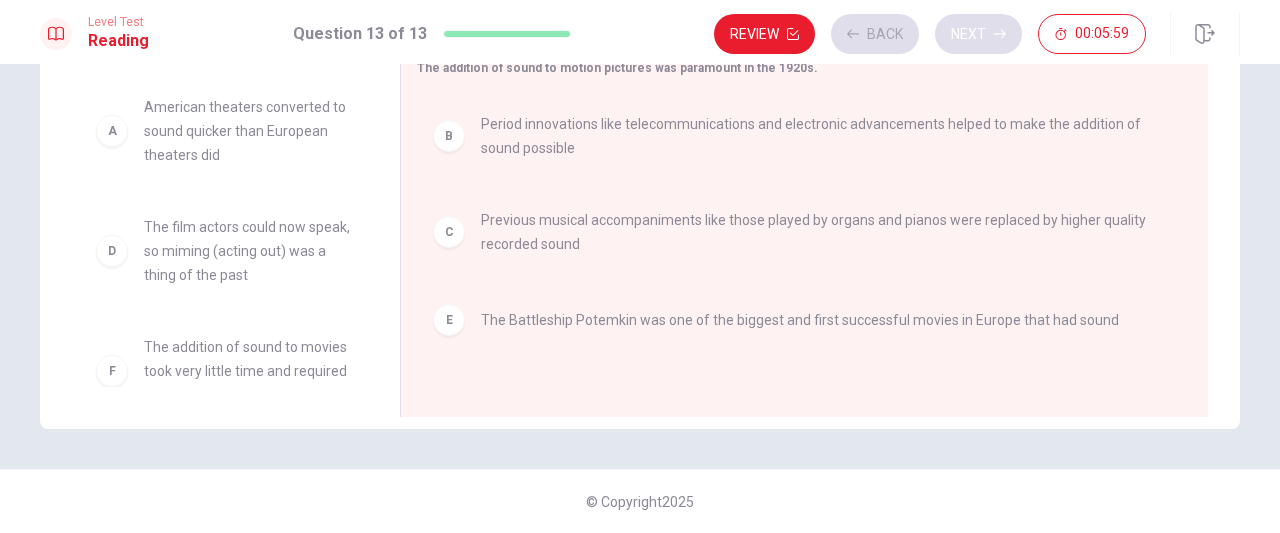 click on "Review Back Next 00:05:59" at bounding box center (930, 34) 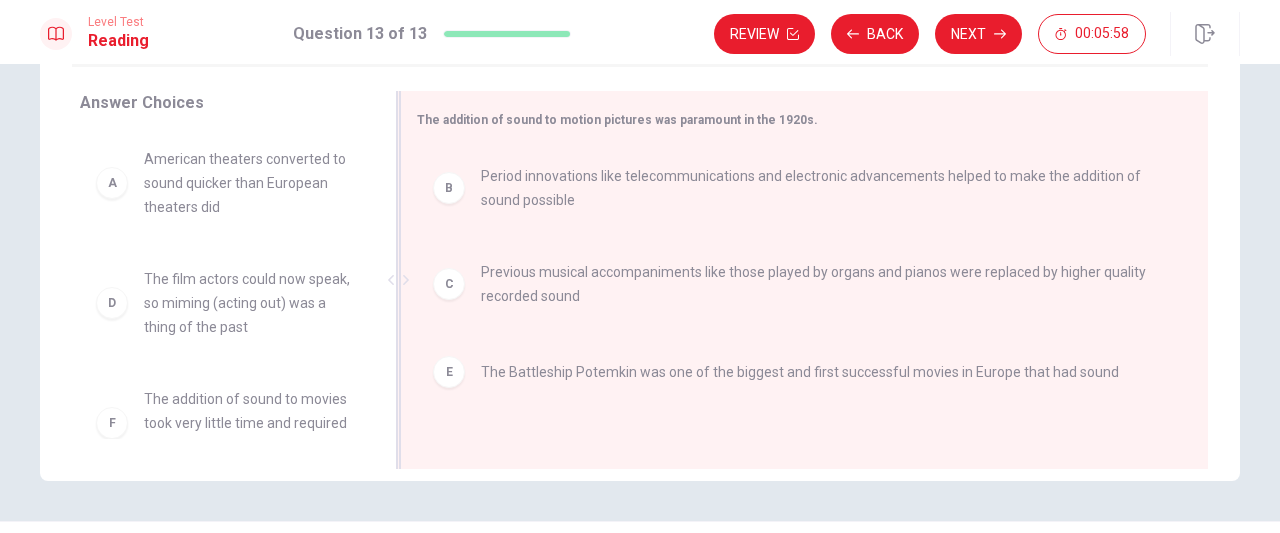 scroll, scrollTop: 311, scrollLeft: 0, axis: vertical 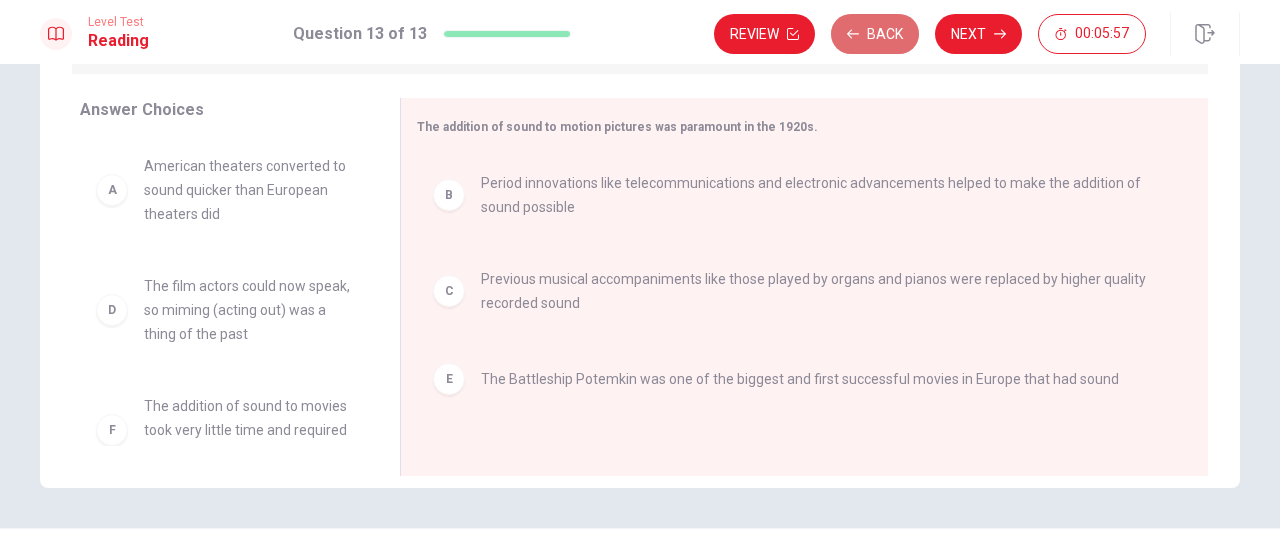 click on "Back" at bounding box center (875, 34) 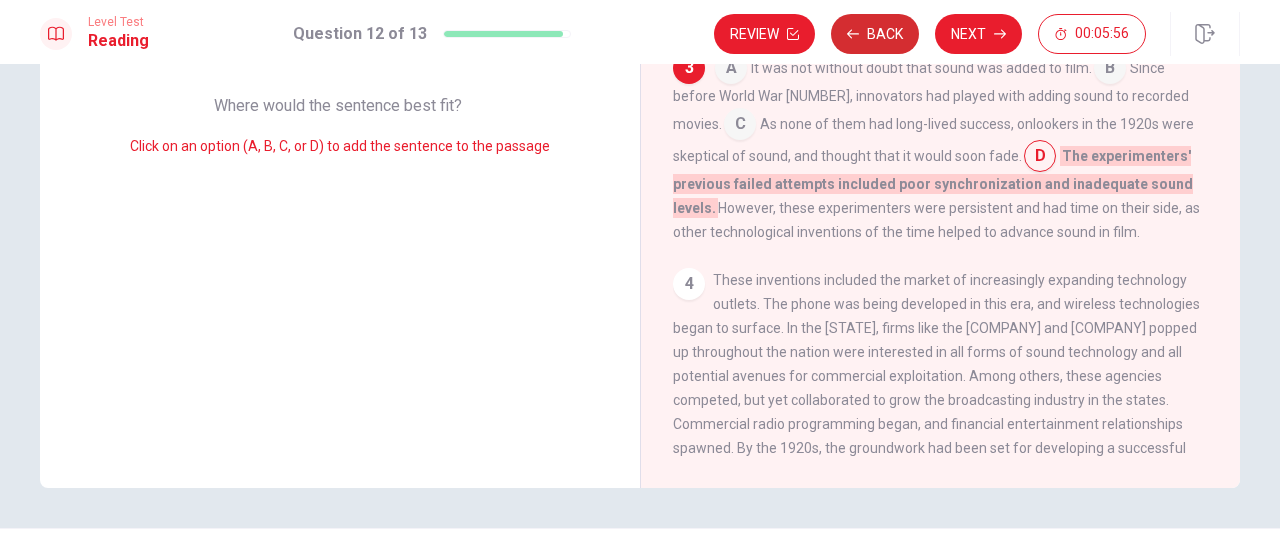 scroll, scrollTop: 334, scrollLeft: 0, axis: vertical 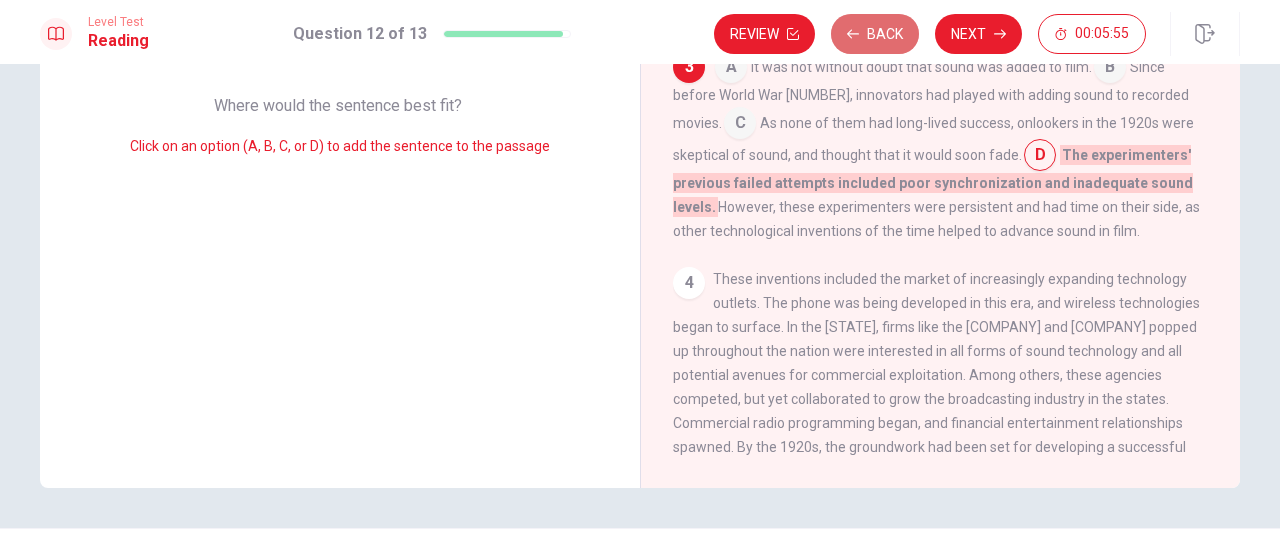 click on "Back" at bounding box center [875, 34] 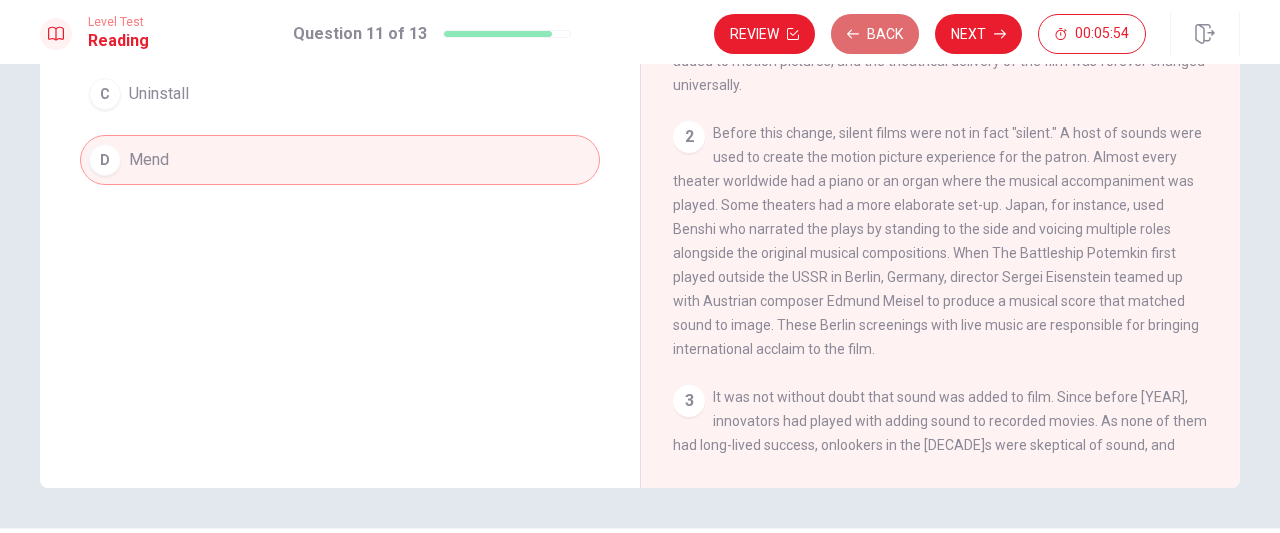 click on "Back" at bounding box center (875, 34) 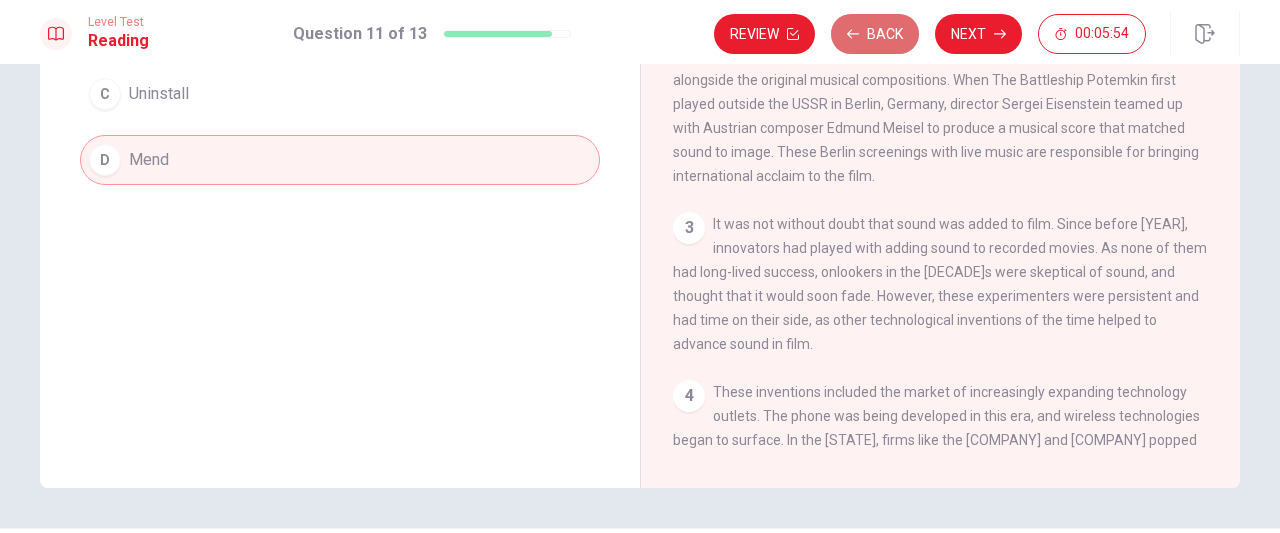click on "Back" at bounding box center [875, 34] 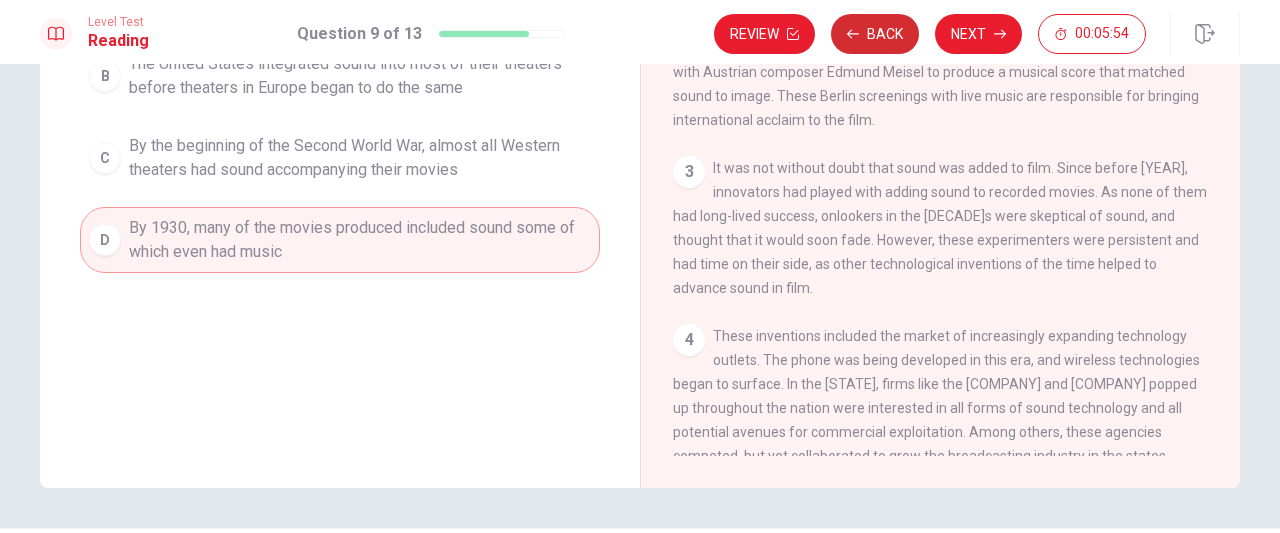 scroll, scrollTop: 517, scrollLeft: 0, axis: vertical 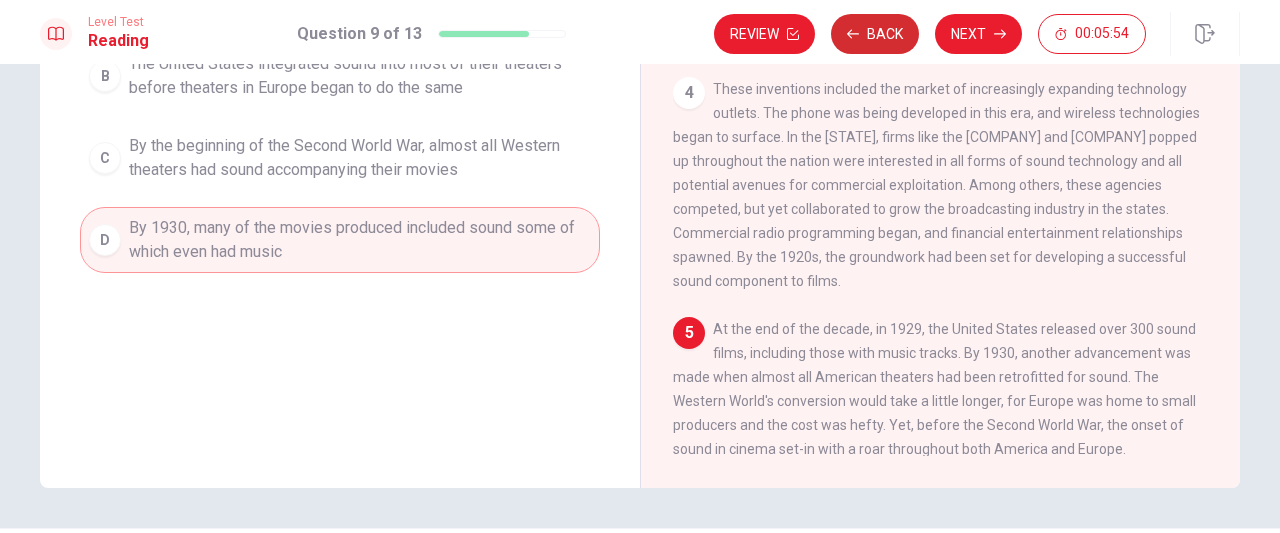 click on "Back" at bounding box center [875, 34] 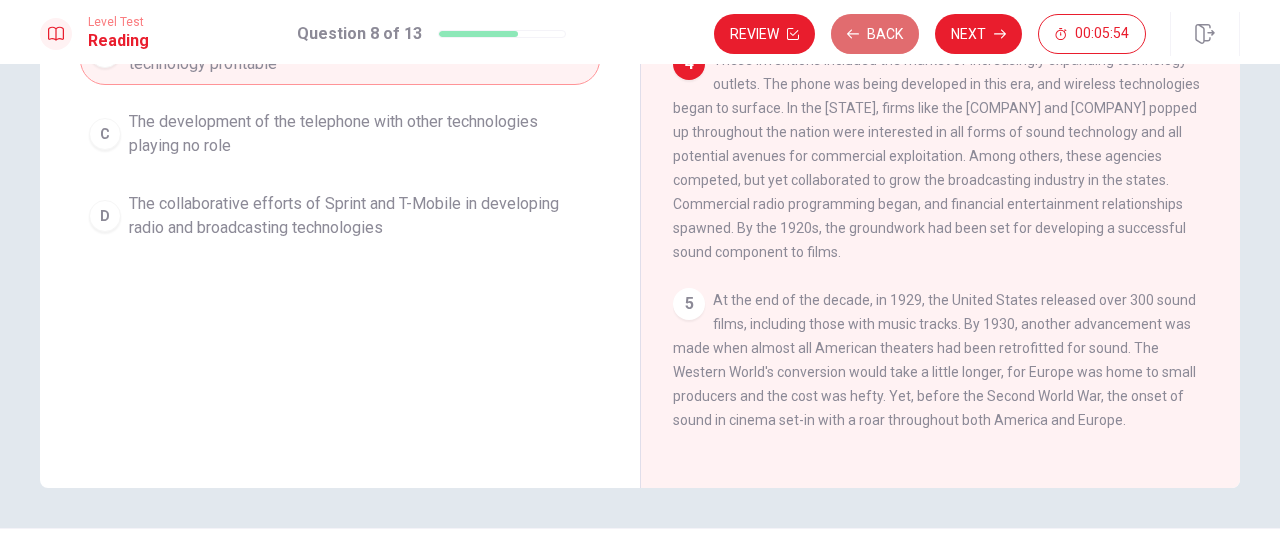 scroll, scrollTop: 287, scrollLeft: 0, axis: vertical 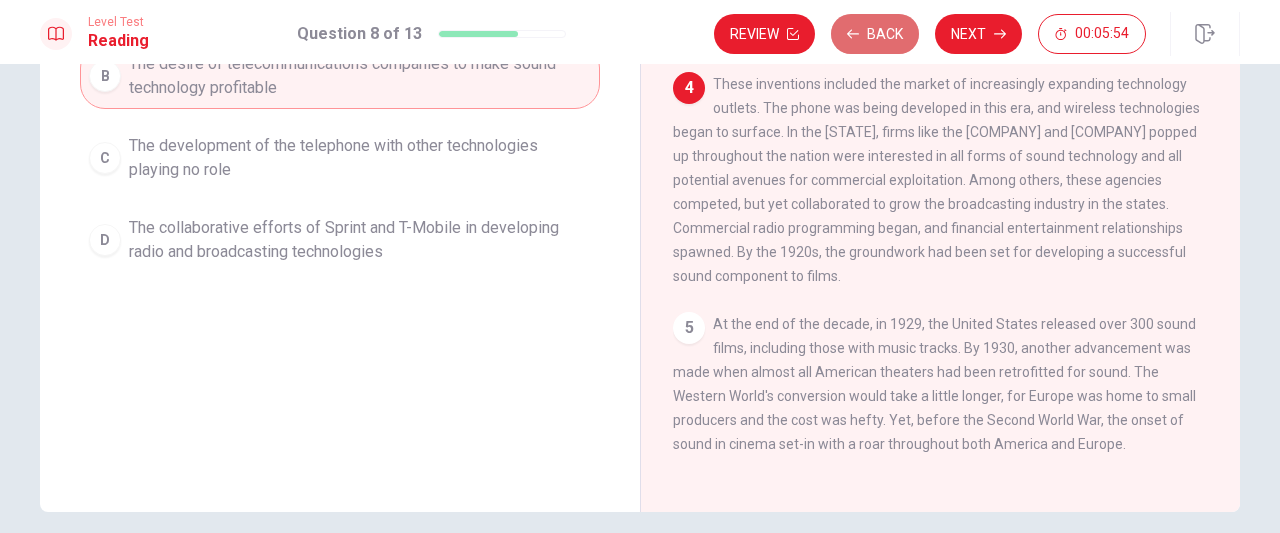 click on "Back" at bounding box center [875, 34] 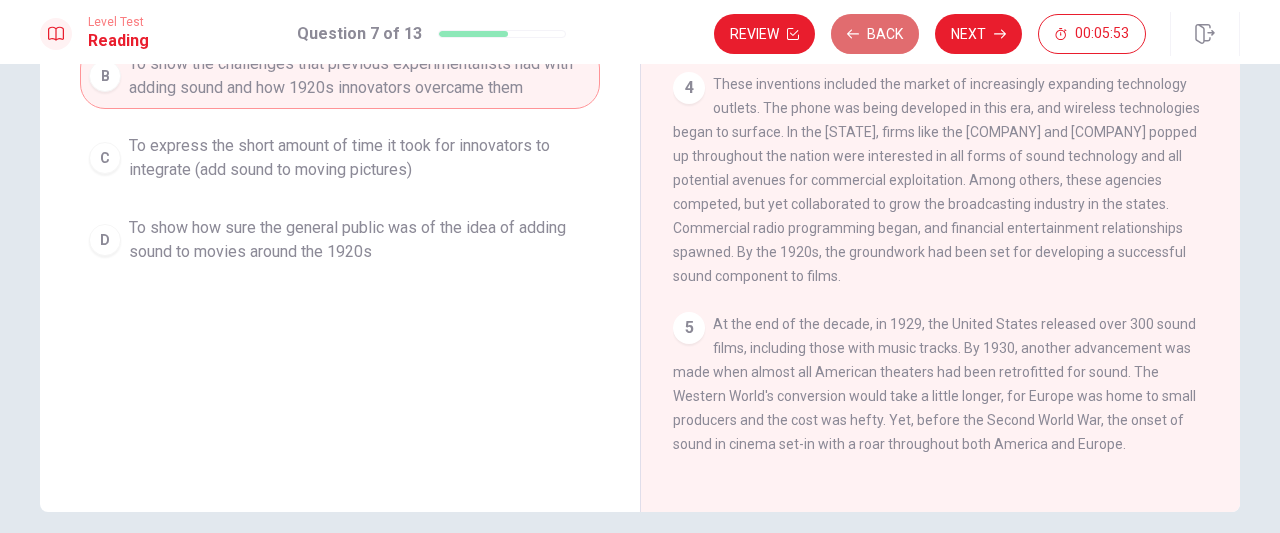click on "Back" at bounding box center (875, 34) 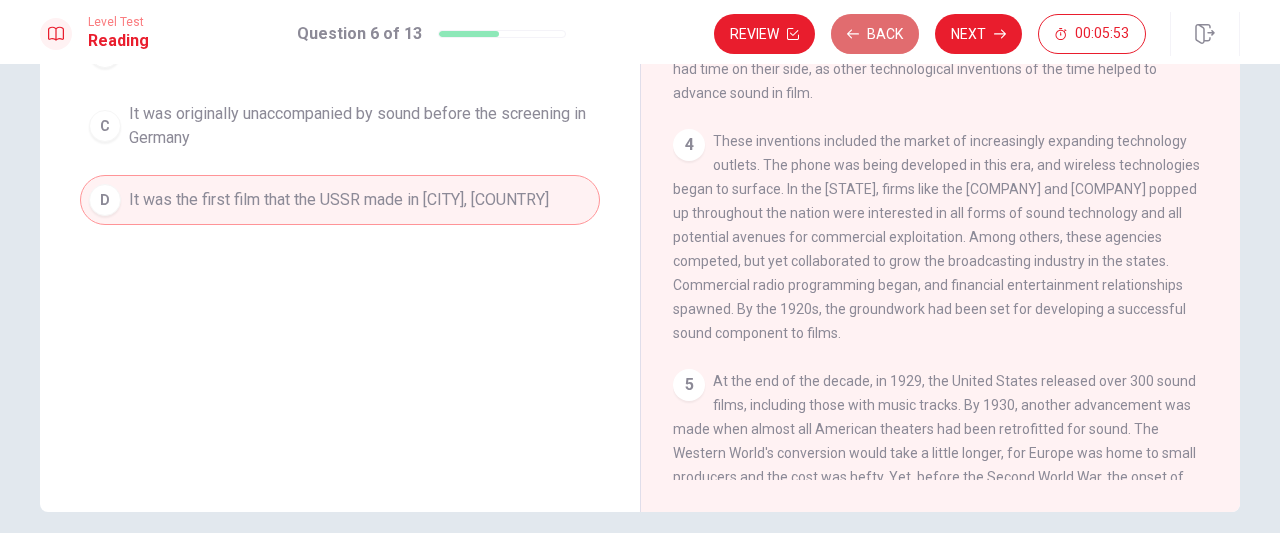 click on "Back" at bounding box center [875, 34] 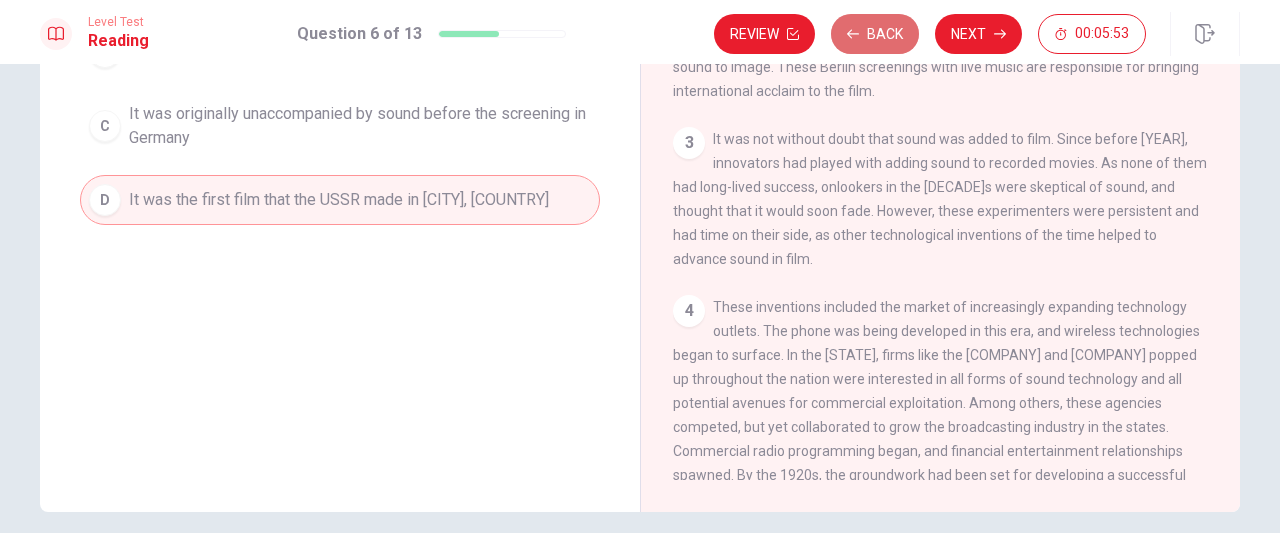 click on "Back" at bounding box center [875, 34] 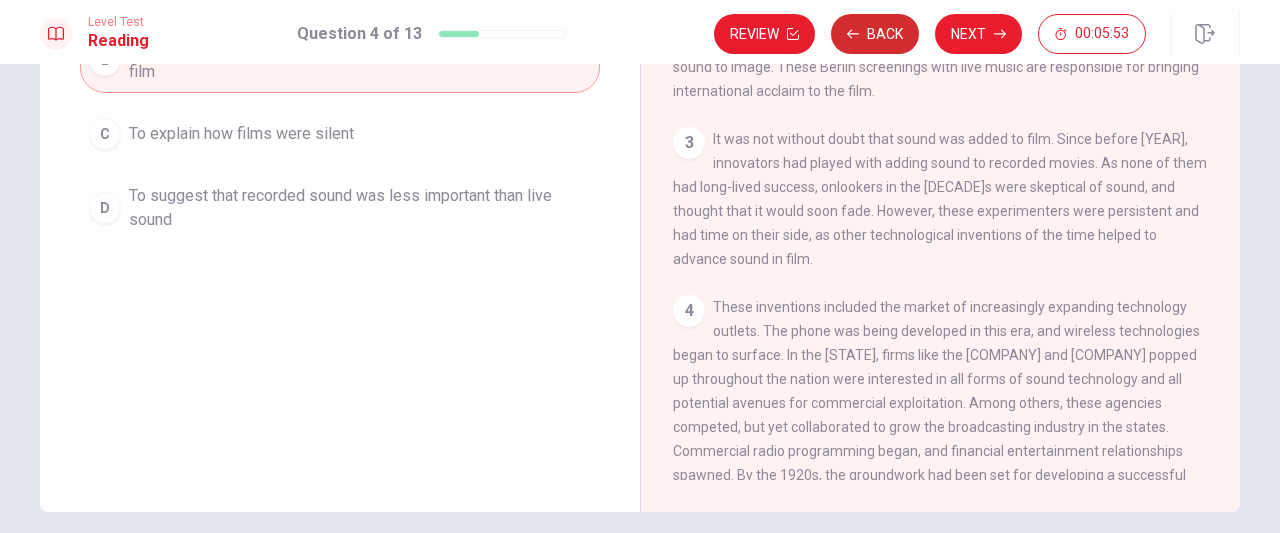 scroll, scrollTop: 246, scrollLeft: 0, axis: vertical 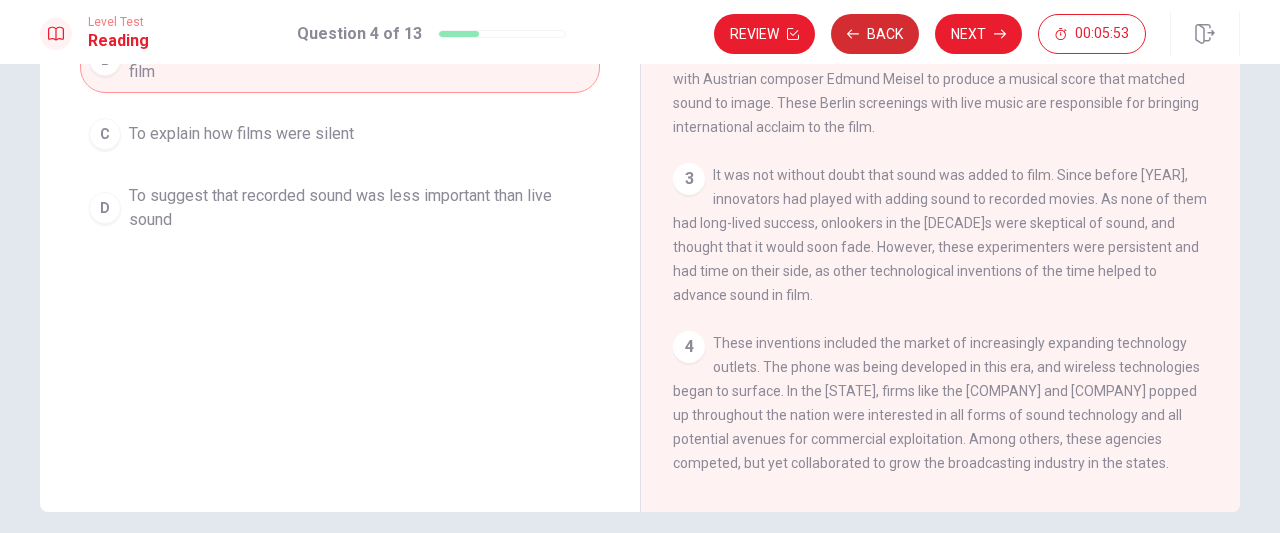 click on "Back" at bounding box center (875, 34) 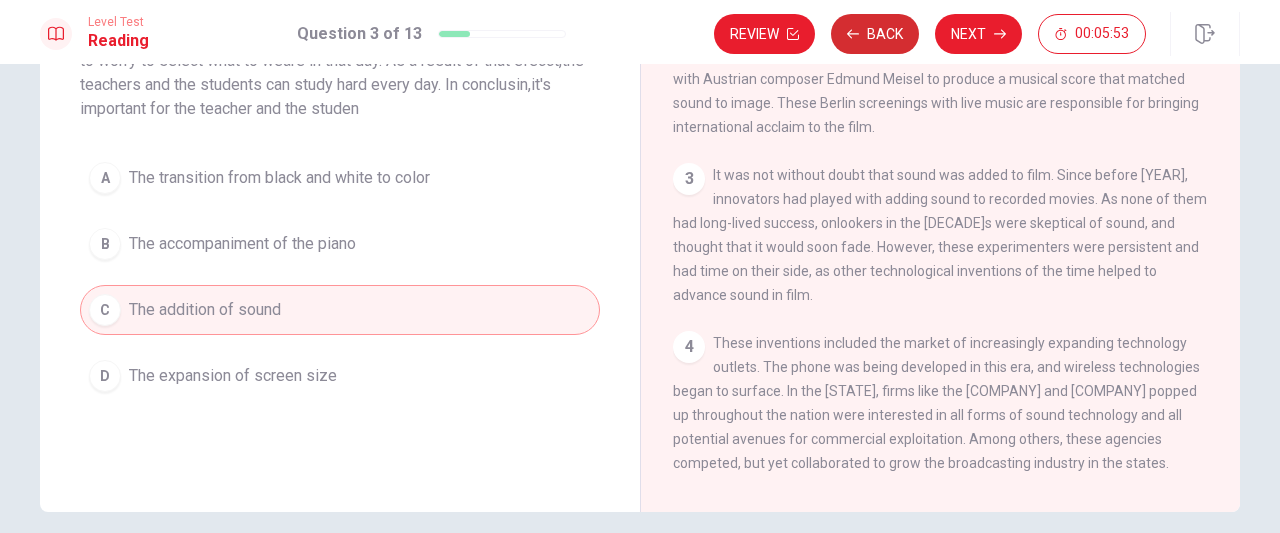 scroll, scrollTop: 311, scrollLeft: 0, axis: vertical 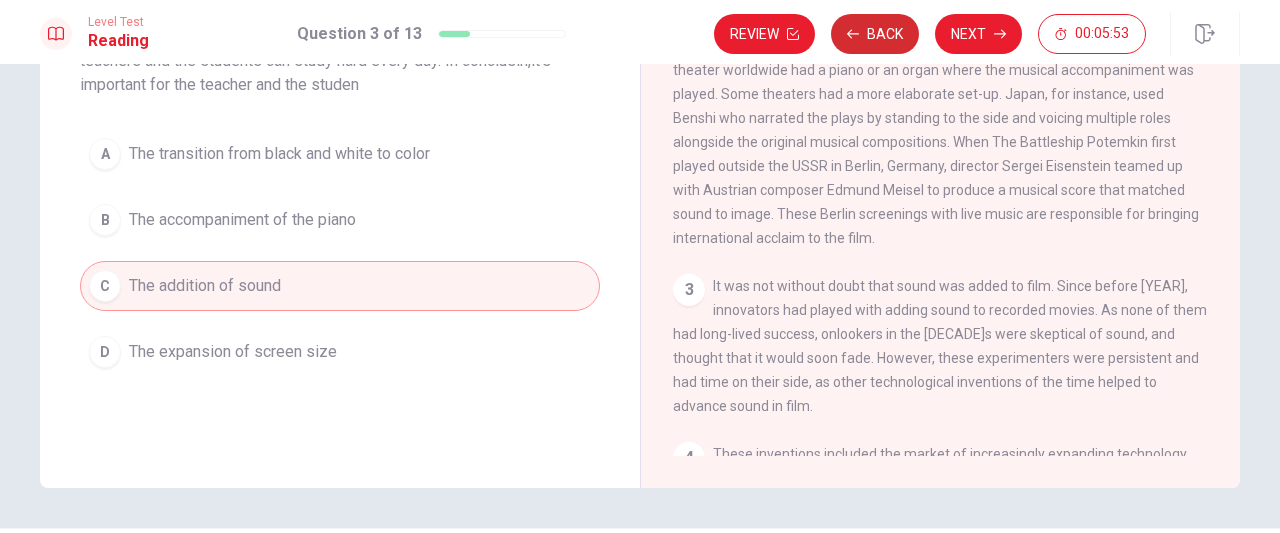 click on "Back" at bounding box center (875, 34) 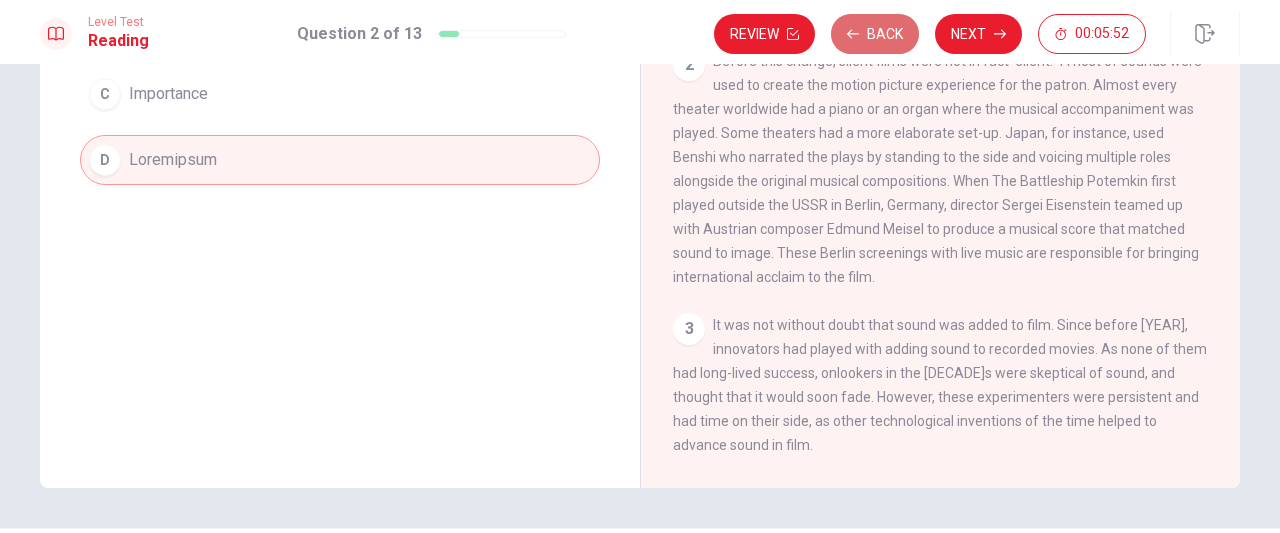scroll, scrollTop: 287, scrollLeft: 0, axis: vertical 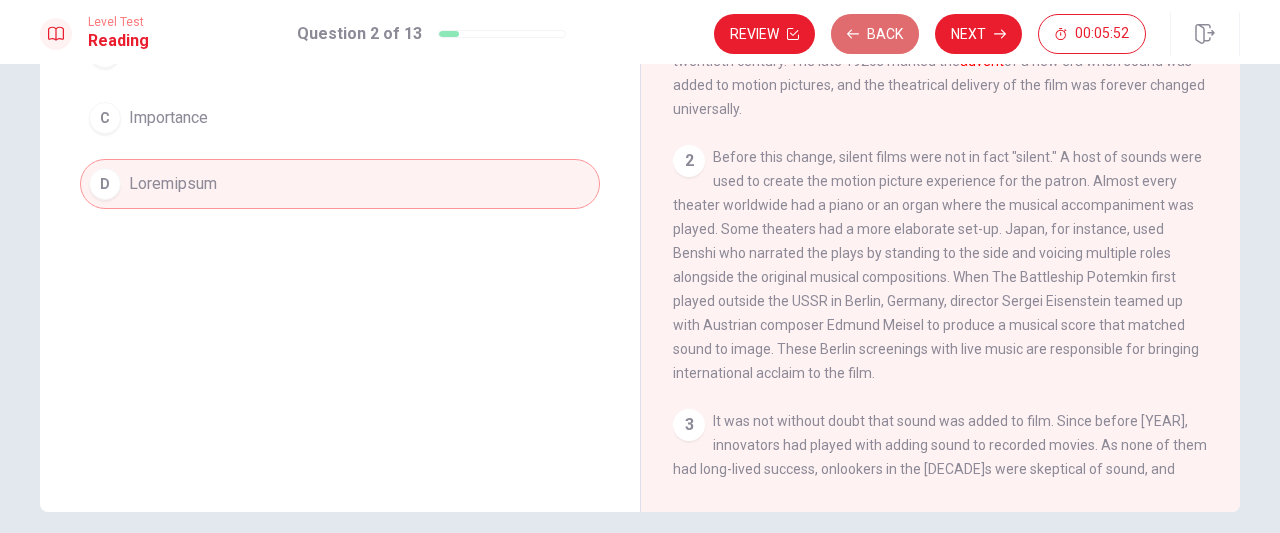click on "Back" at bounding box center [875, 34] 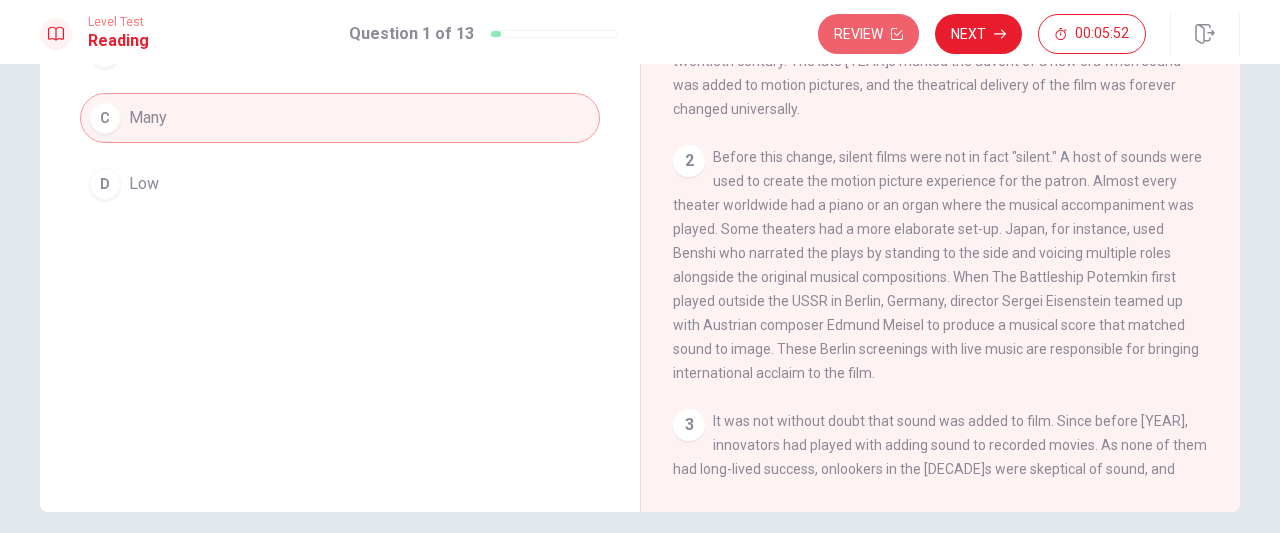 click on "Review" at bounding box center [868, 34] 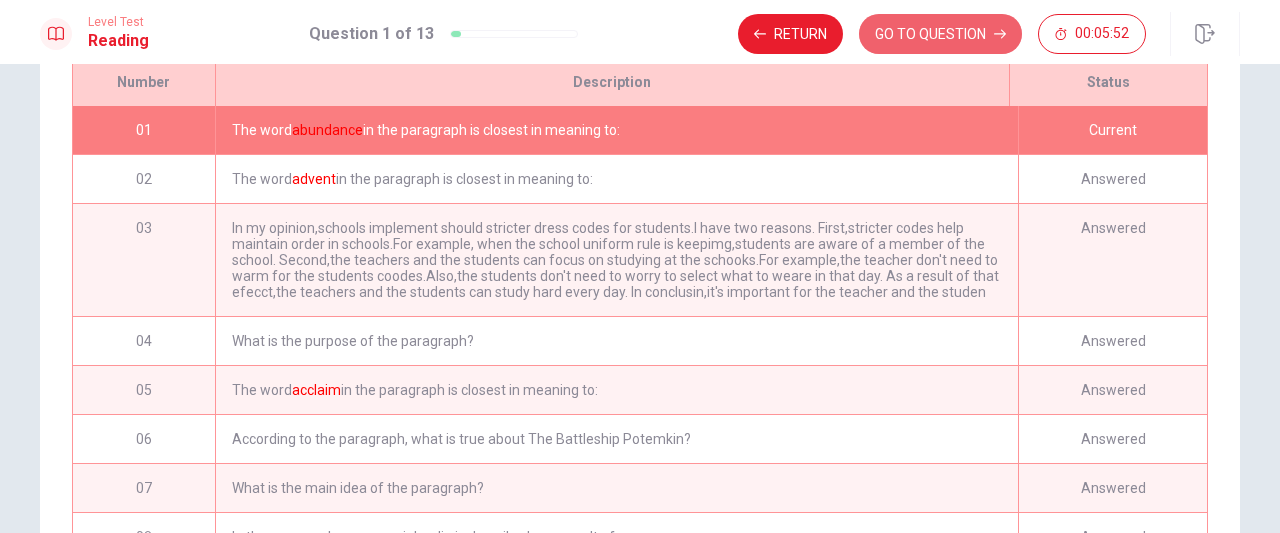scroll, scrollTop: 352, scrollLeft: 0, axis: vertical 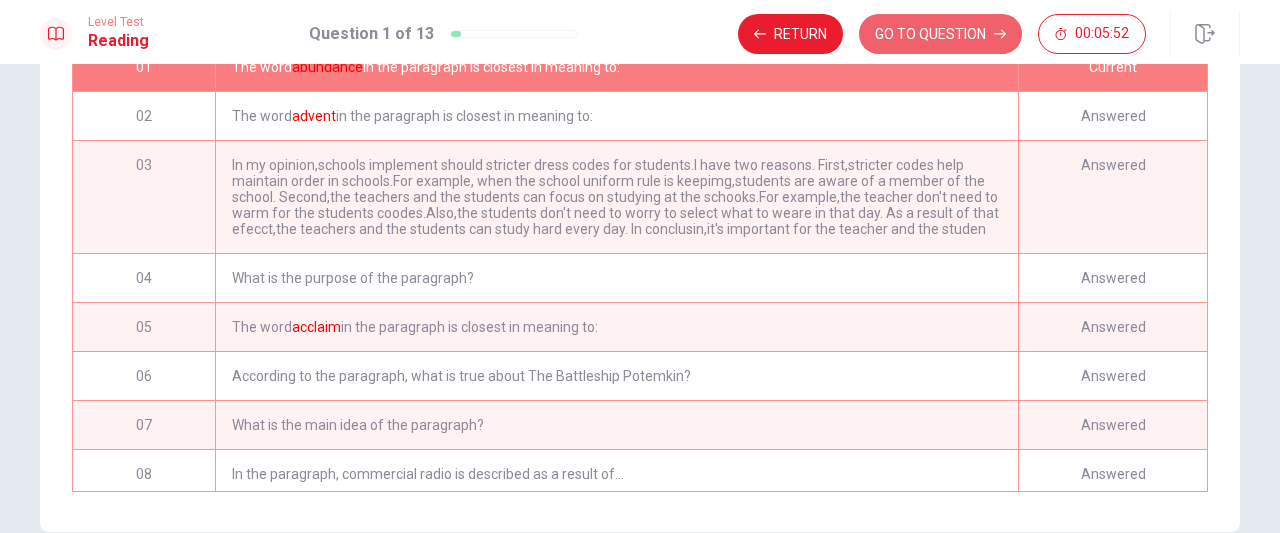 click on "GO TO QUESTION" at bounding box center [940, 34] 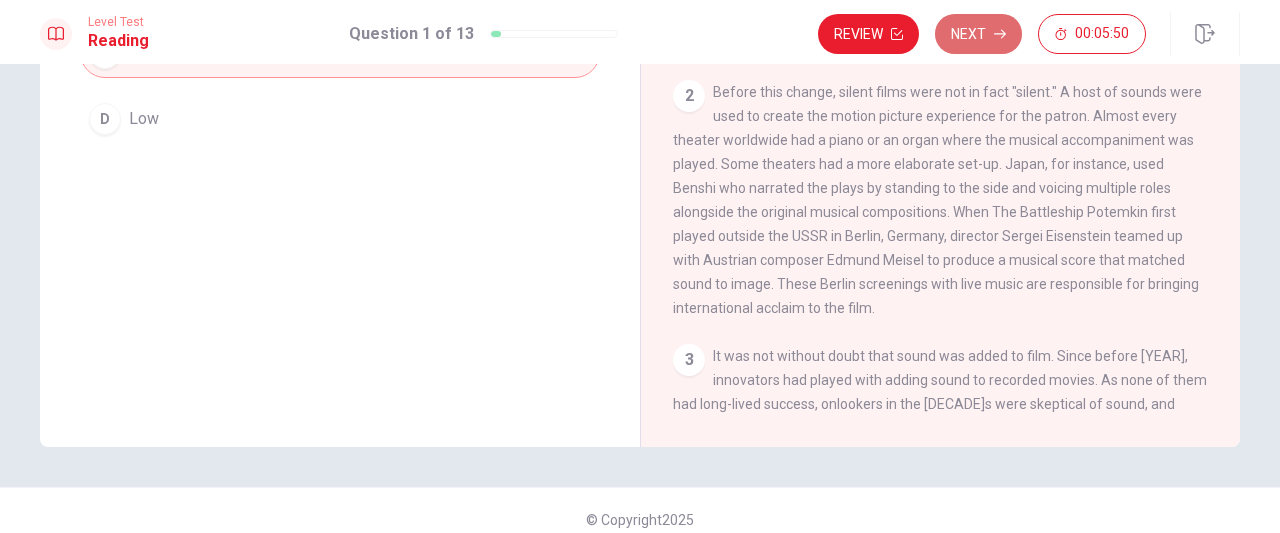 click on "Next" at bounding box center [978, 34] 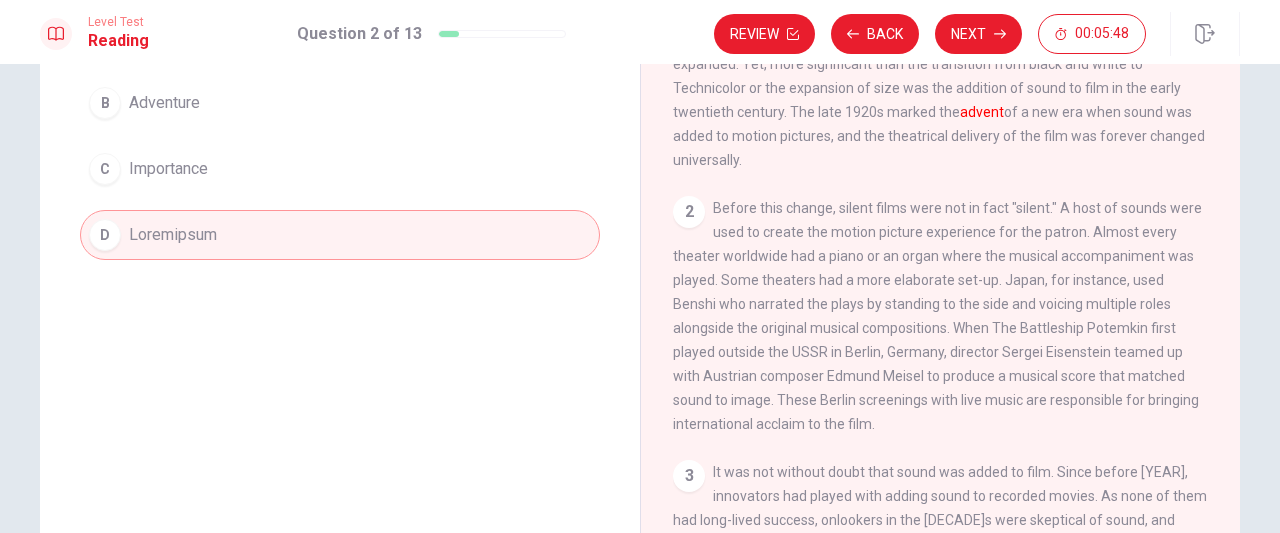 scroll, scrollTop: 0, scrollLeft: 0, axis: both 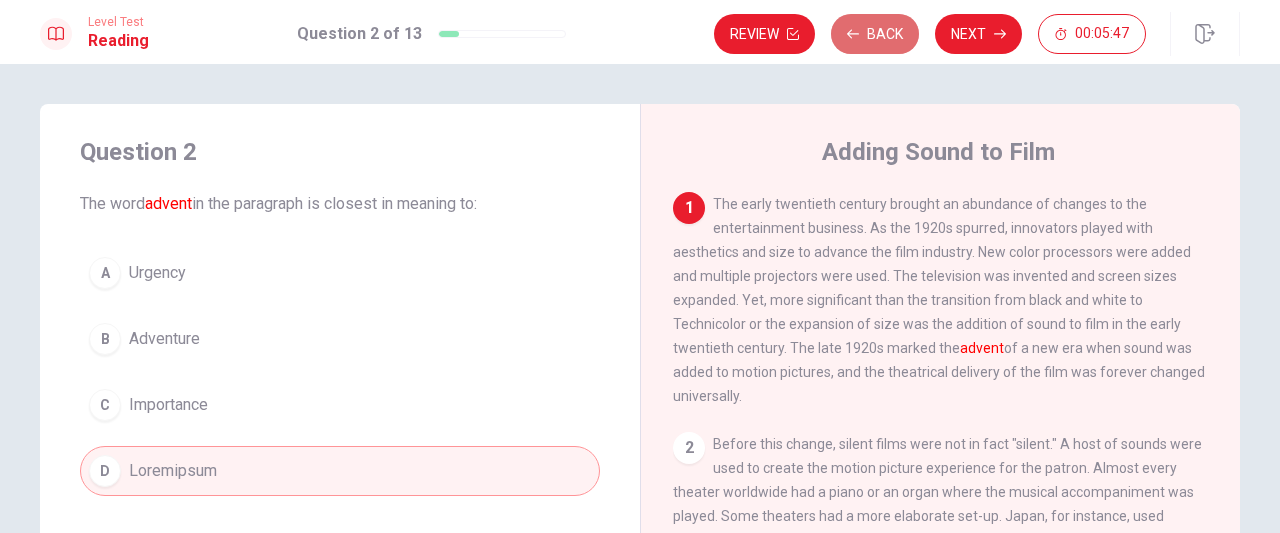 click on "Back" at bounding box center [875, 34] 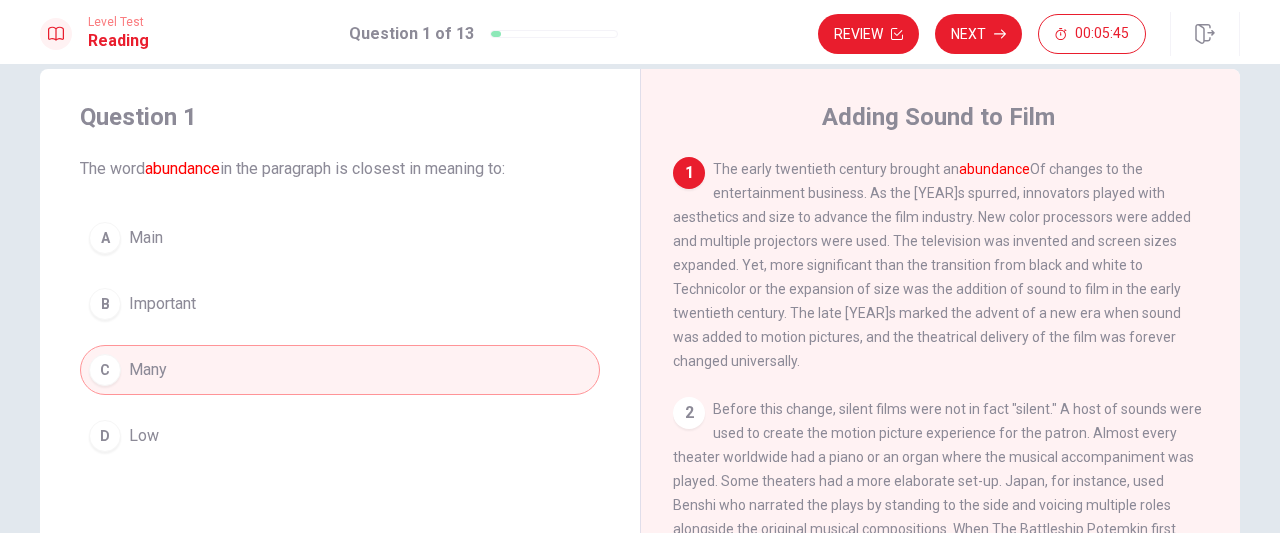 scroll 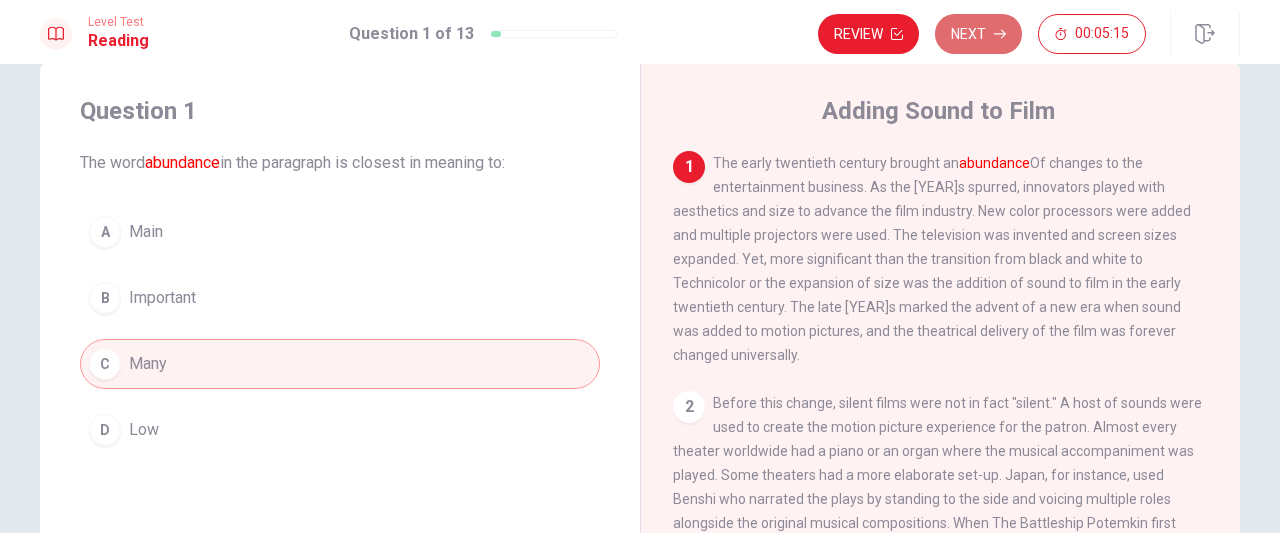 click on "Next" at bounding box center [978, 34] 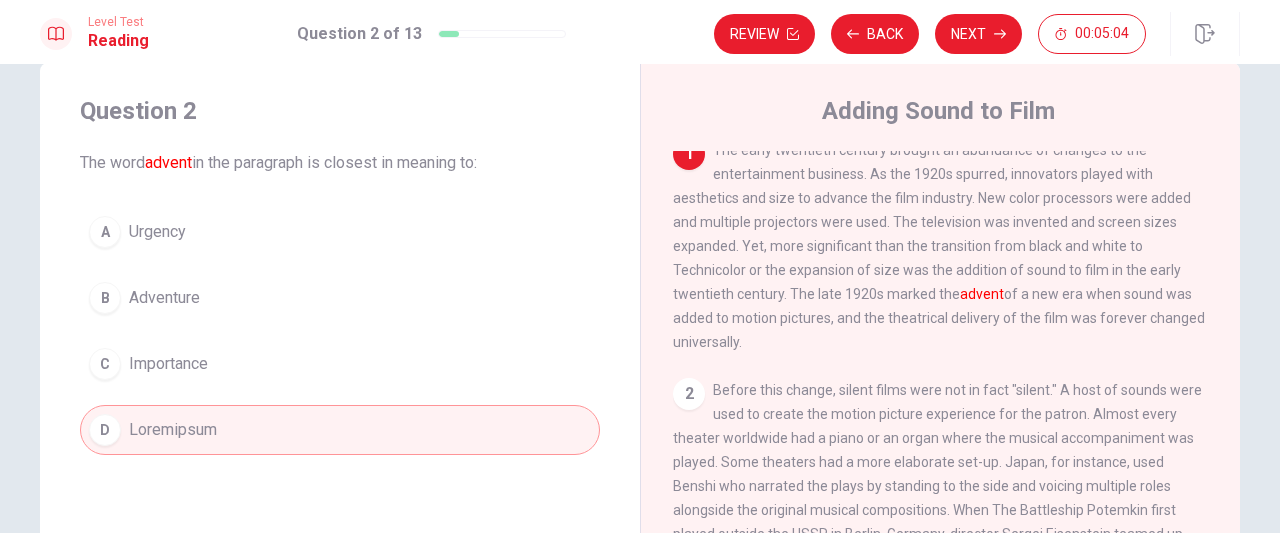 scroll, scrollTop: 0, scrollLeft: 0, axis: both 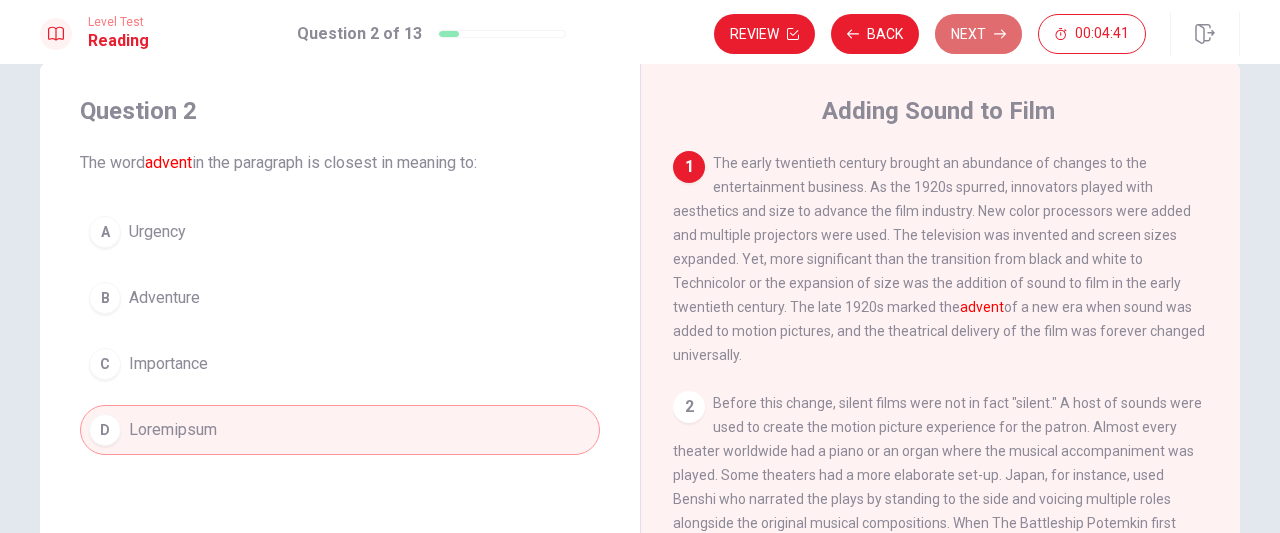 click on "Next" at bounding box center [978, 34] 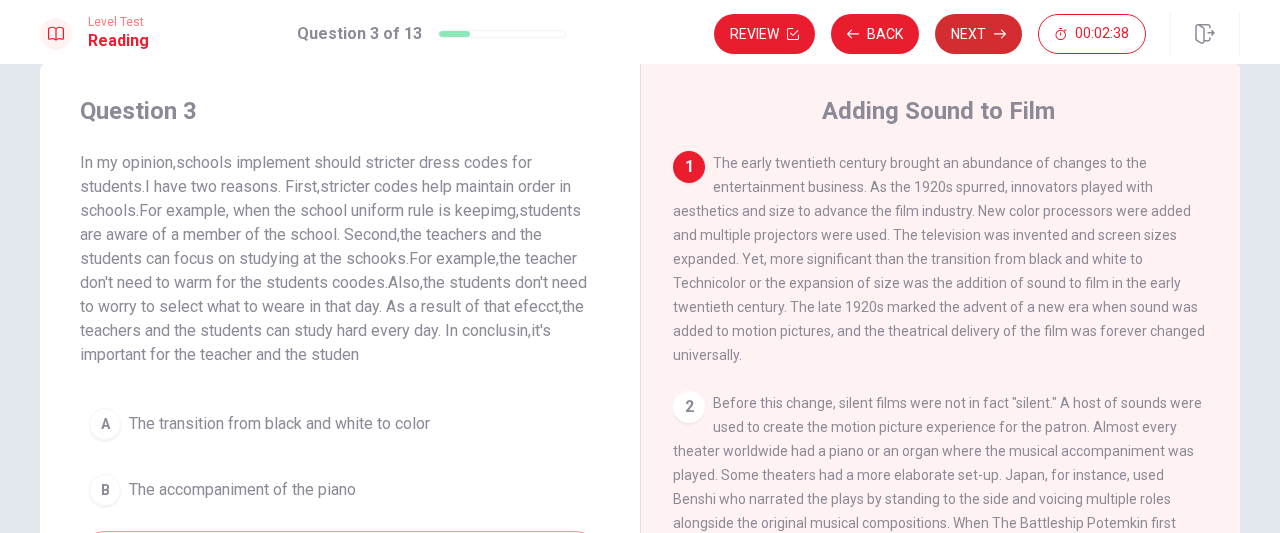 click on "Next" at bounding box center (978, 34) 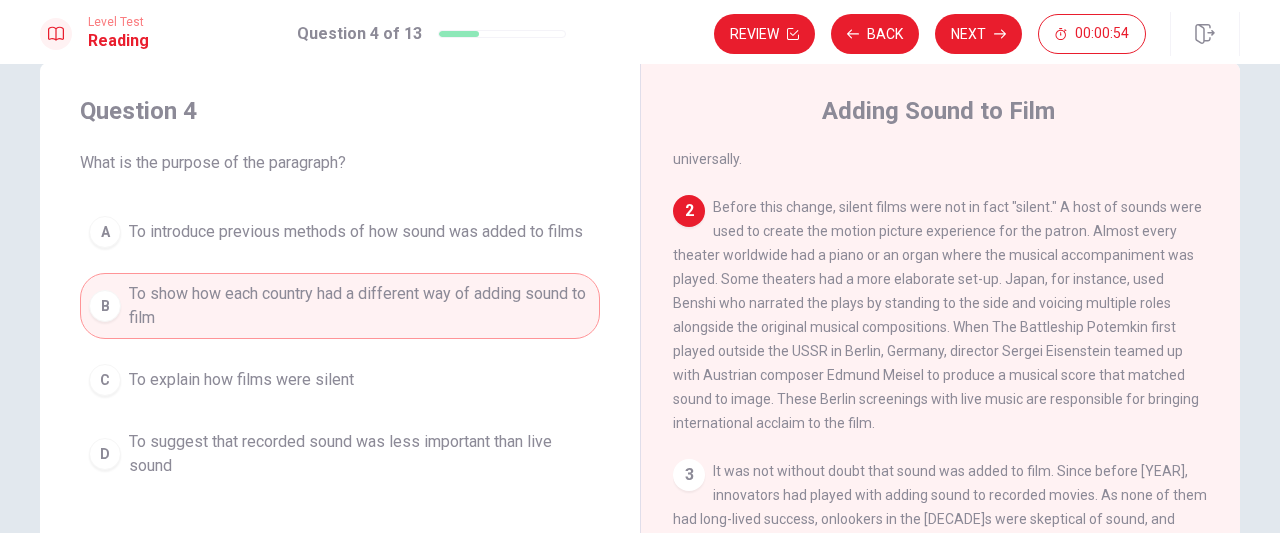 scroll, scrollTop: 196, scrollLeft: 0, axis: vertical 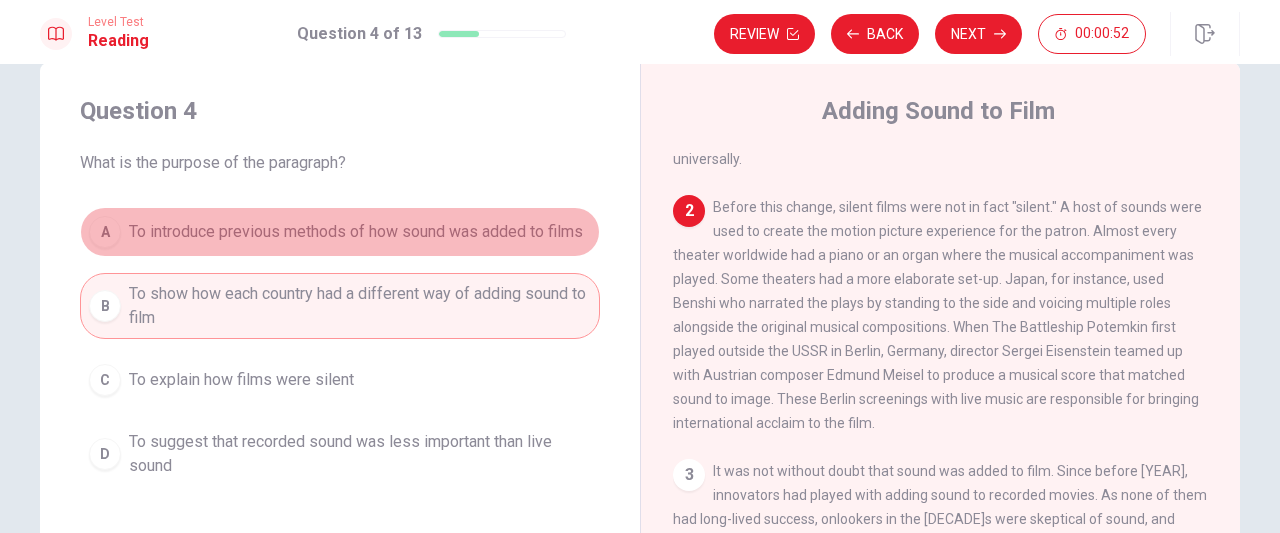 click on "To introduce previous methods of how sound was added to films" at bounding box center [356, 232] 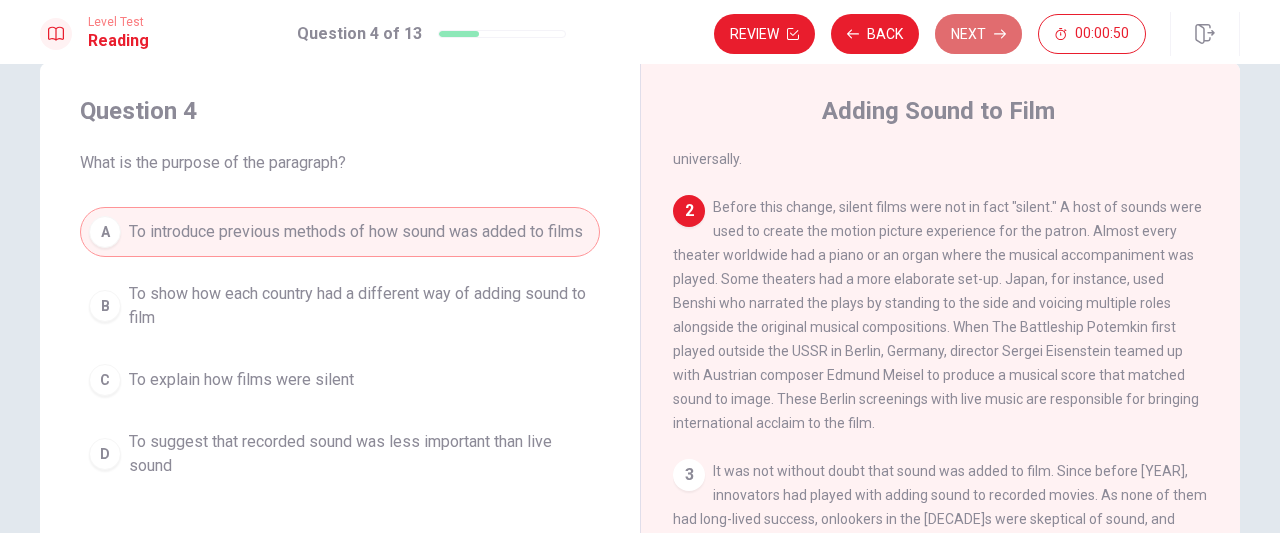 click on "Next" at bounding box center [978, 34] 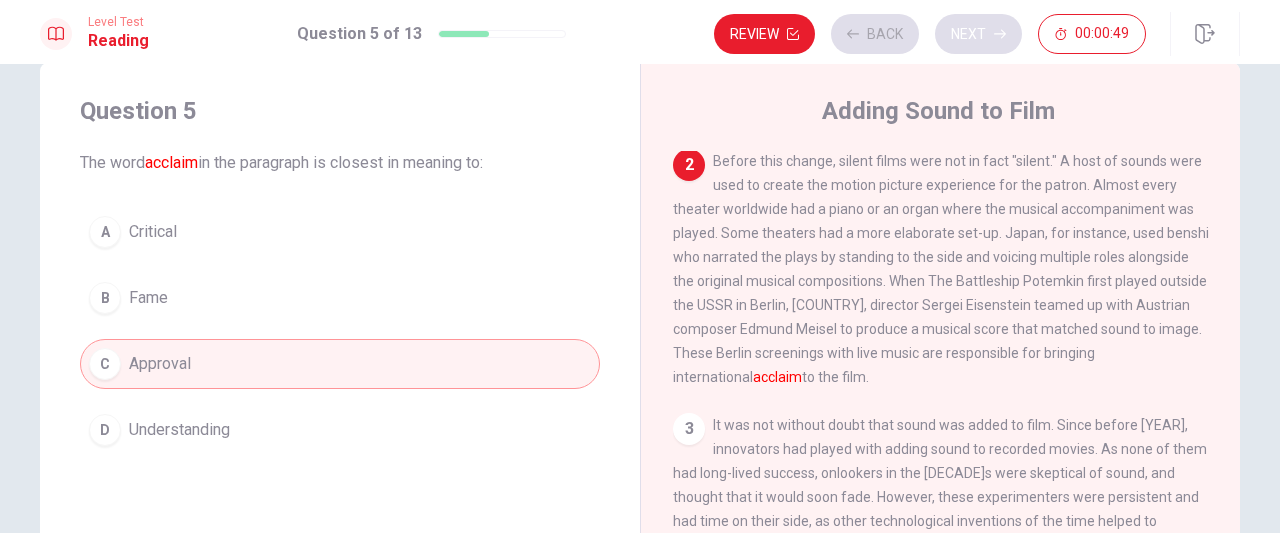 scroll, scrollTop: 246, scrollLeft: 0, axis: vertical 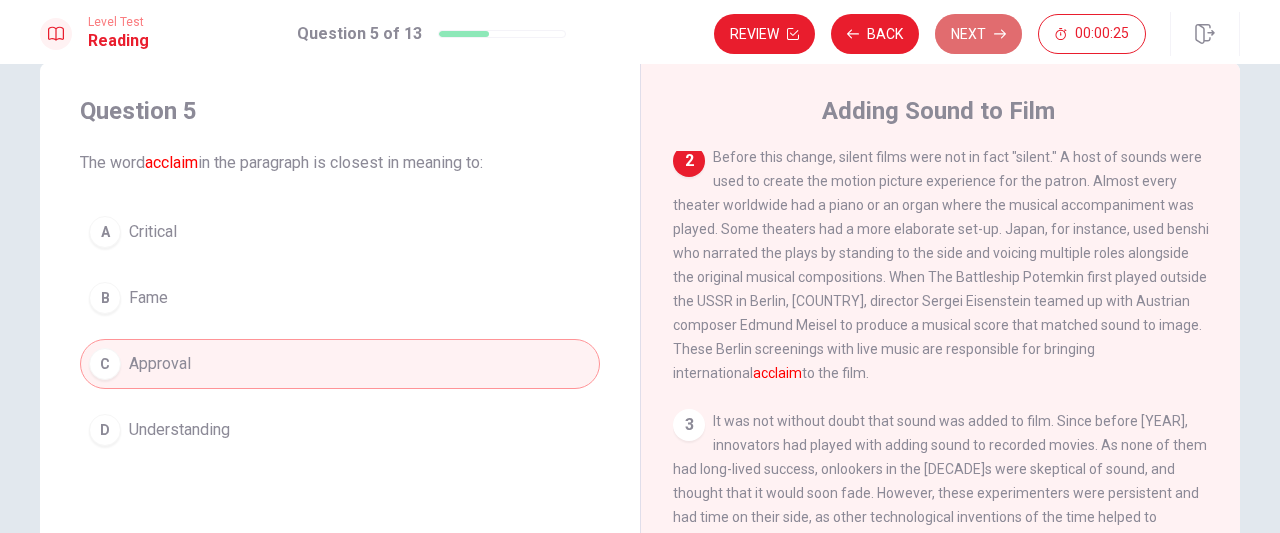 click on "Next" at bounding box center (978, 34) 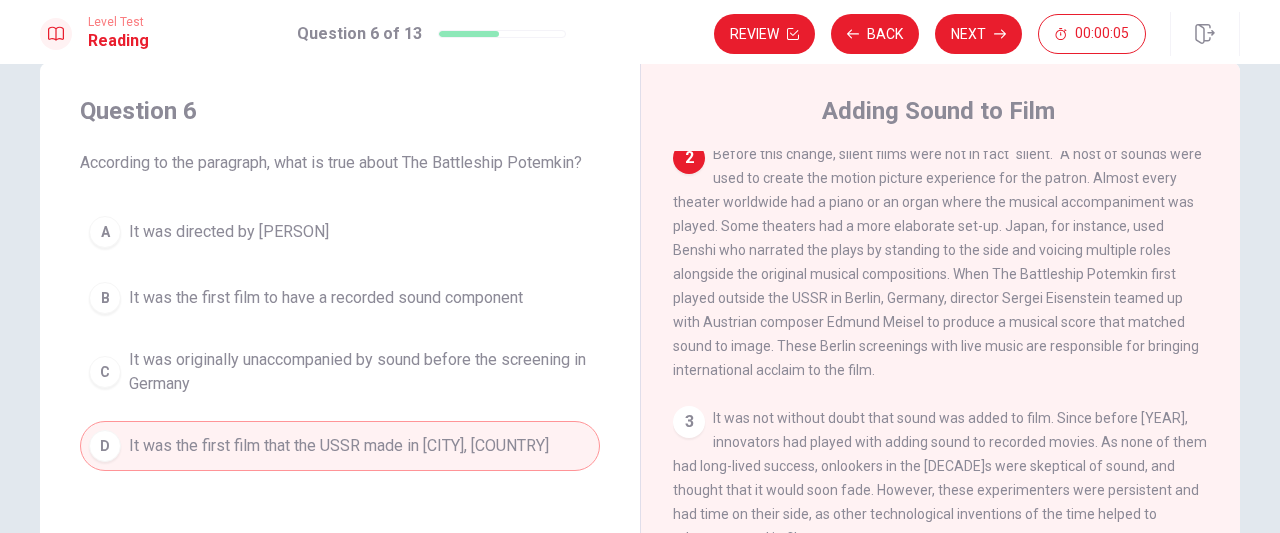 scroll, scrollTop: 250, scrollLeft: 0, axis: vertical 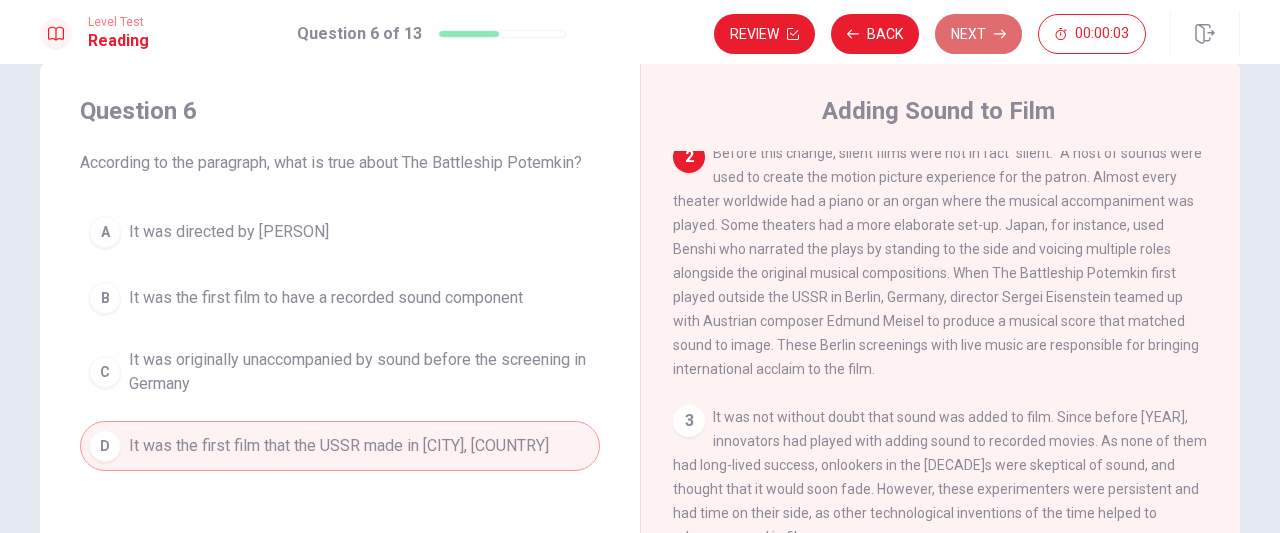 click on "Next" at bounding box center (978, 34) 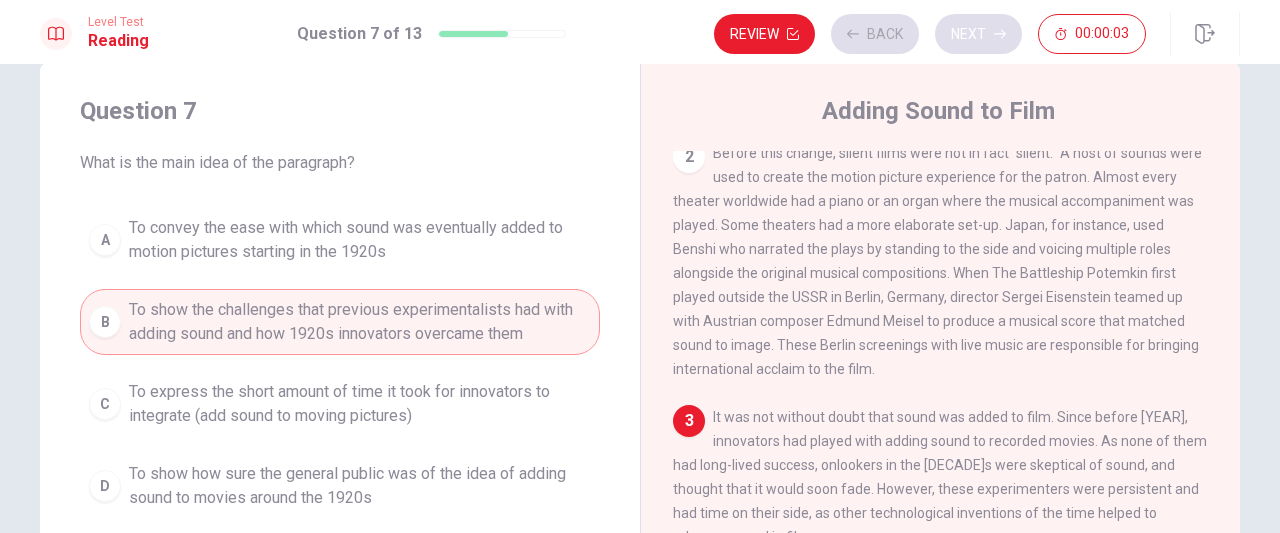 scroll, scrollTop: 290, scrollLeft: 0, axis: vertical 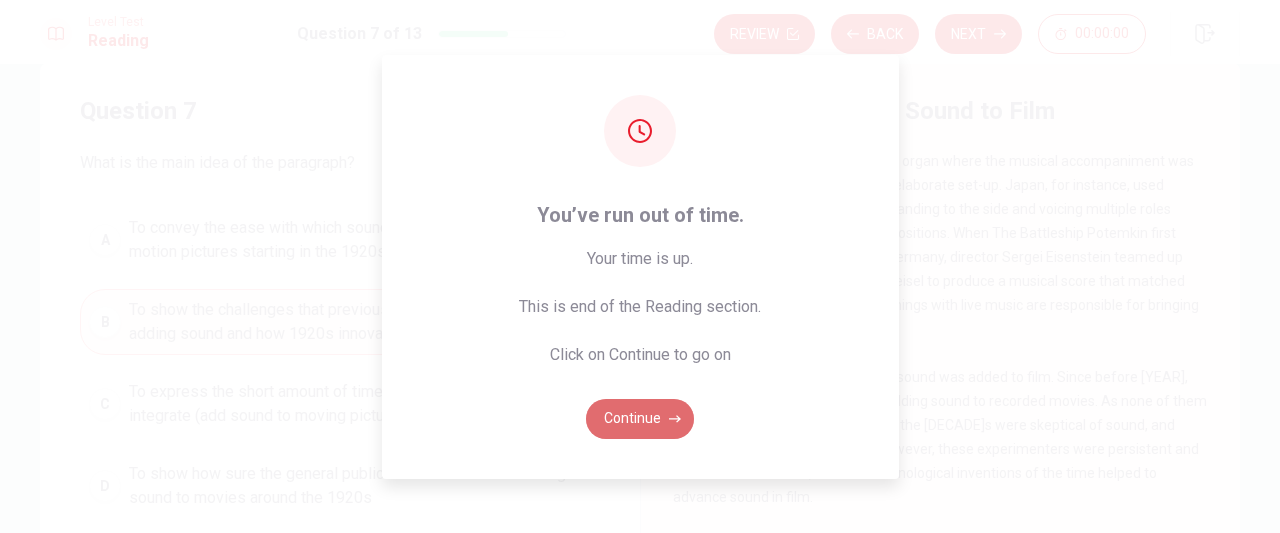 click on "Continue" at bounding box center [640, 419] 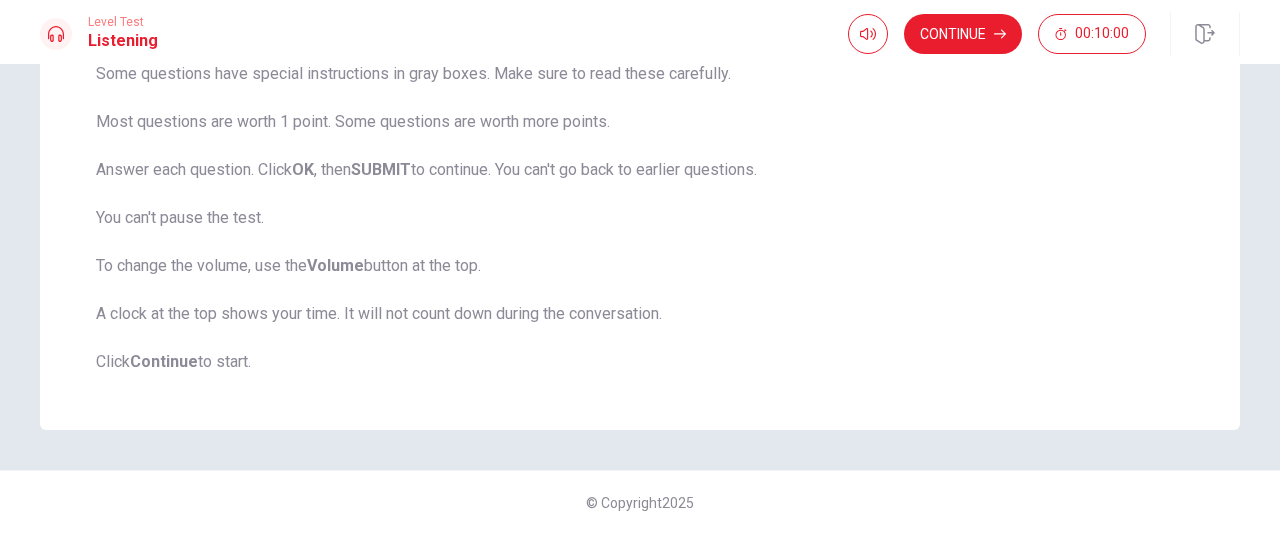scroll, scrollTop: 415, scrollLeft: 0, axis: vertical 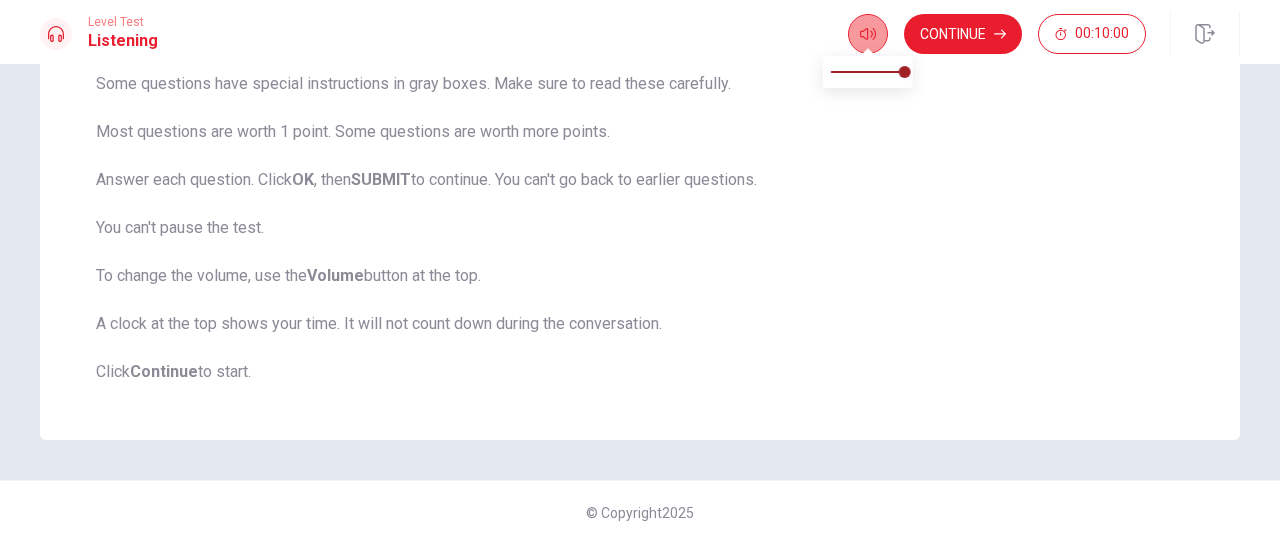 click at bounding box center (868, 34) 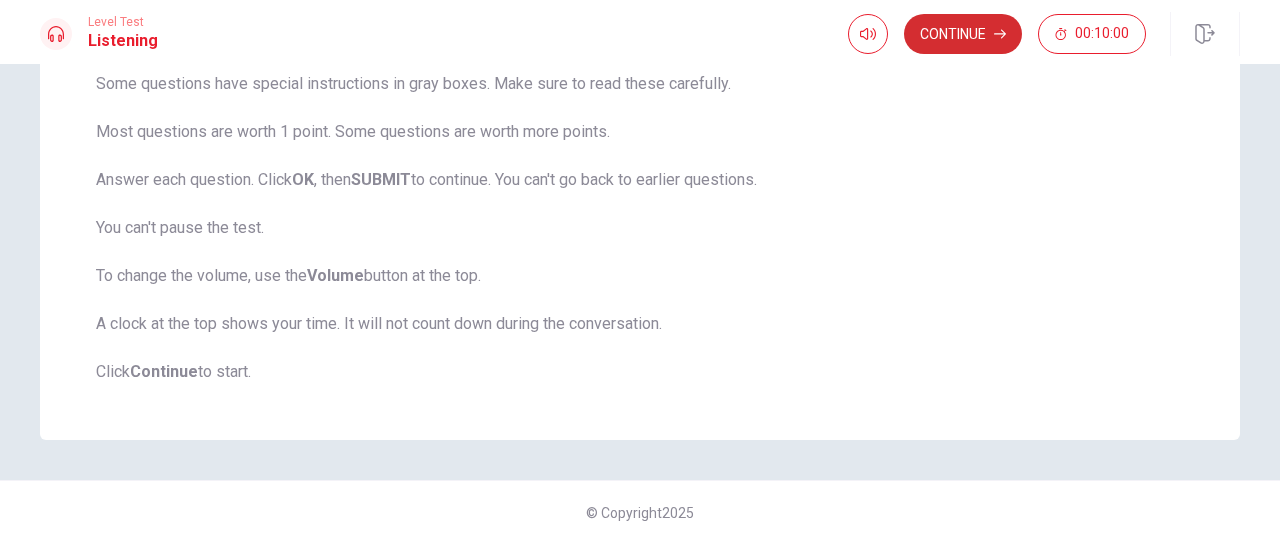 click on "Continue" at bounding box center [963, 34] 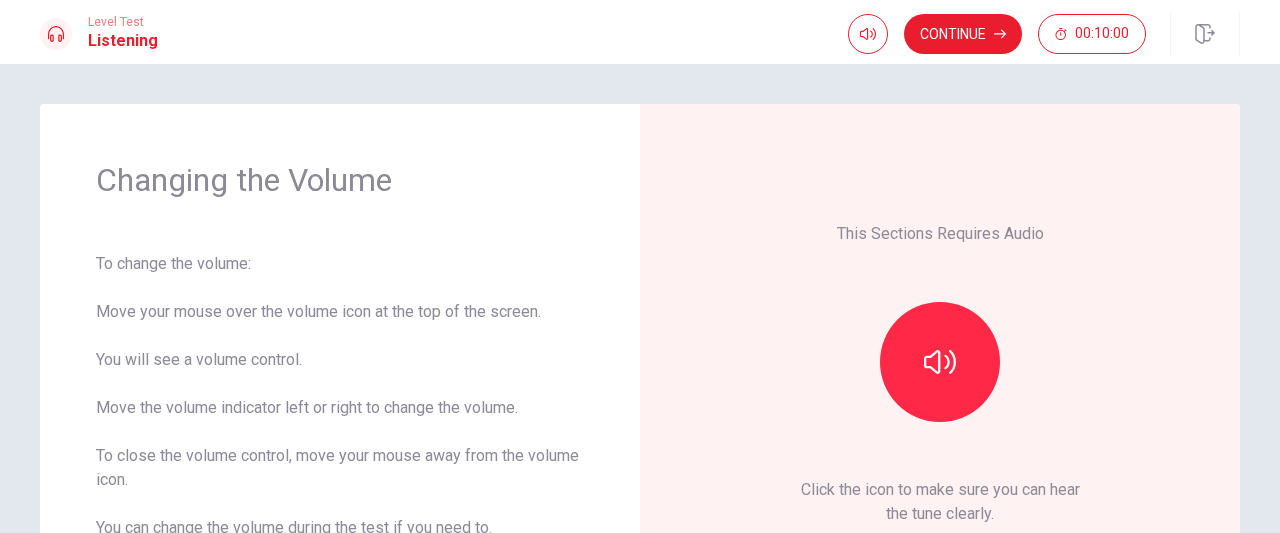 scroll, scrollTop: 157, scrollLeft: 0, axis: vertical 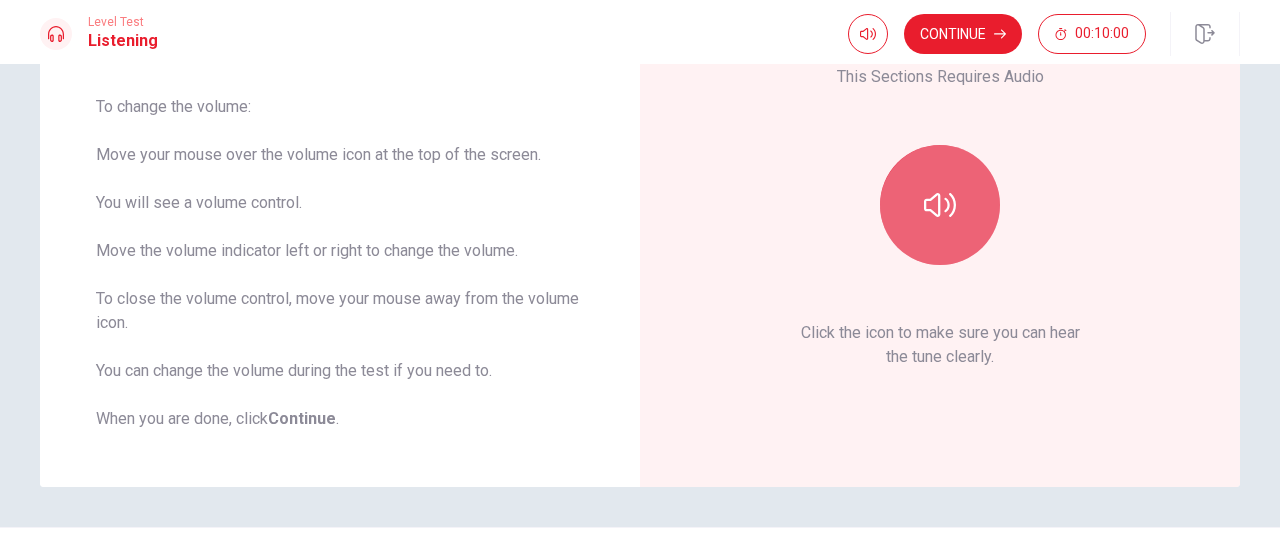 click at bounding box center (940, 205) 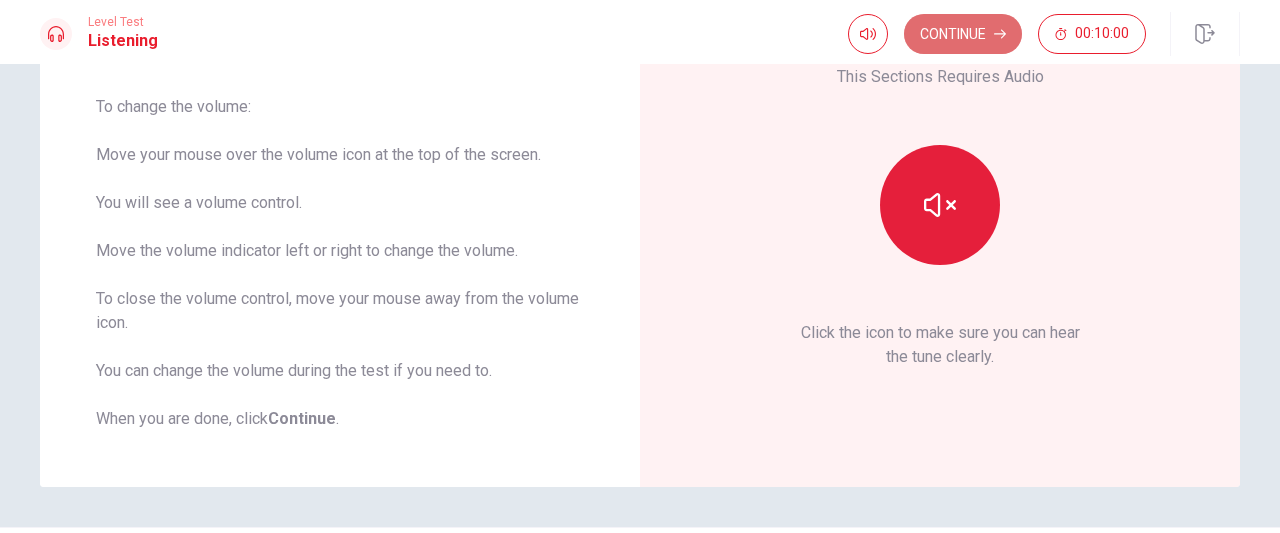 click on "Continue" at bounding box center [963, 34] 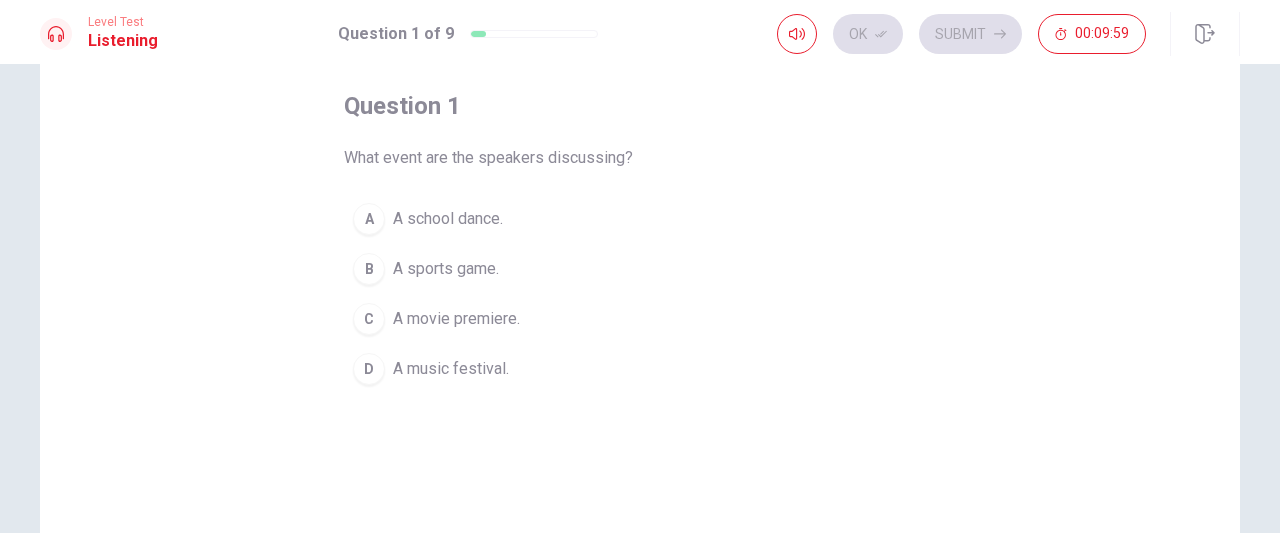 scroll, scrollTop: 96, scrollLeft: 0, axis: vertical 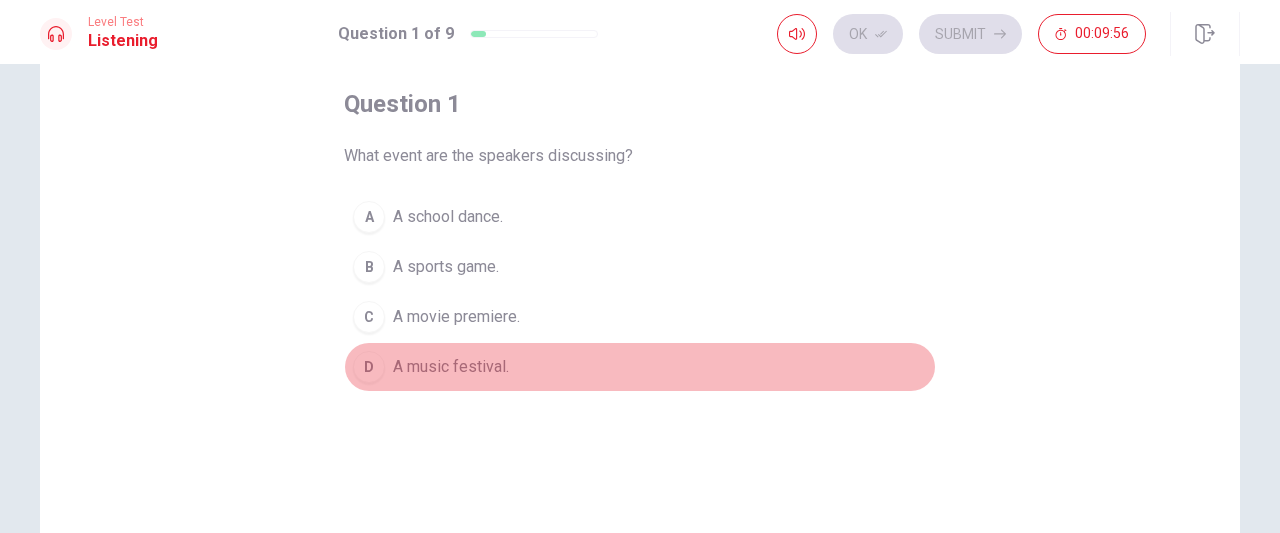 click on "D" at bounding box center [369, 217] 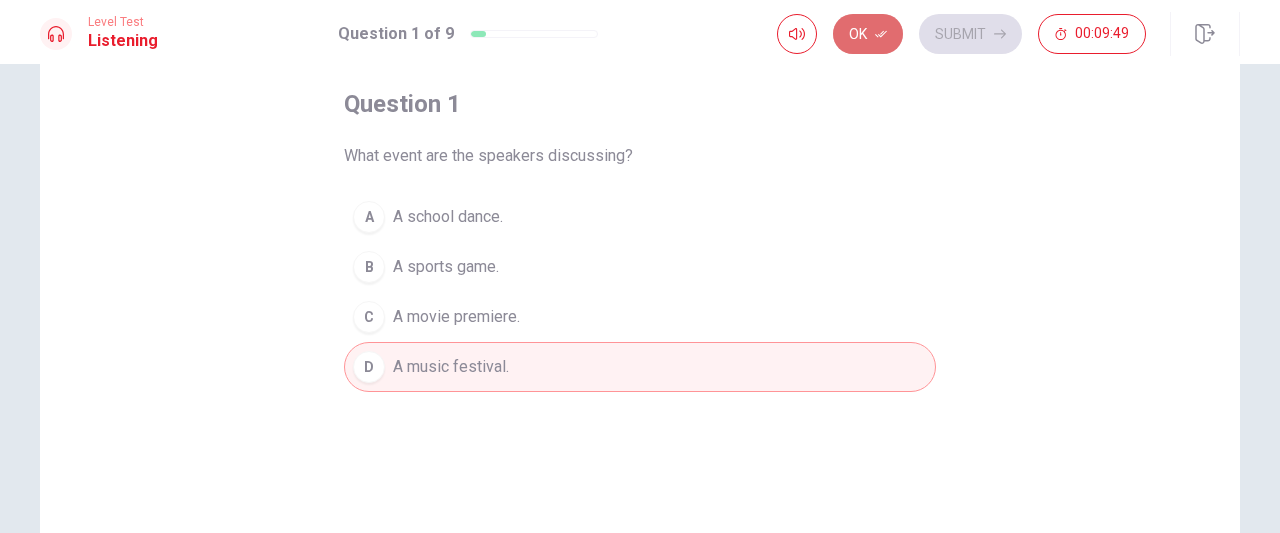 click at bounding box center [881, 34] 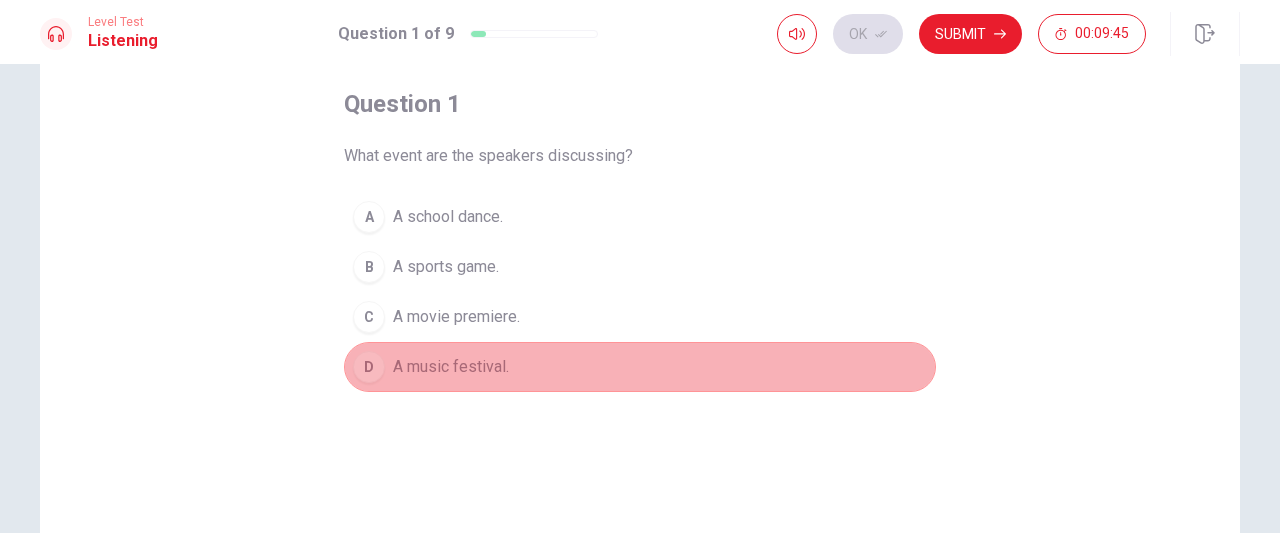 click on "D A music festival." at bounding box center [640, 367] 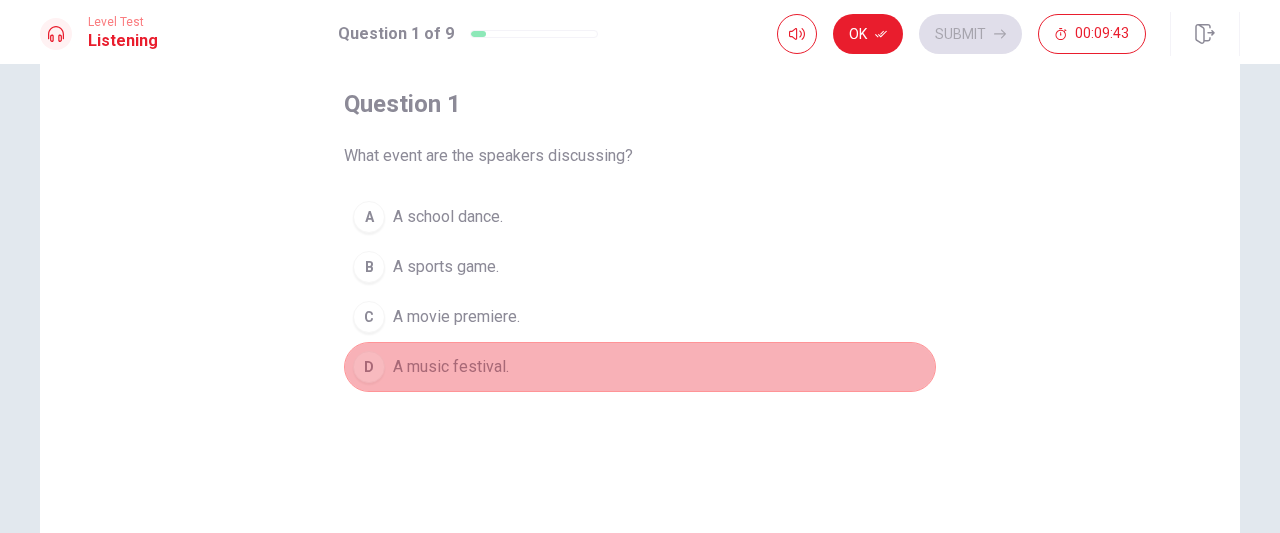 click on "D A music festival." at bounding box center (640, 367) 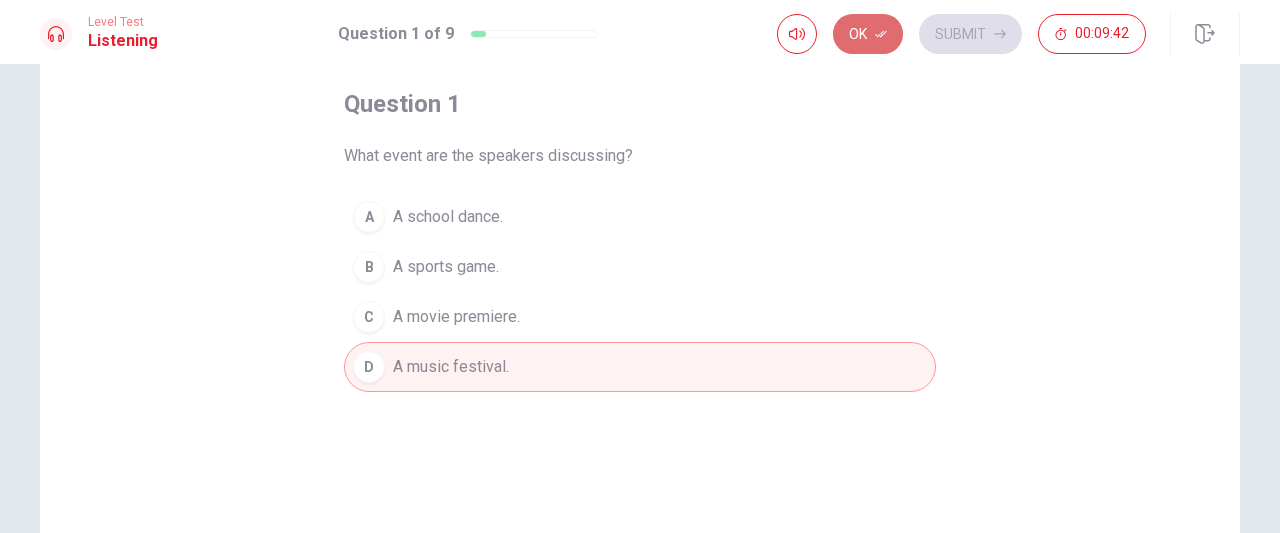 click on "Ok" at bounding box center (868, 34) 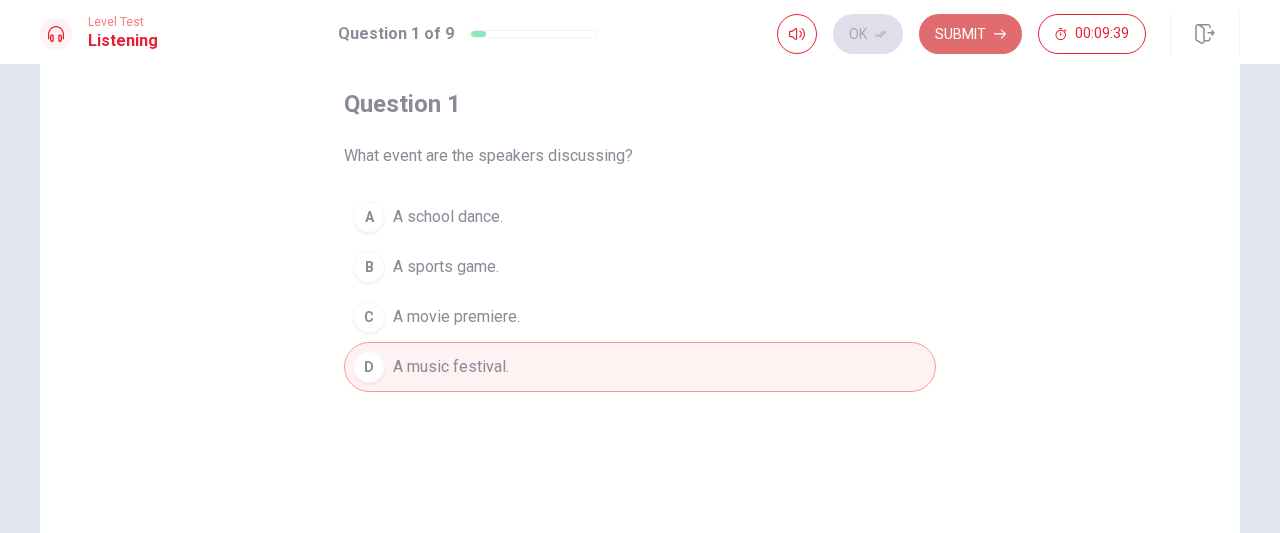 click on "Submit" at bounding box center [970, 34] 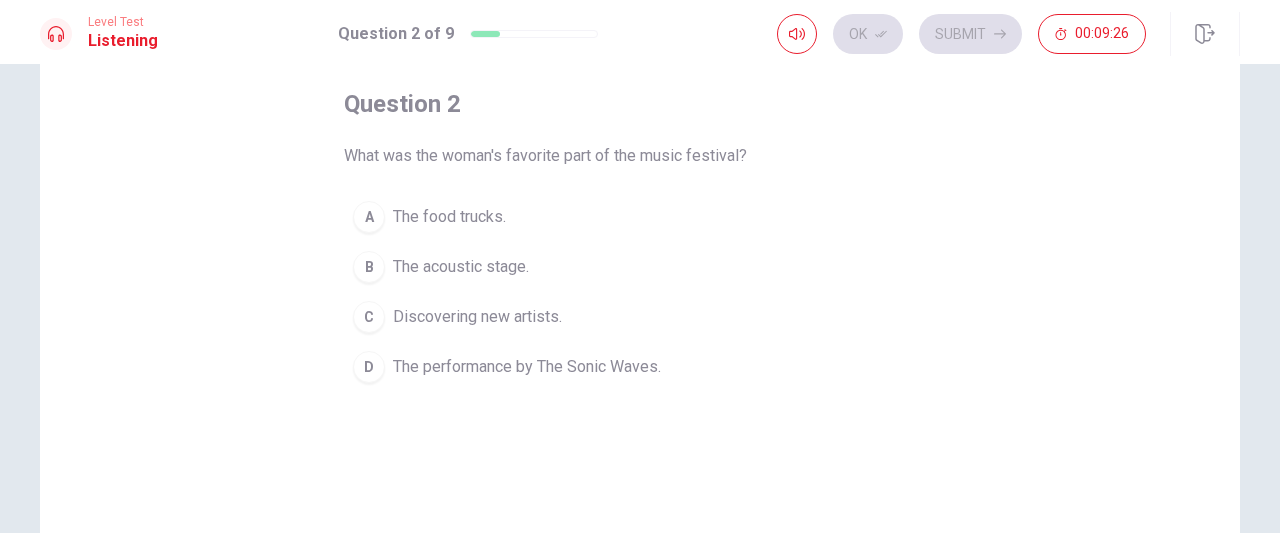 click on "The acoustic stage." at bounding box center [449, 217] 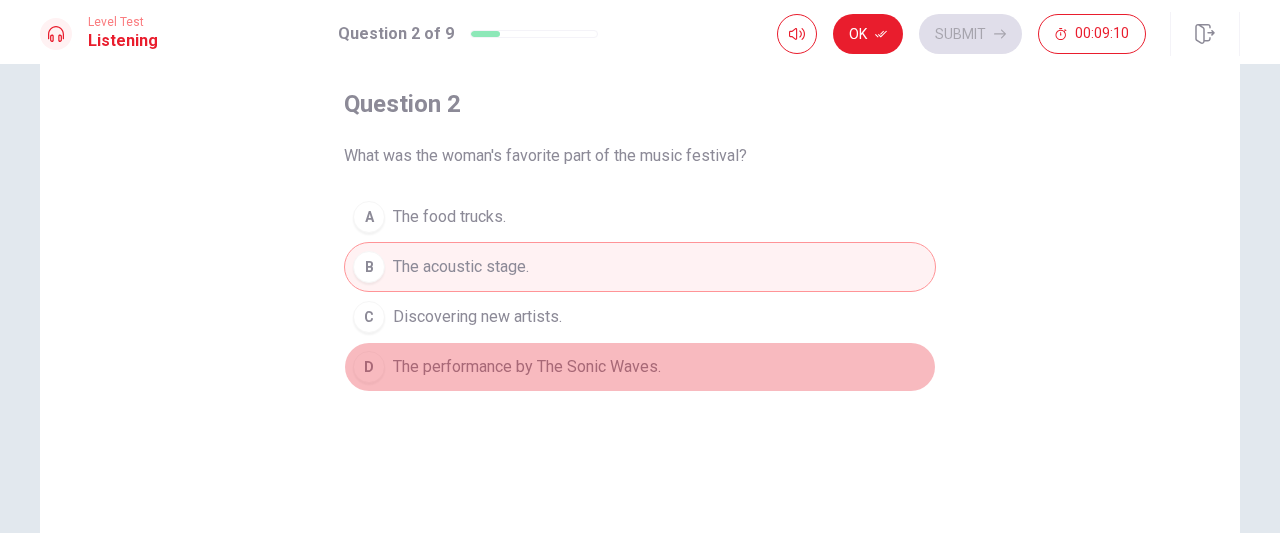 click on "D The performance by The Sonic Waves." at bounding box center (640, 367) 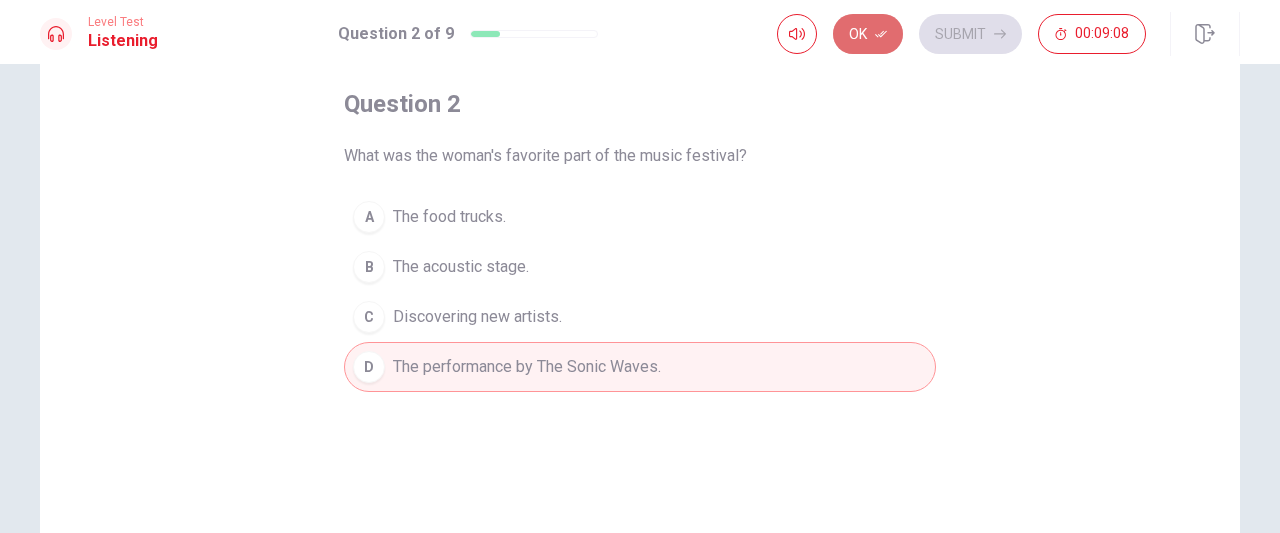 click at bounding box center [881, 34] 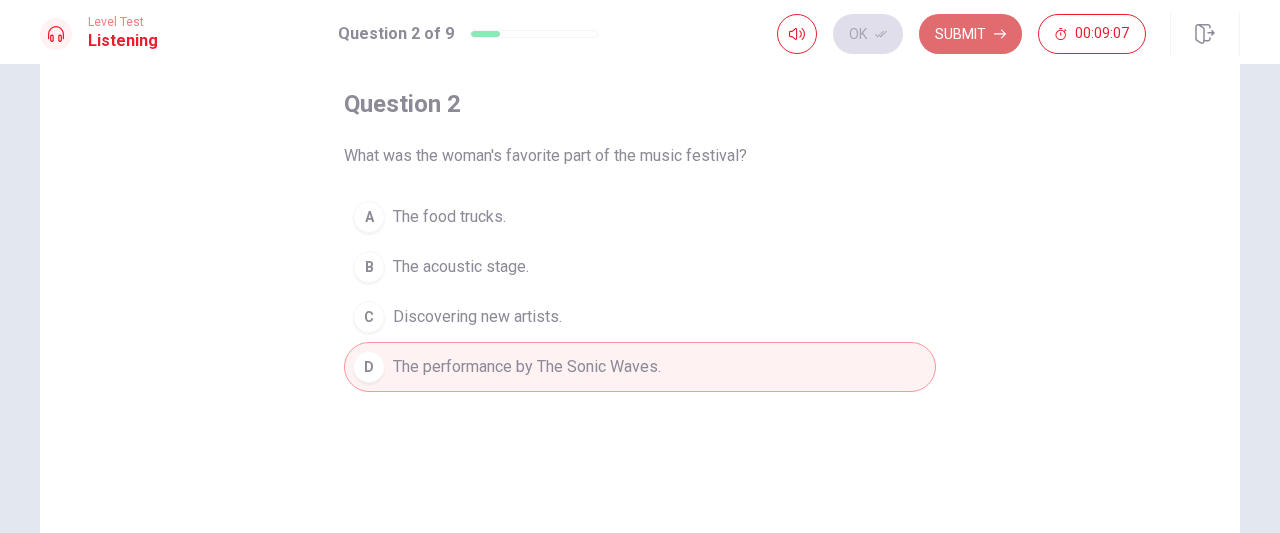 click on "Submit" at bounding box center [970, 34] 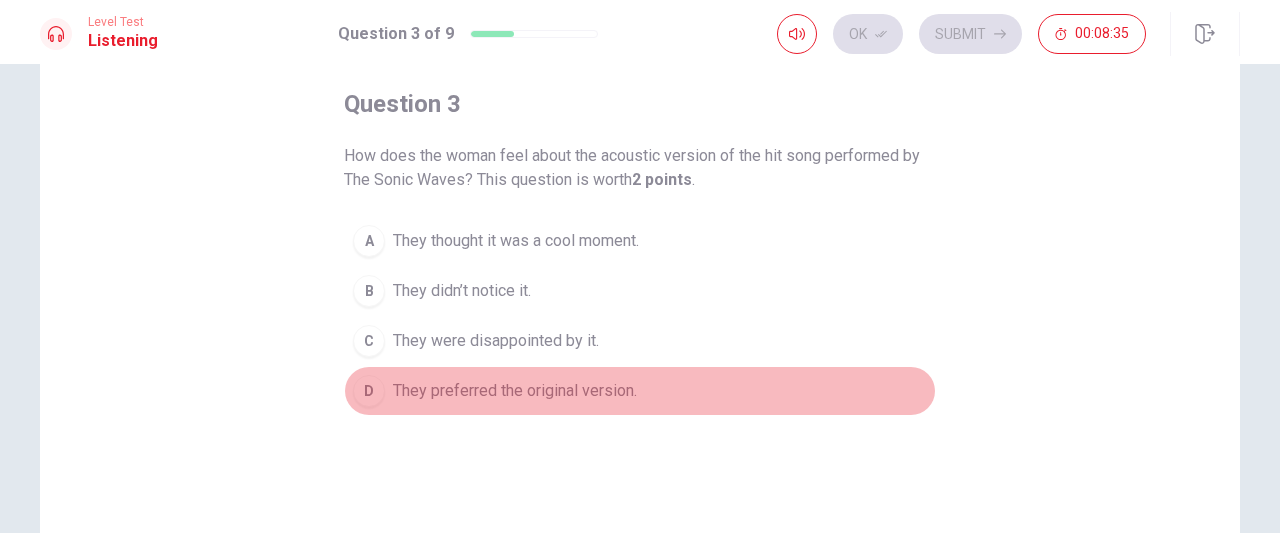 click on "D They preferred the original version." at bounding box center [640, 391] 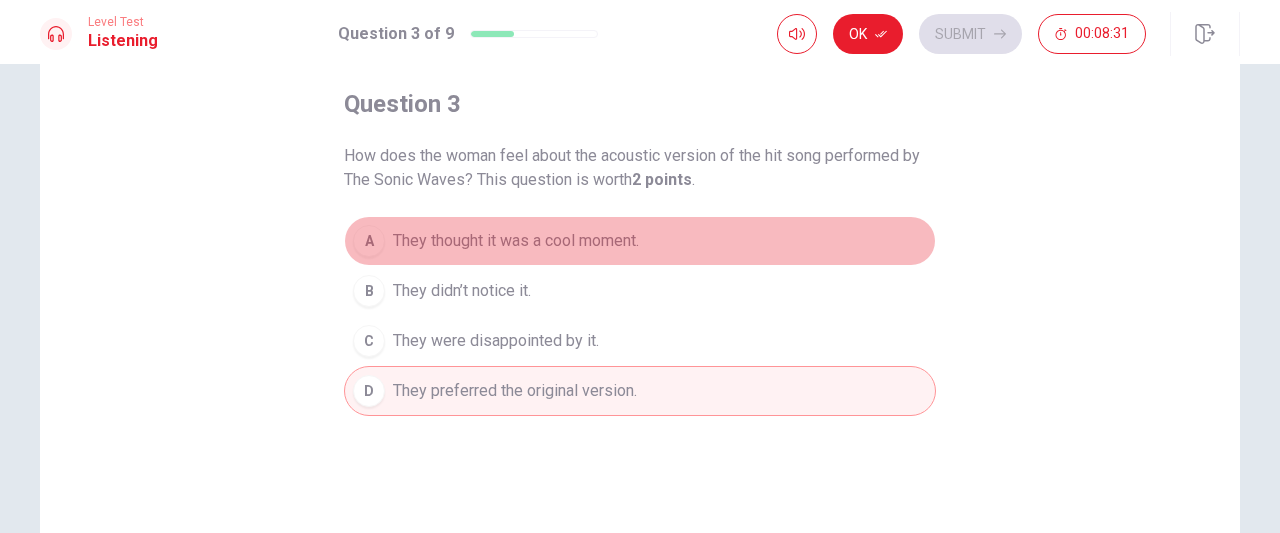 click on "They thought it was a cool moment." at bounding box center (516, 241) 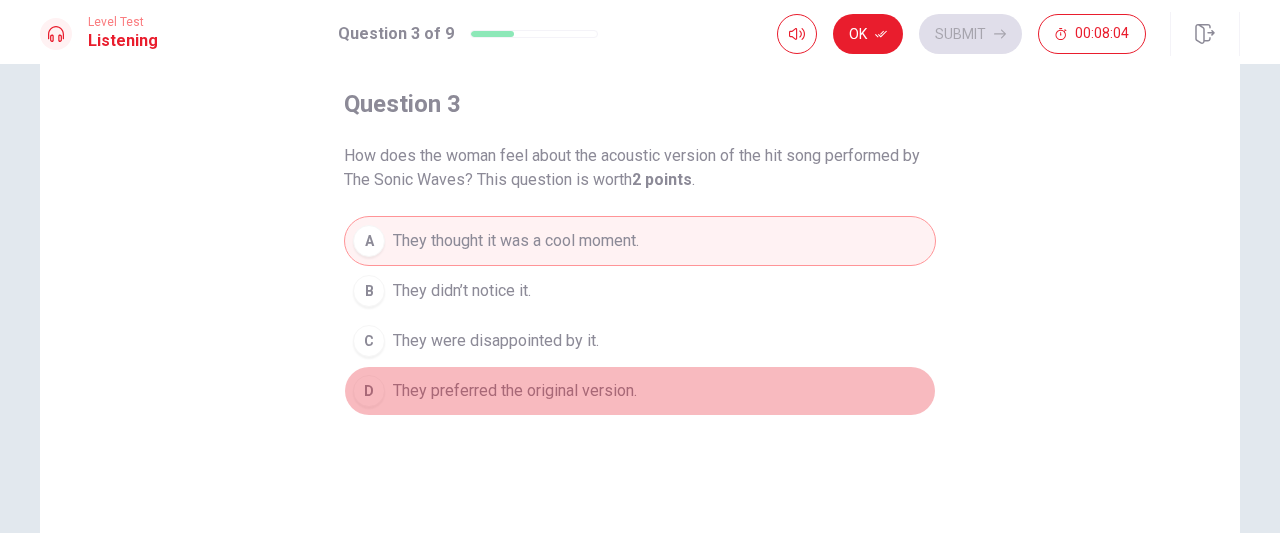 click on "They preferred the original version." at bounding box center (462, 291) 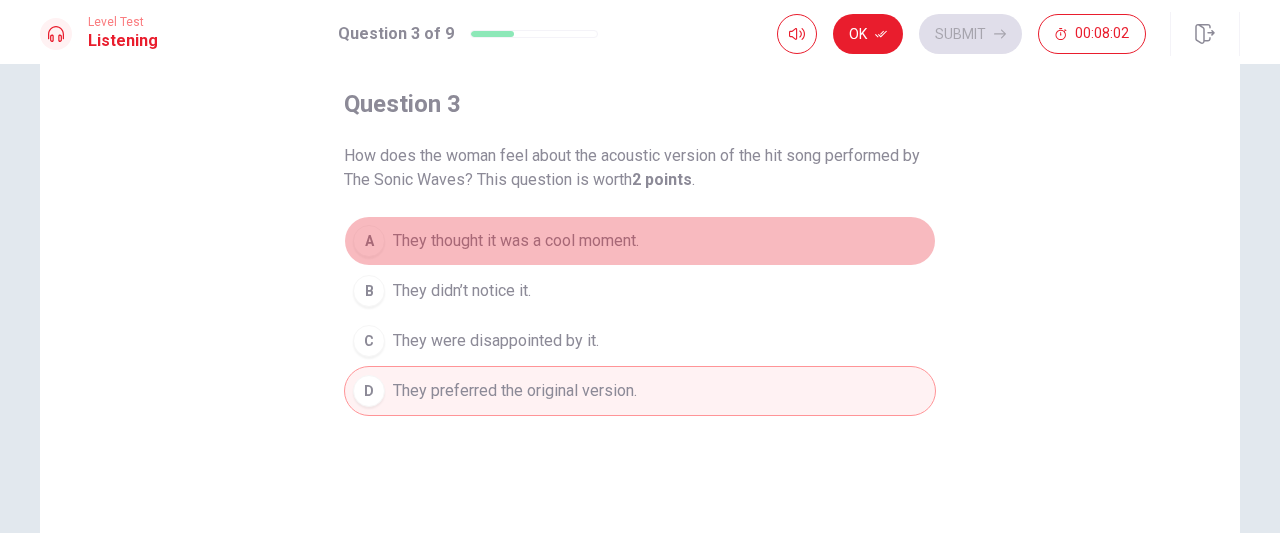click on "They thought it was a cool moment." at bounding box center [516, 241] 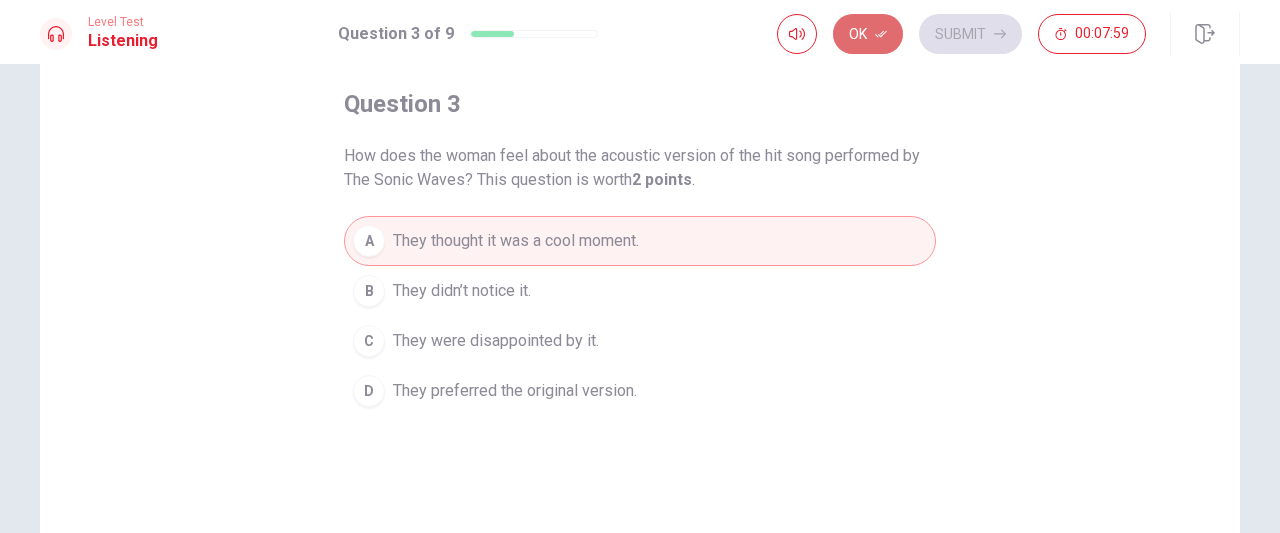 click on "Ok" at bounding box center (868, 34) 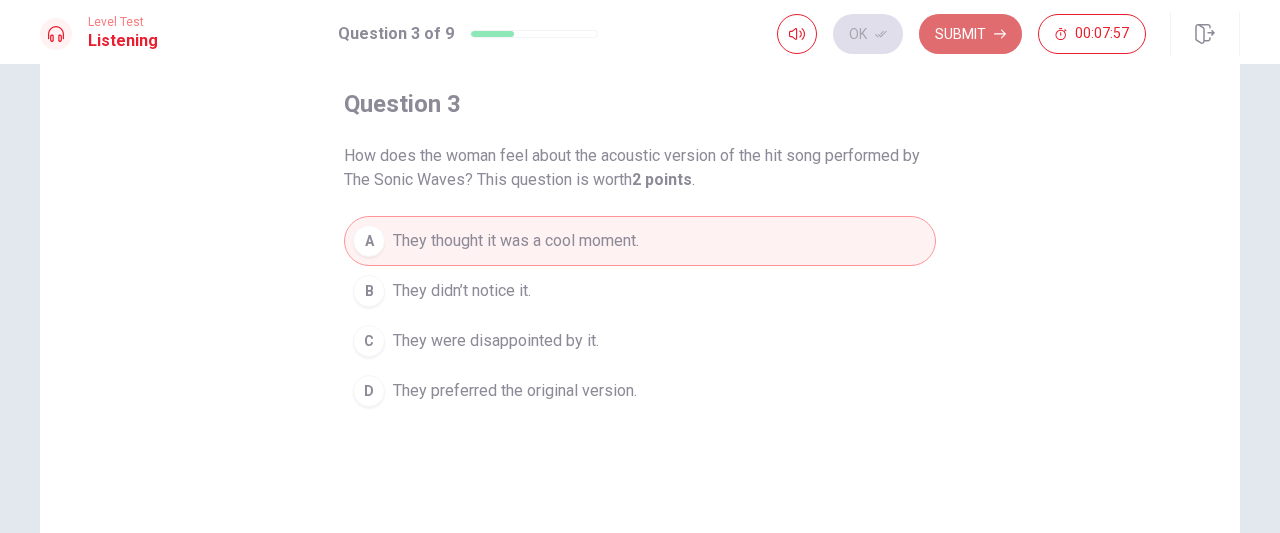 click on "Submit" at bounding box center (970, 34) 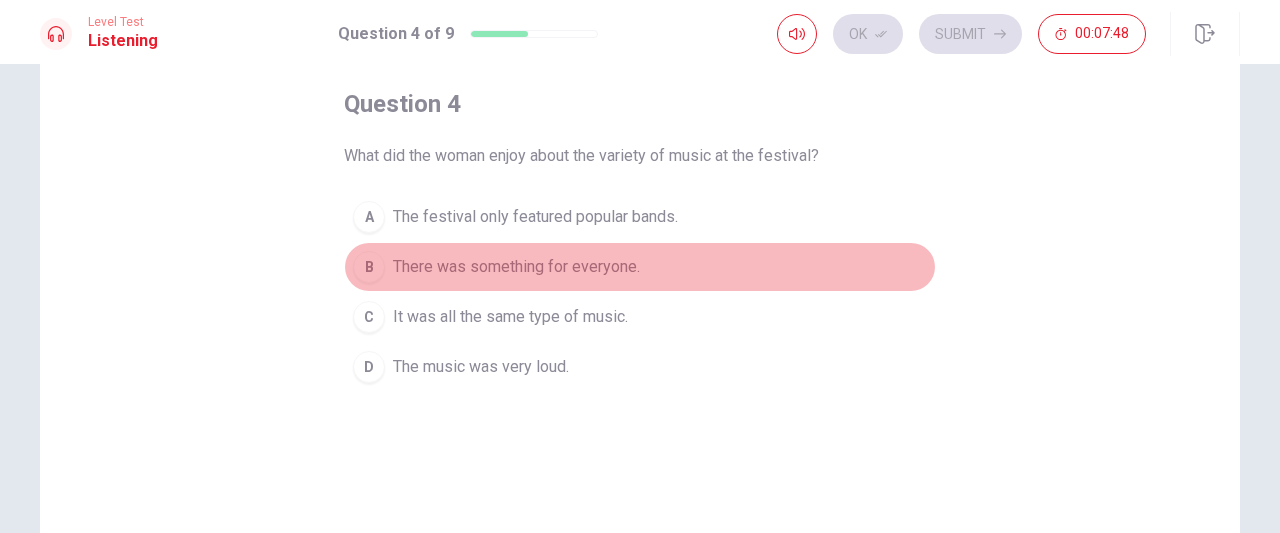 click on "There was something for everyone." at bounding box center (535, 217) 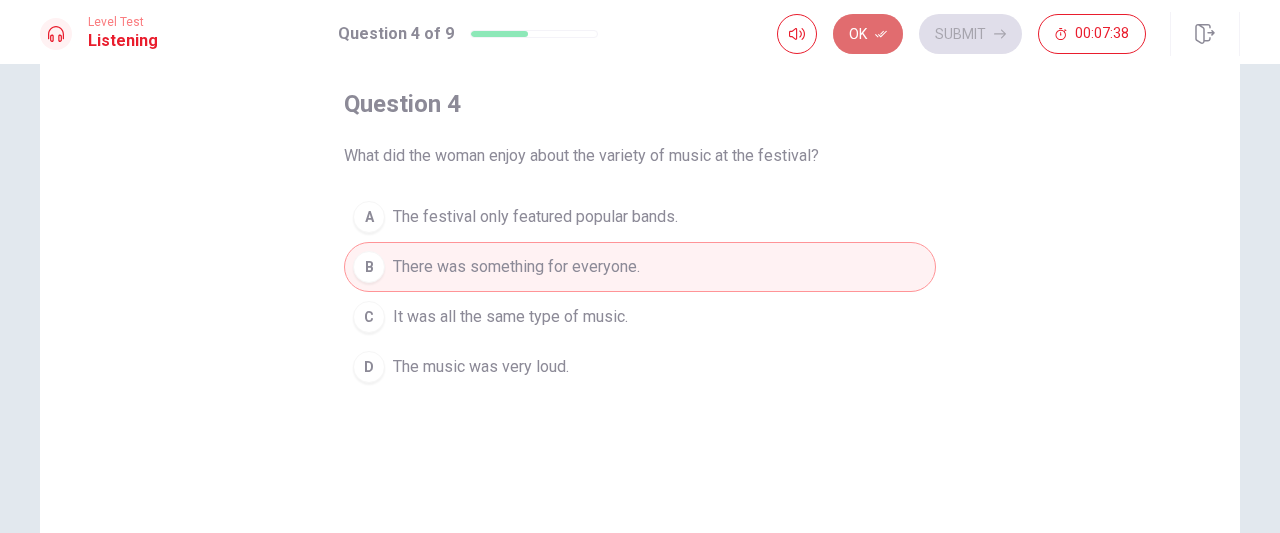 click on "Ok" at bounding box center (868, 34) 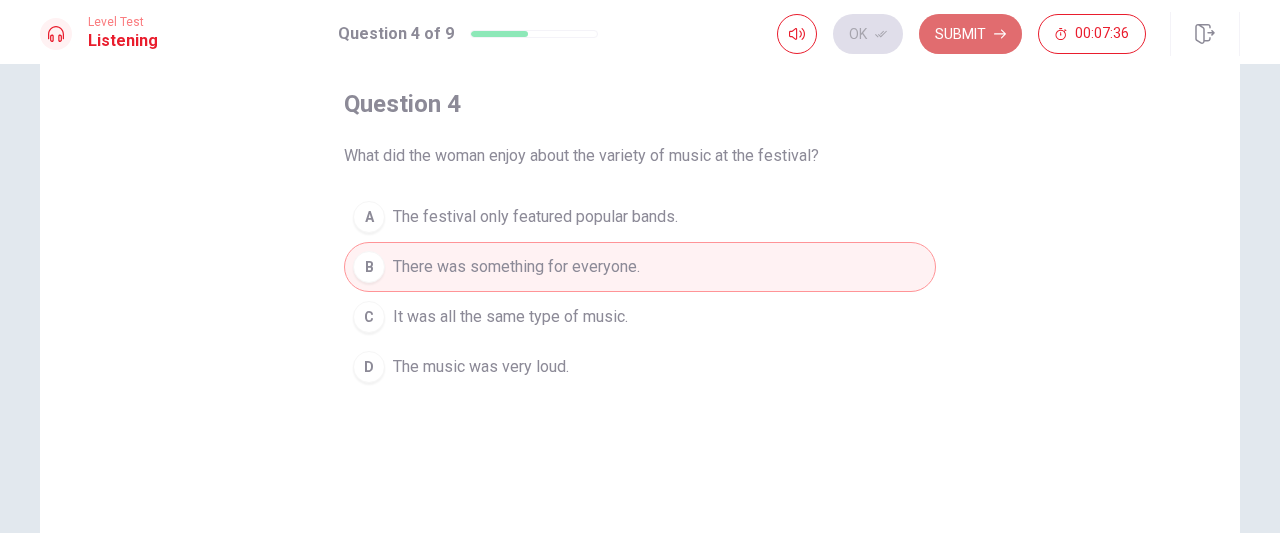click on "Submit" at bounding box center (970, 34) 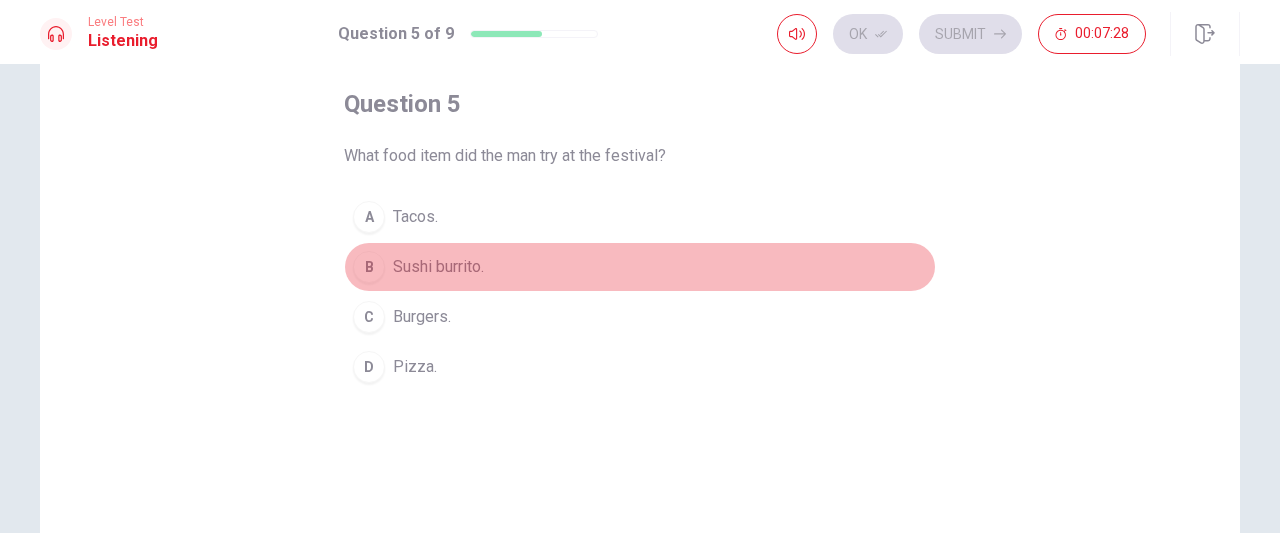 click on "Sushi burrito." at bounding box center (415, 217) 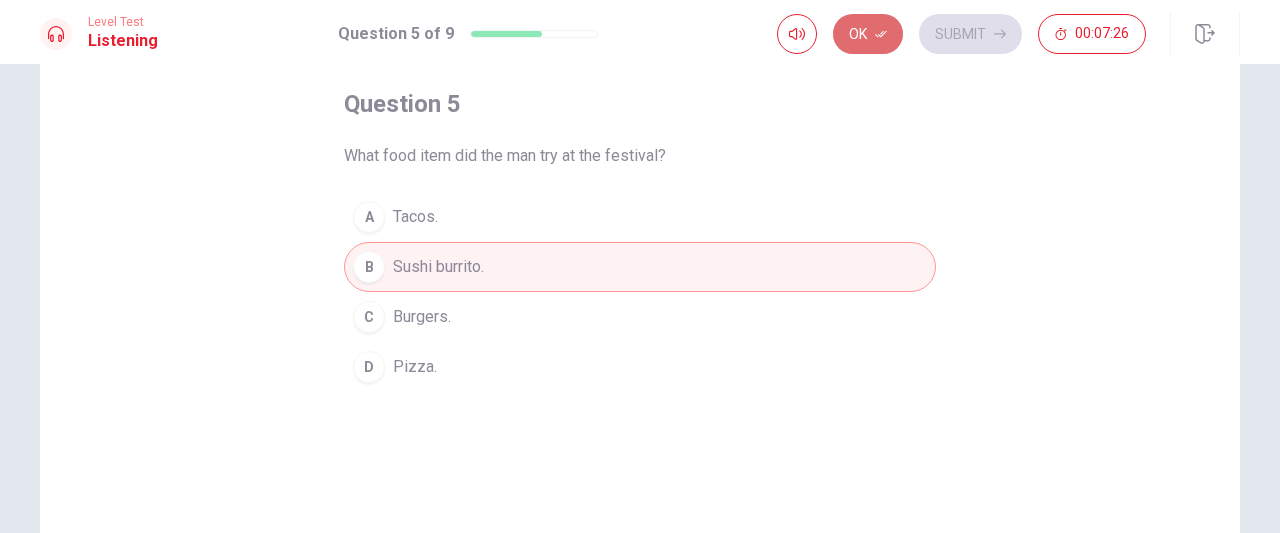click on "Ok" at bounding box center [868, 34] 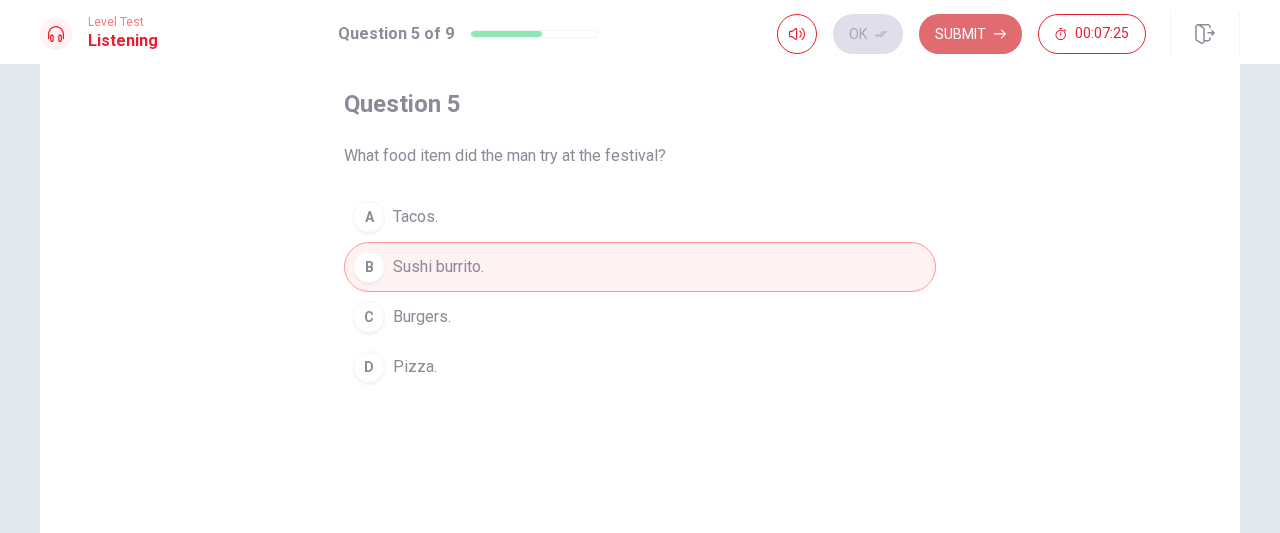 click on "Submit" at bounding box center (970, 34) 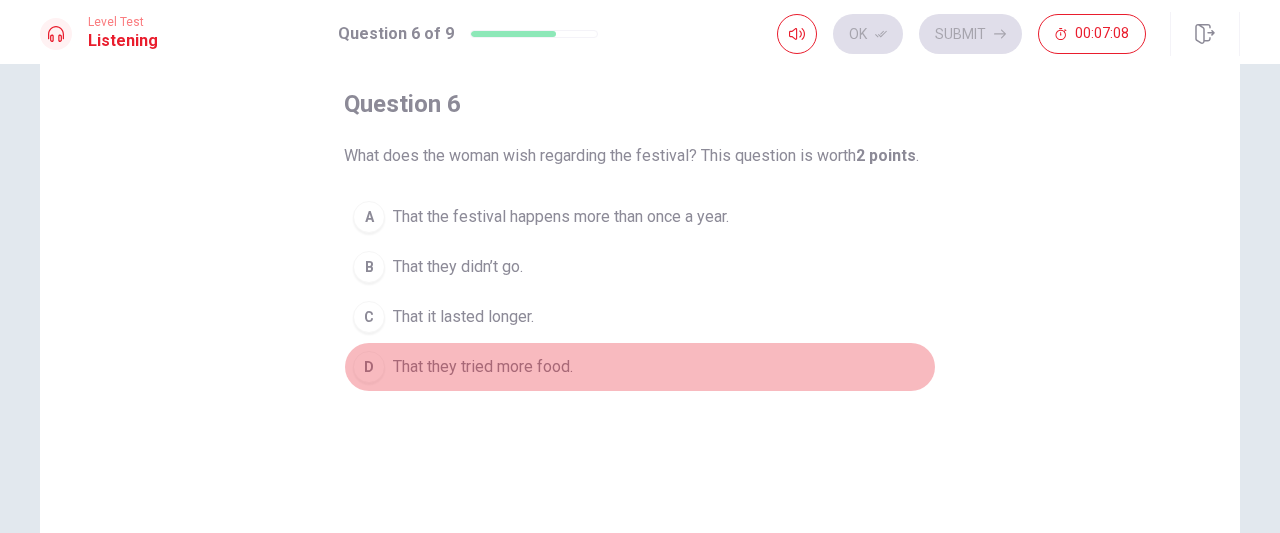 click on "That they tried more food." at bounding box center (561, 217) 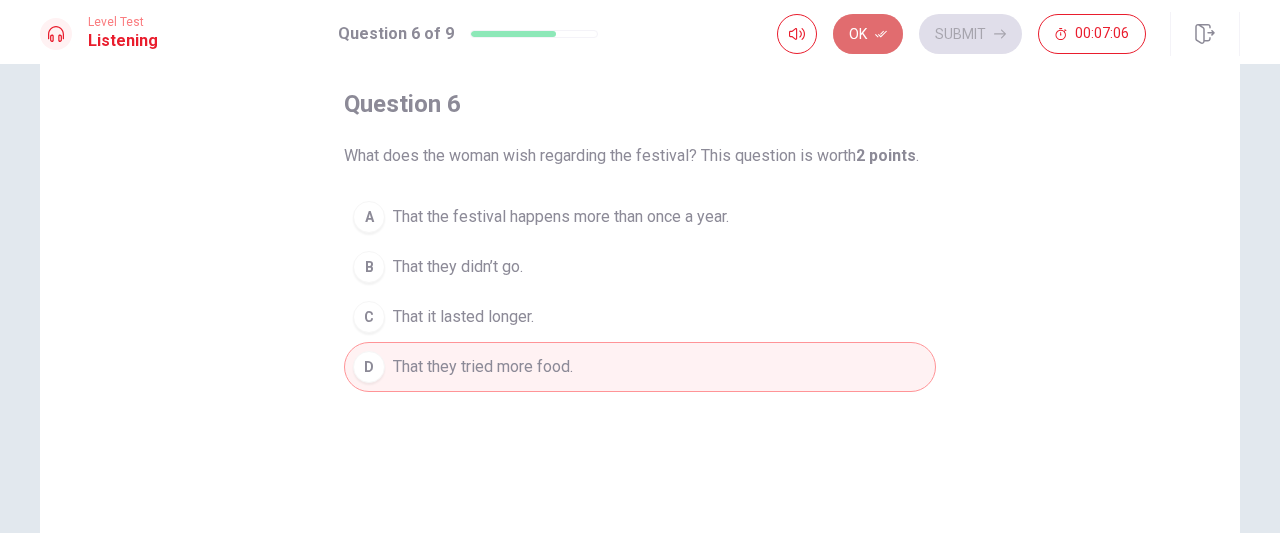 click on "Ok" at bounding box center [868, 34] 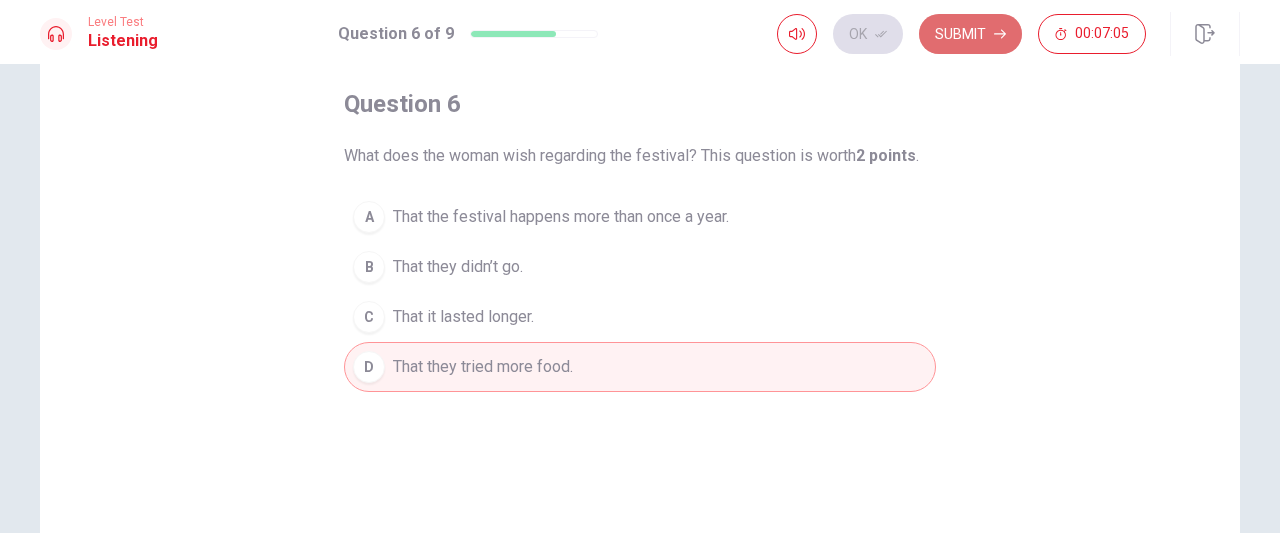 click at bounding box center (881, 34) 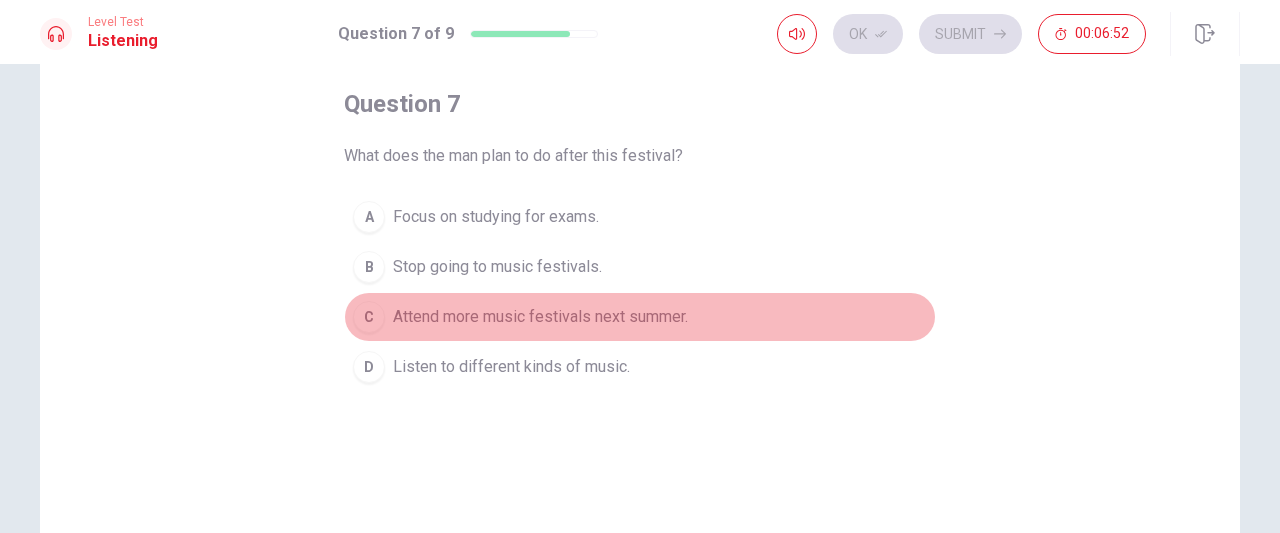 click on "Attend more music festivals next summer." at bounding box center [496, 217] 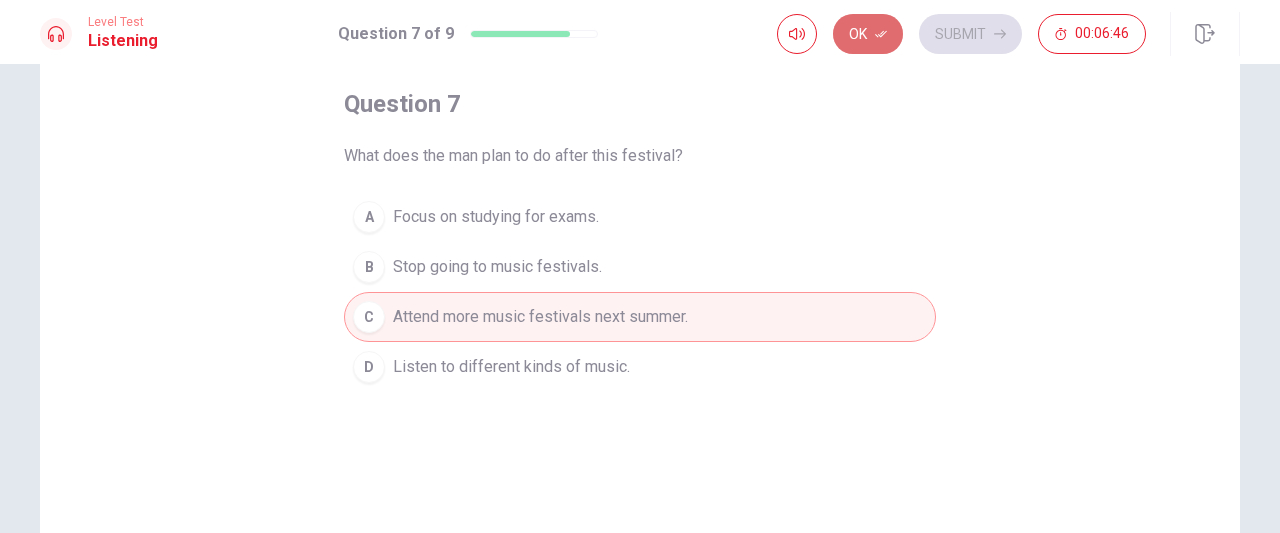 click on "Ok" at bounding box center [868, 34] 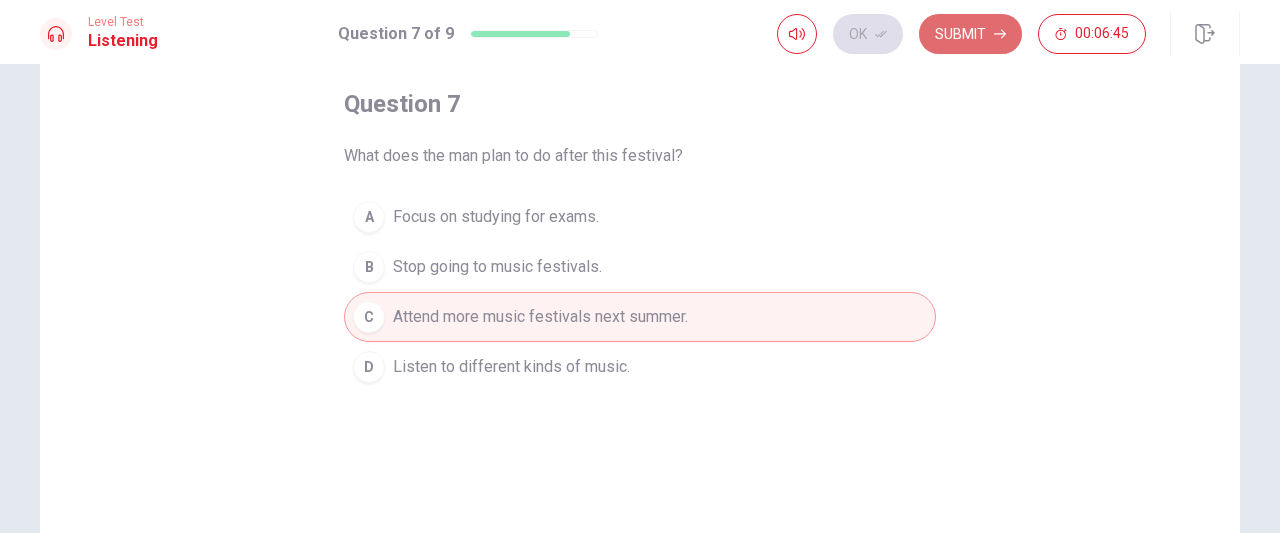 click on "Submit" at bounding box center [970, 34] 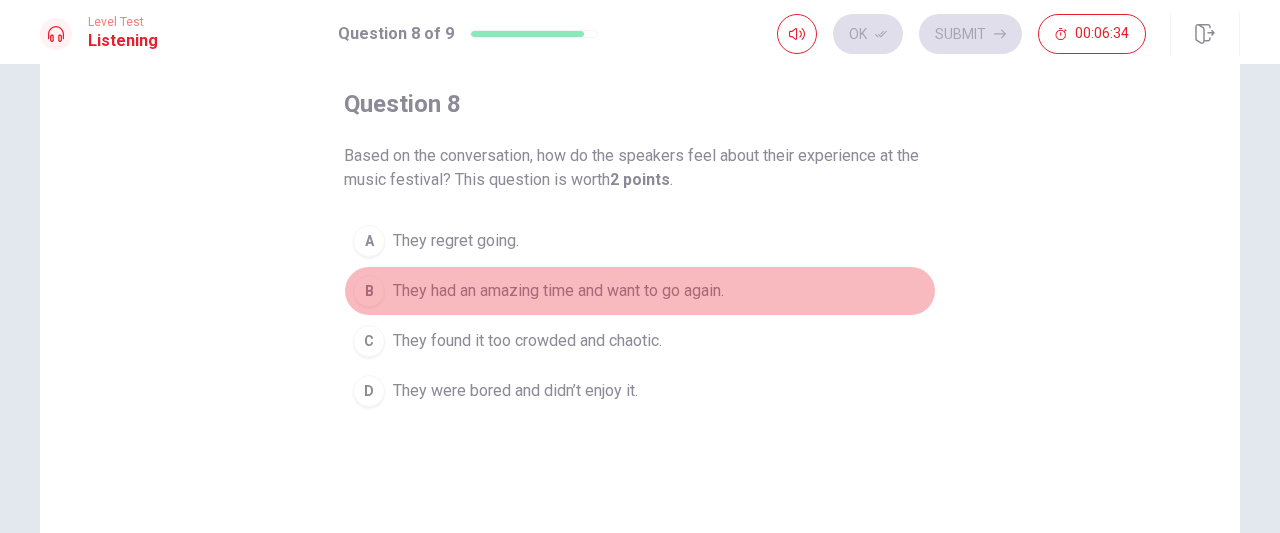 click on "They had an amazing time and want to go again." at bounding box center (456, 241) 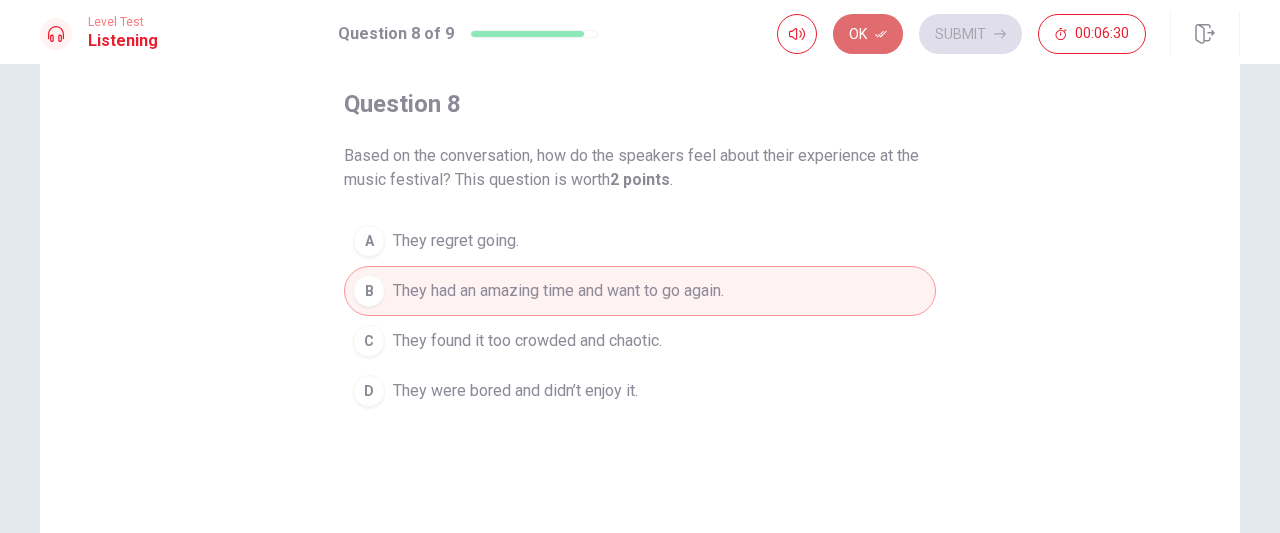 click at bounding box center (881, 34) 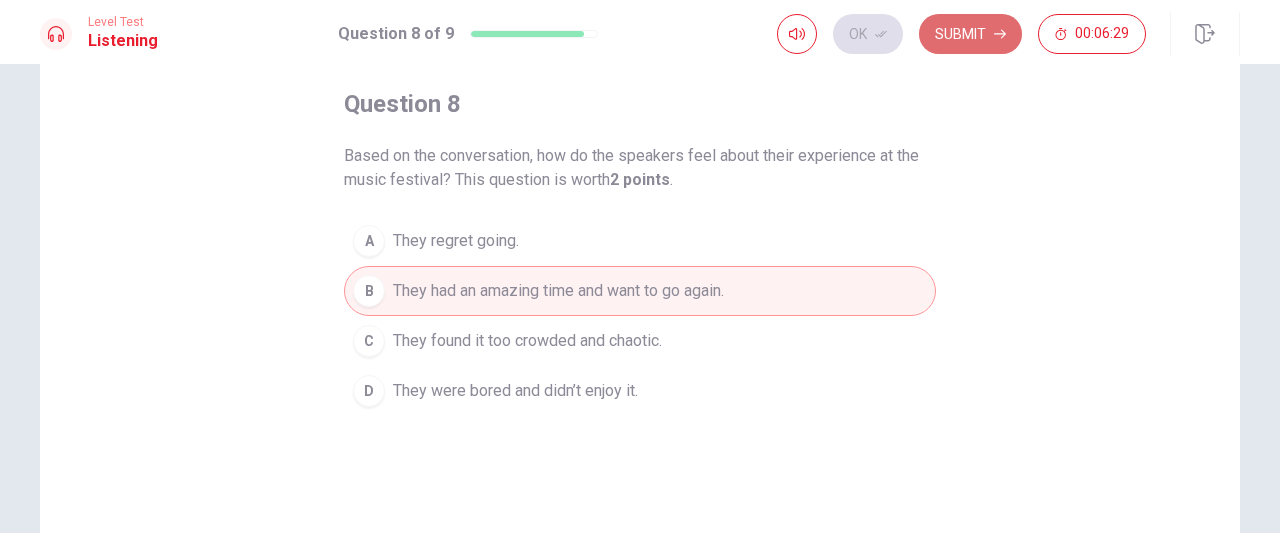click on "Submit" at bounding box center [970, 34] 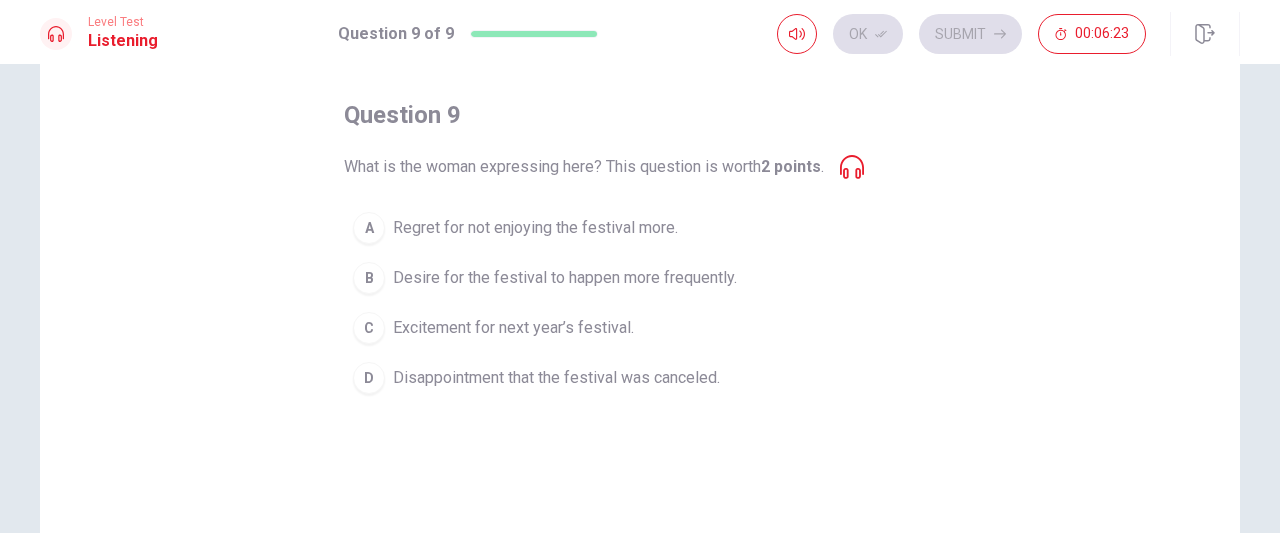 scroll, scrollTop: 88, scrollLeft: 0, axis: vertical 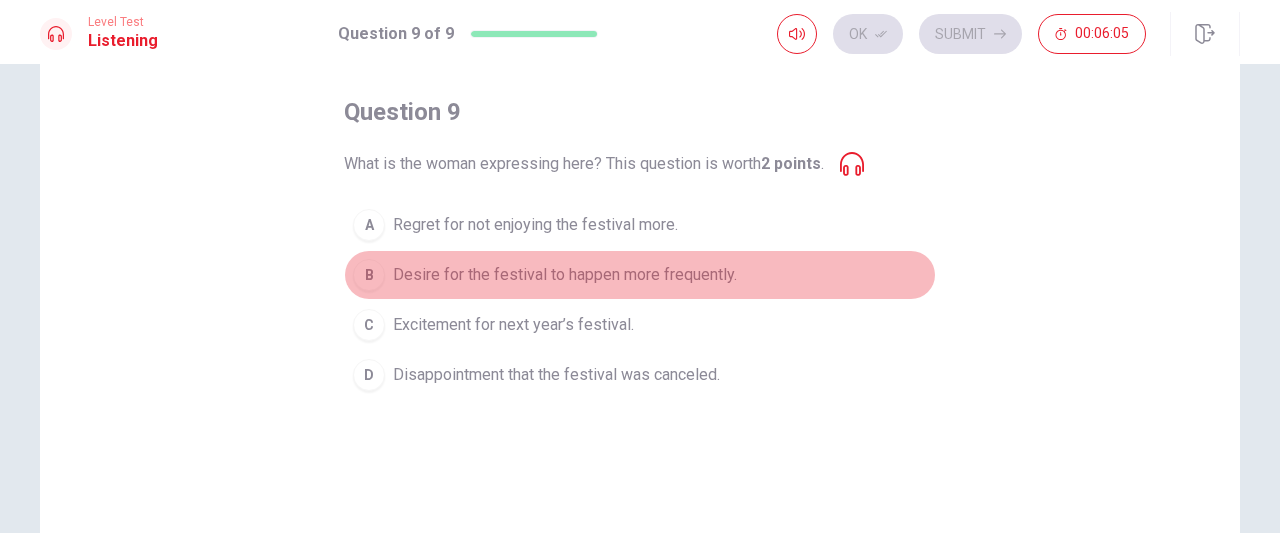click on "Desire for the festival to happen more frequently." at bounding box center (535, 225) 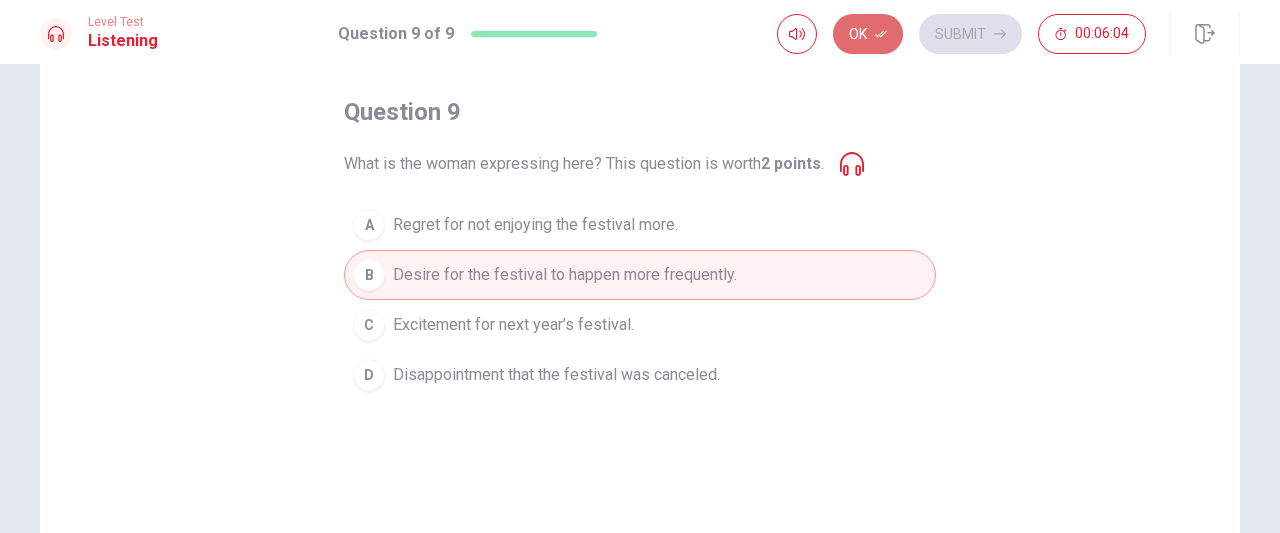 click on "Ok" at bounding box center (868, 34) 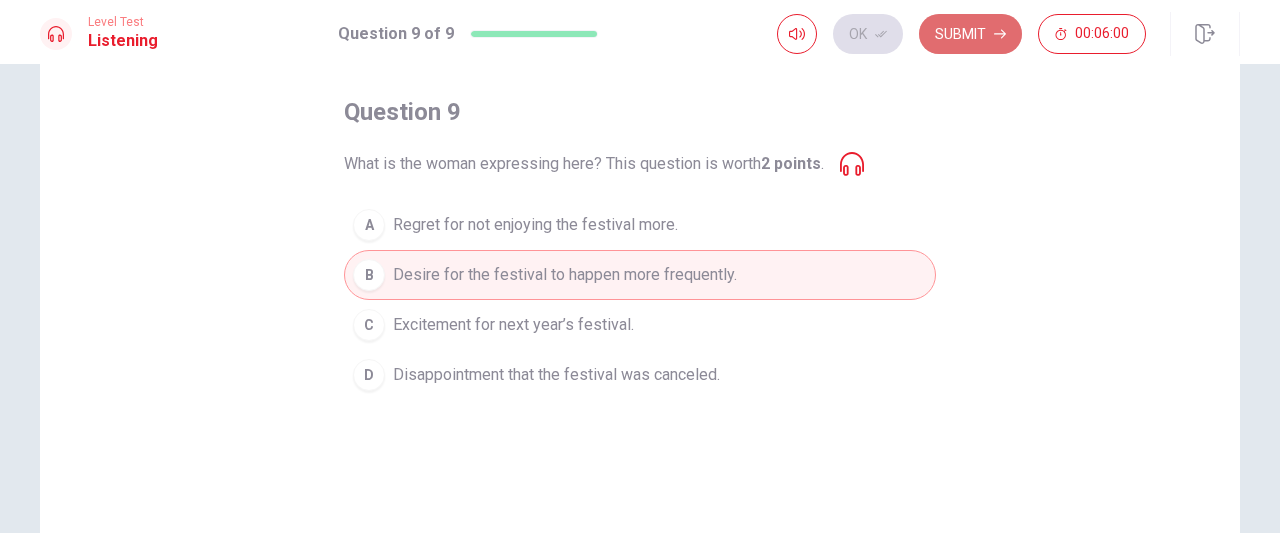 click on "Submit" at bounding box center (970, 34) 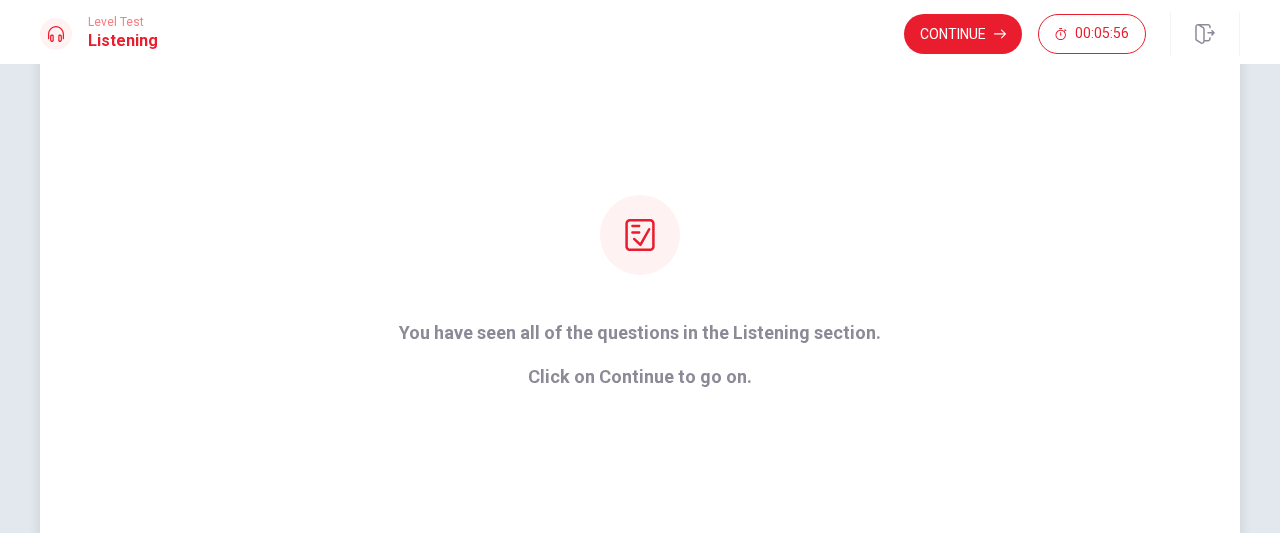 scroll, scrollTop: 129, scrollLeft: 0, axis: vertical 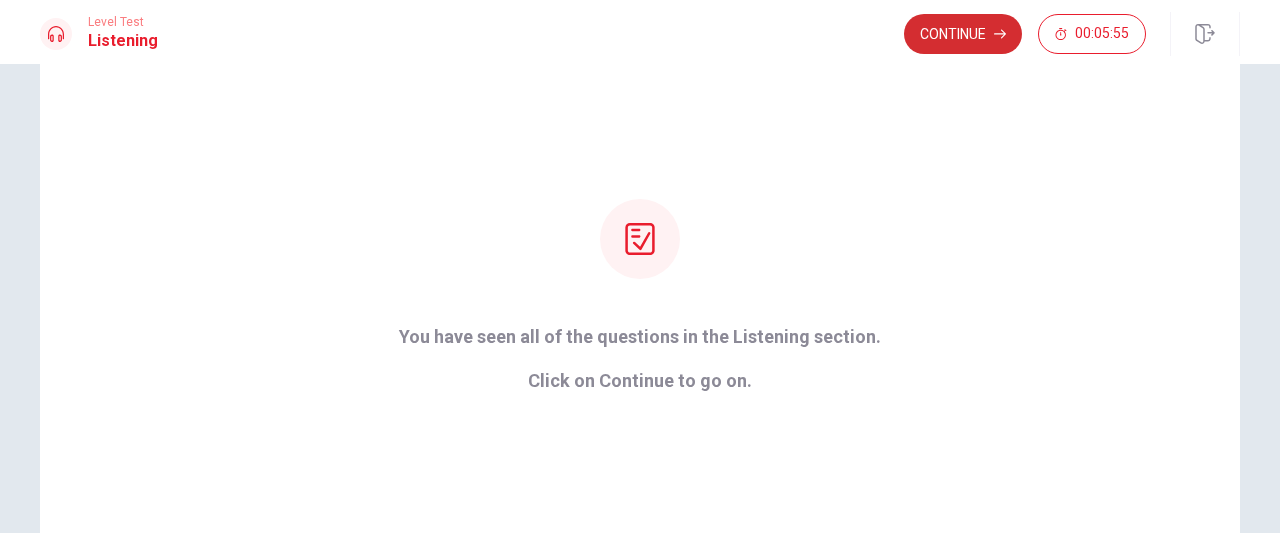 click on "Continue" at bounding box center (963, 34) 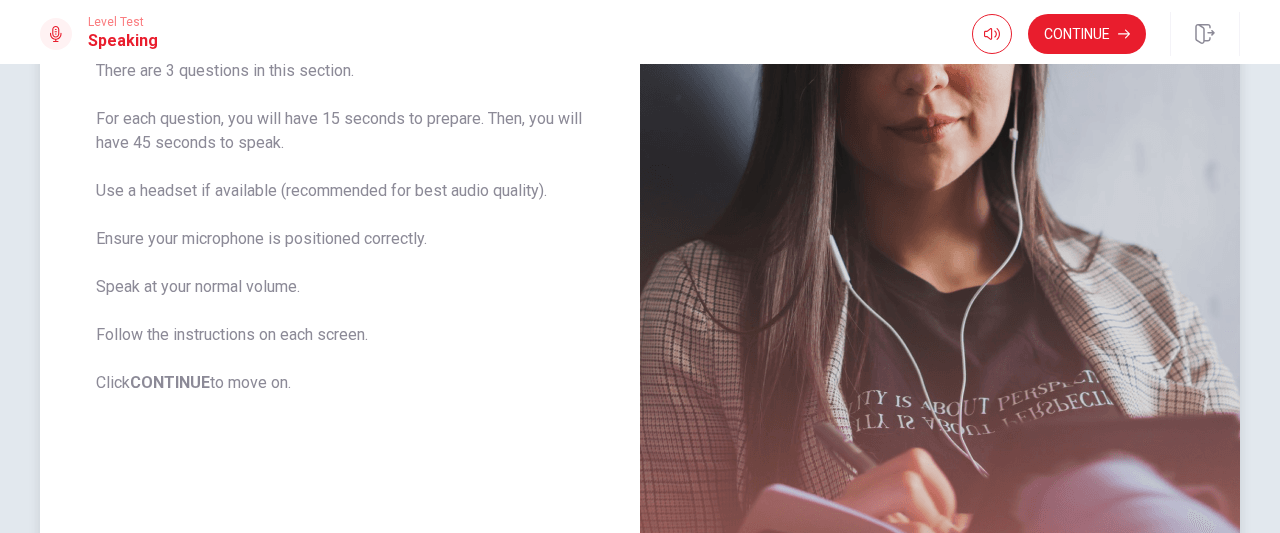 scroll, scrollTop: 0, scrollLeft: 0, axis: both 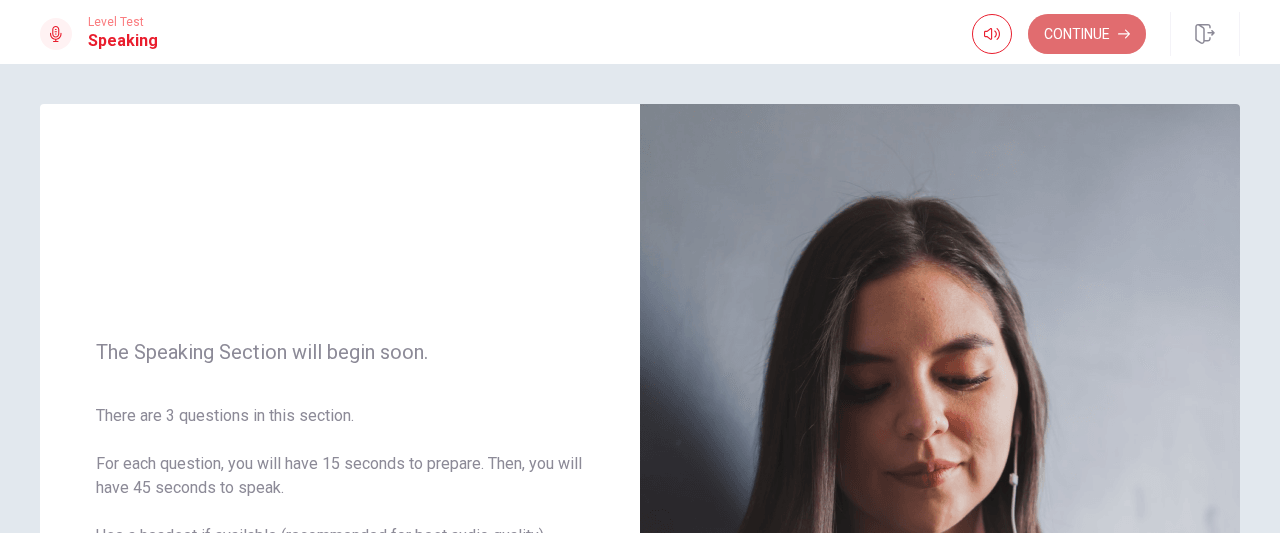 click on "Continue" at bounding box center [1087, 34] 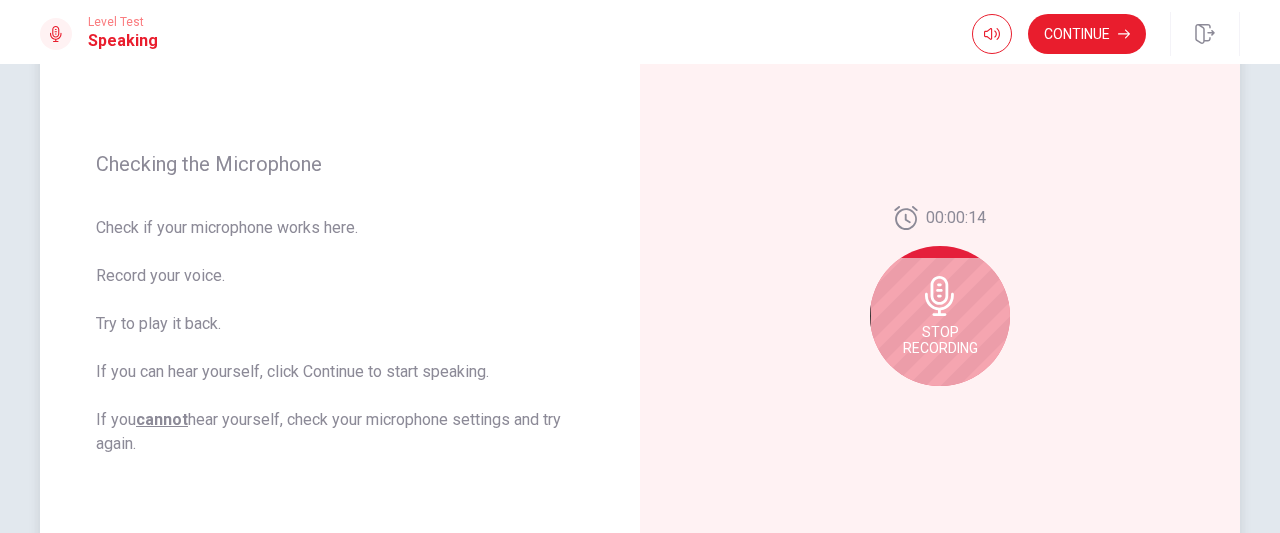scroll, scrollTop: 236, scrollLeft: 0, axis: vertical 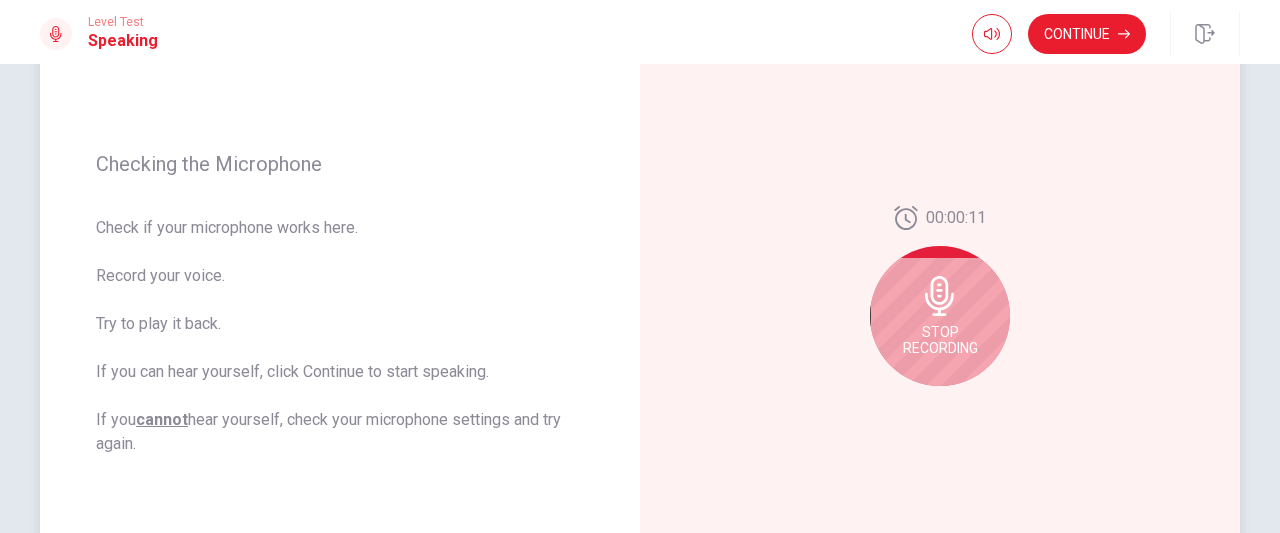 click on "Stop   Recording" at bounding box center [940, 316] 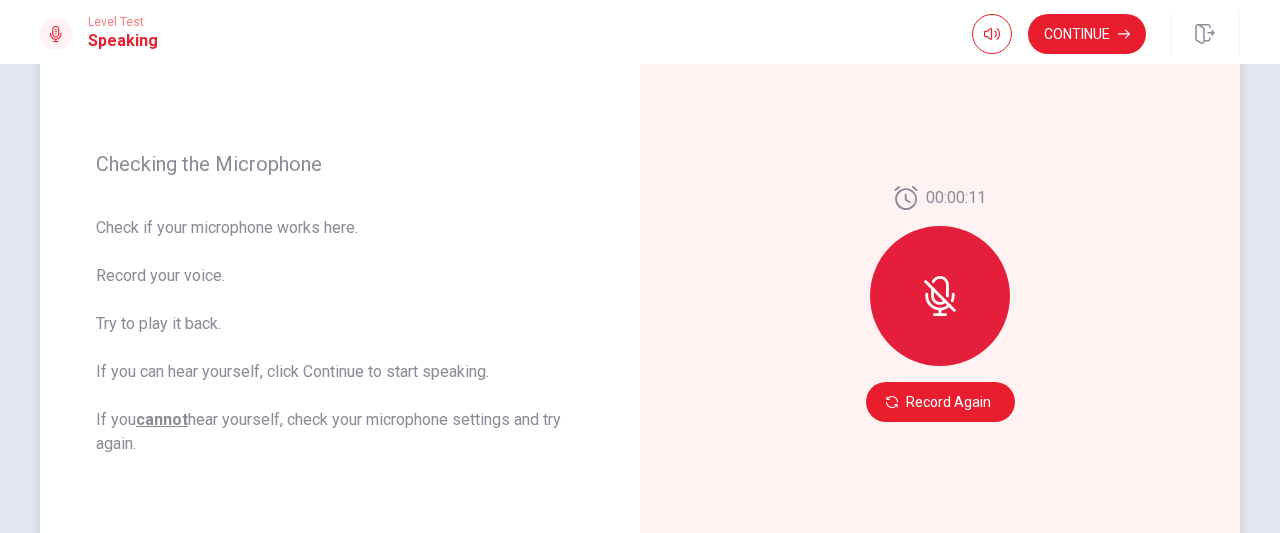 click at bounding box center [940, 296] 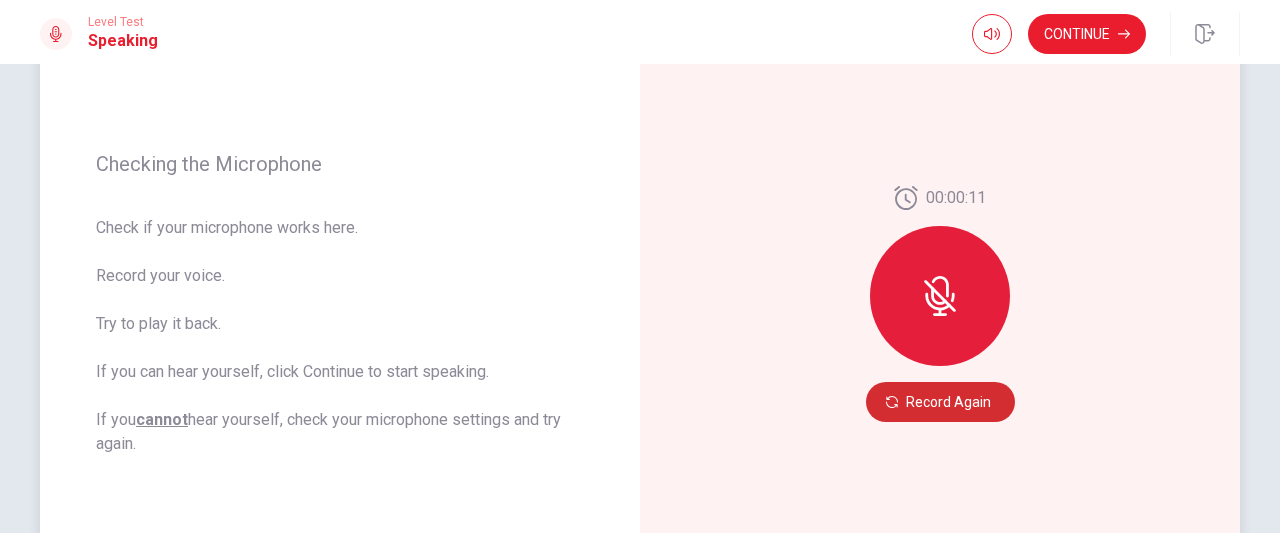 click on "Record Again" at bounding box center [940, 402] 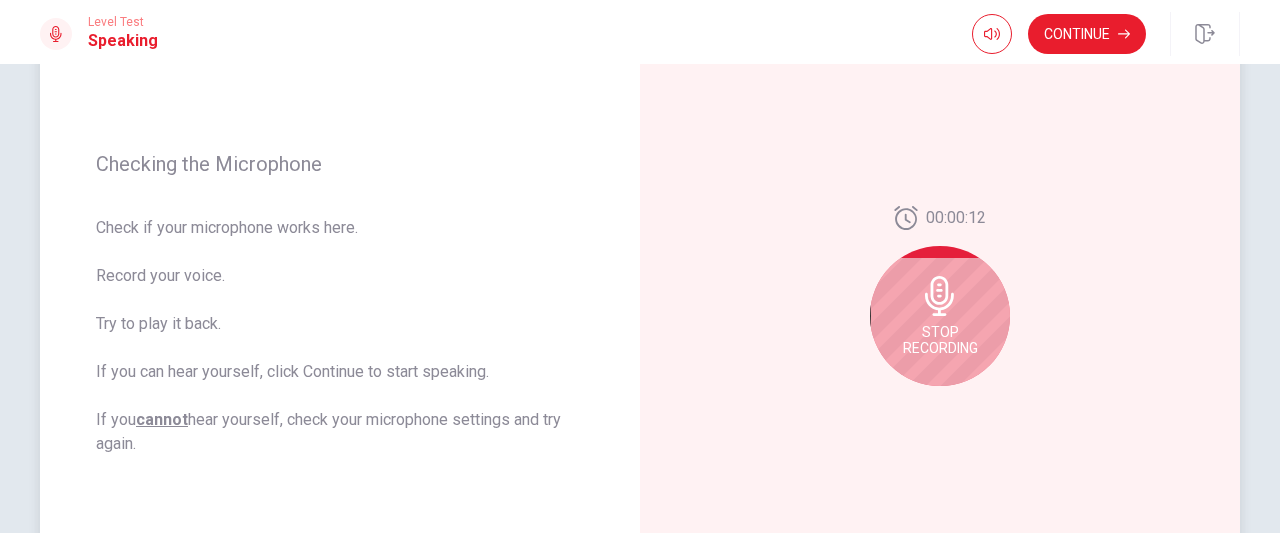 click at bounding box center [939, 296] 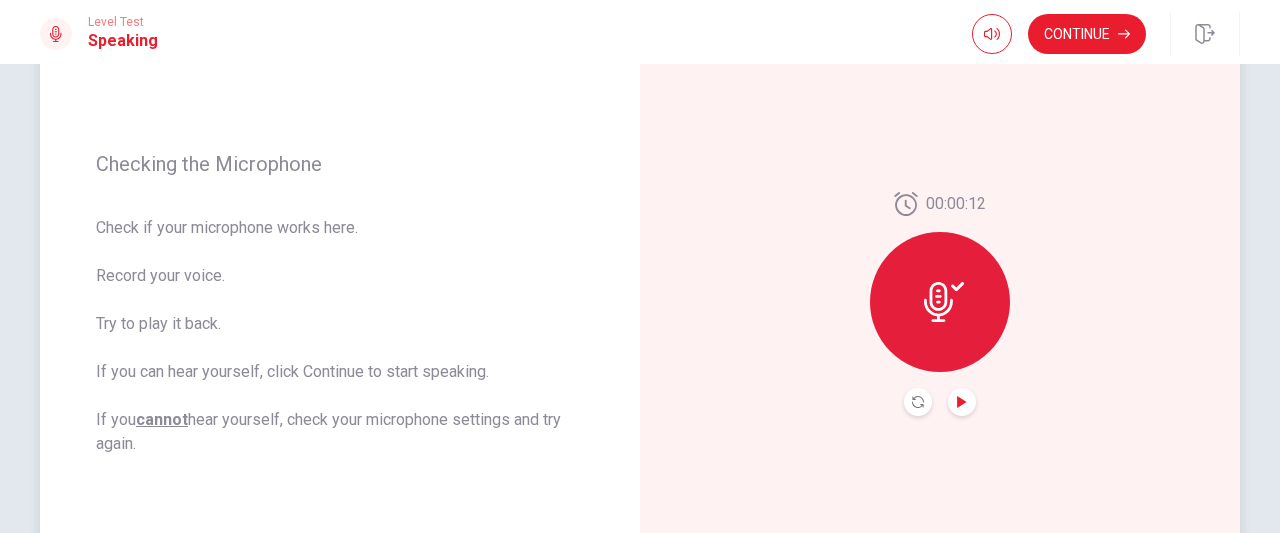 click at bounding box center [961, 402] 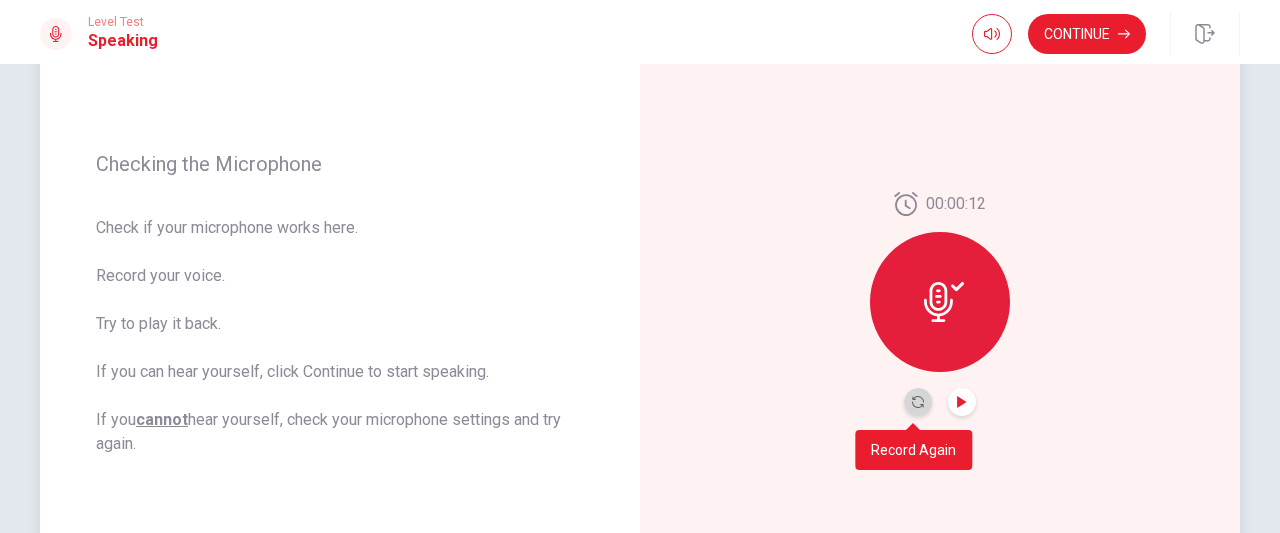 click at bounding box center [918, 402] 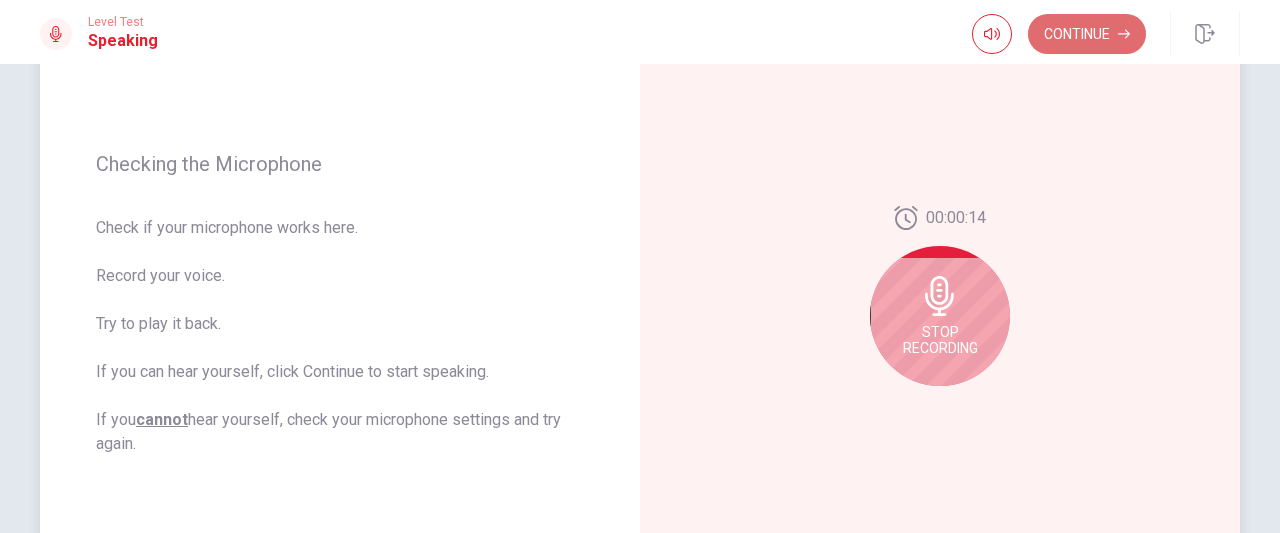 click on "Continue" at bounding box center (1087, 34) 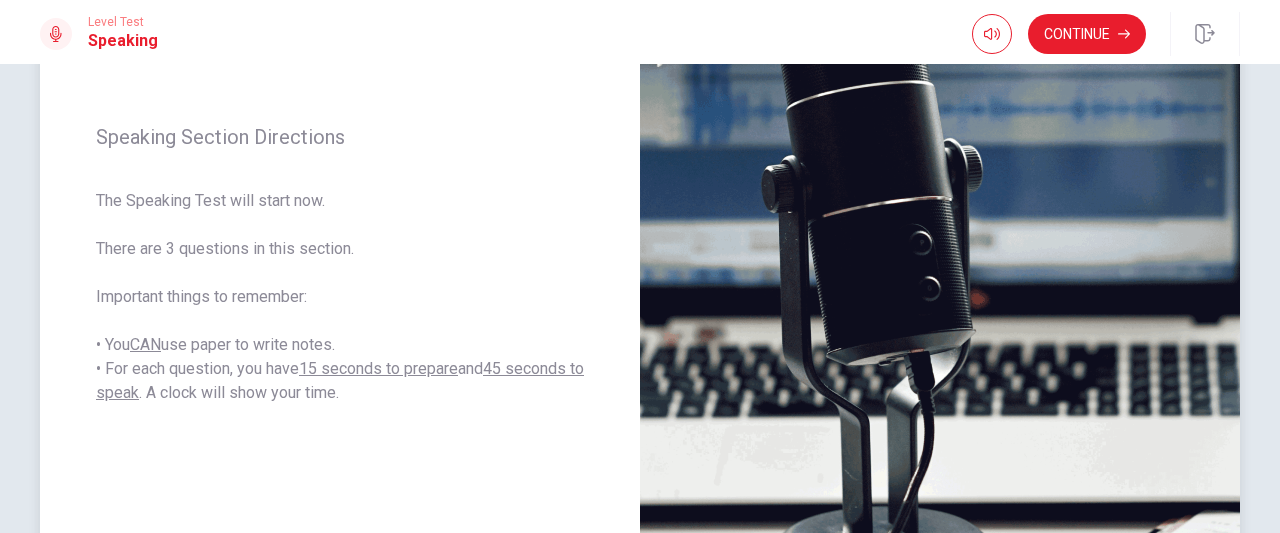 scroll, scrollTop: 274, scrollLeft: 0, axis: vertical 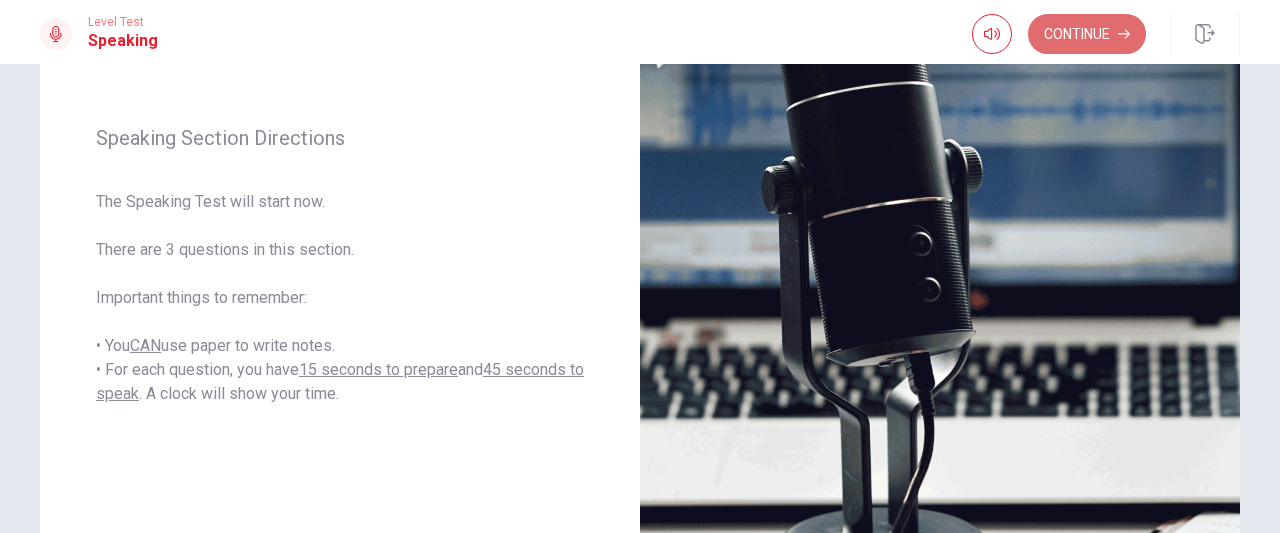 click on "Continue" at bounding box center (1087, 34) 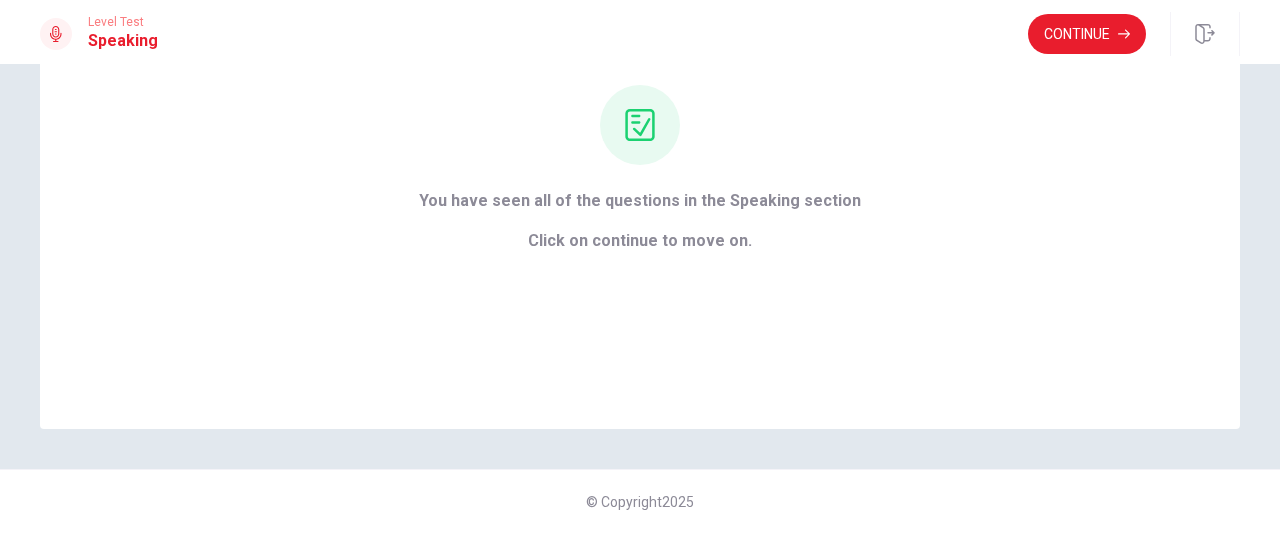 scroll, scrollTop: 194, scrollLeft: 0, axis: vertical 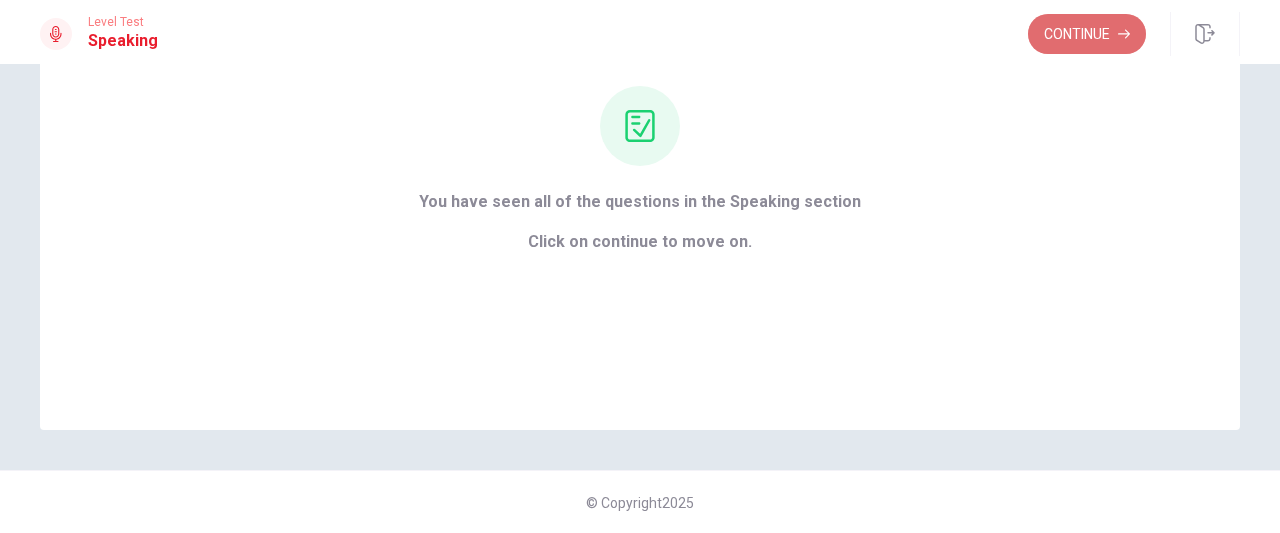 click on "Continue" at bounding box center (1087, 34) 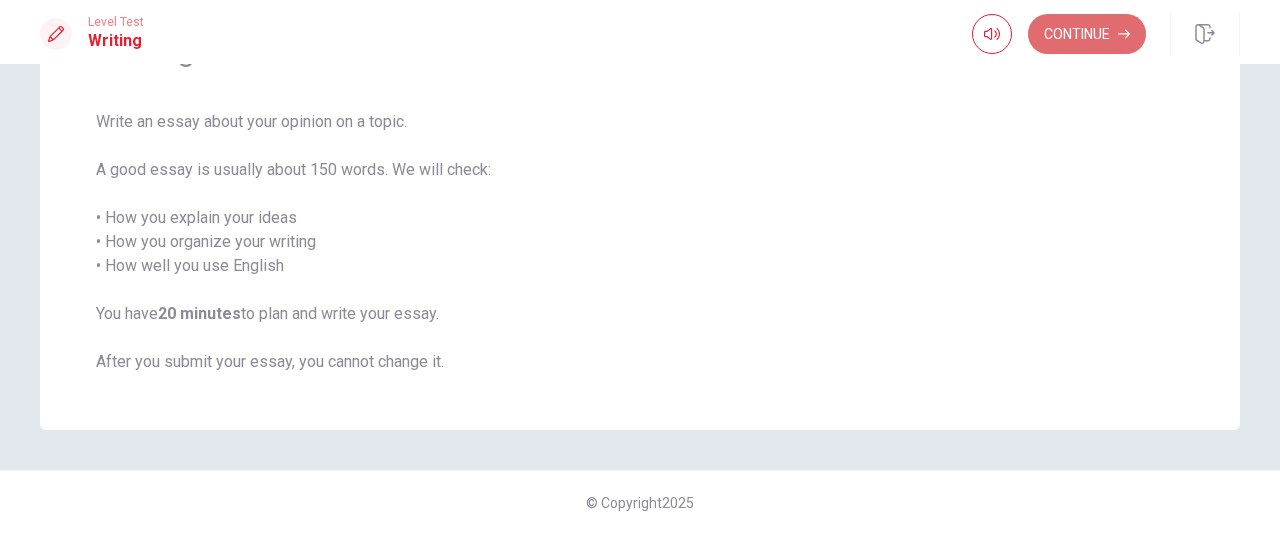 click on "Continue" at bounding box center (1087, 34) 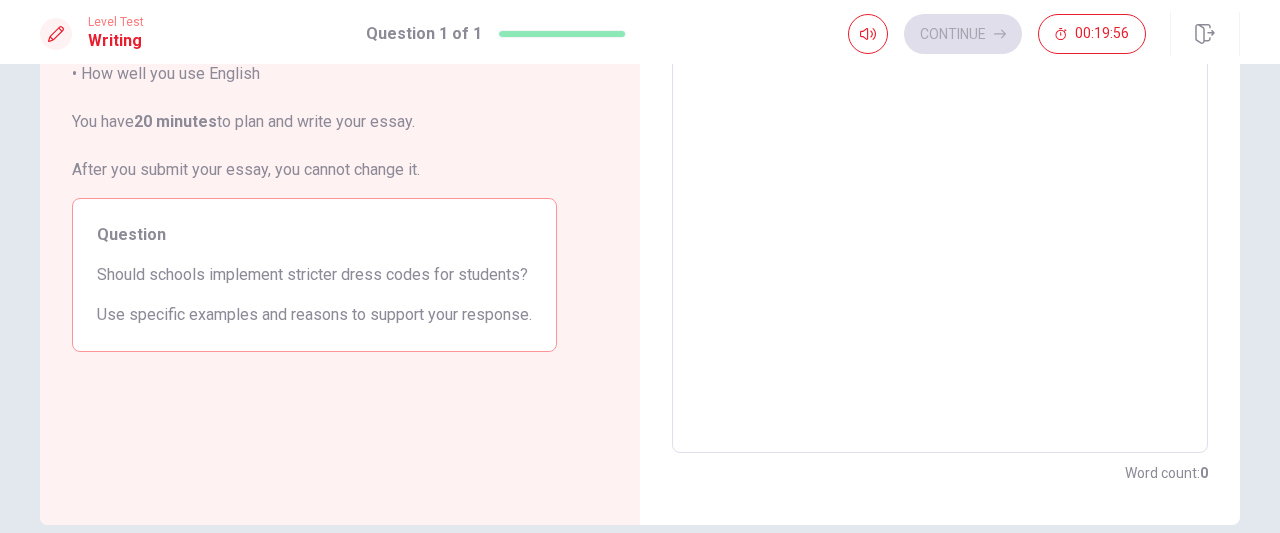 click at bounding box center (940, 177) 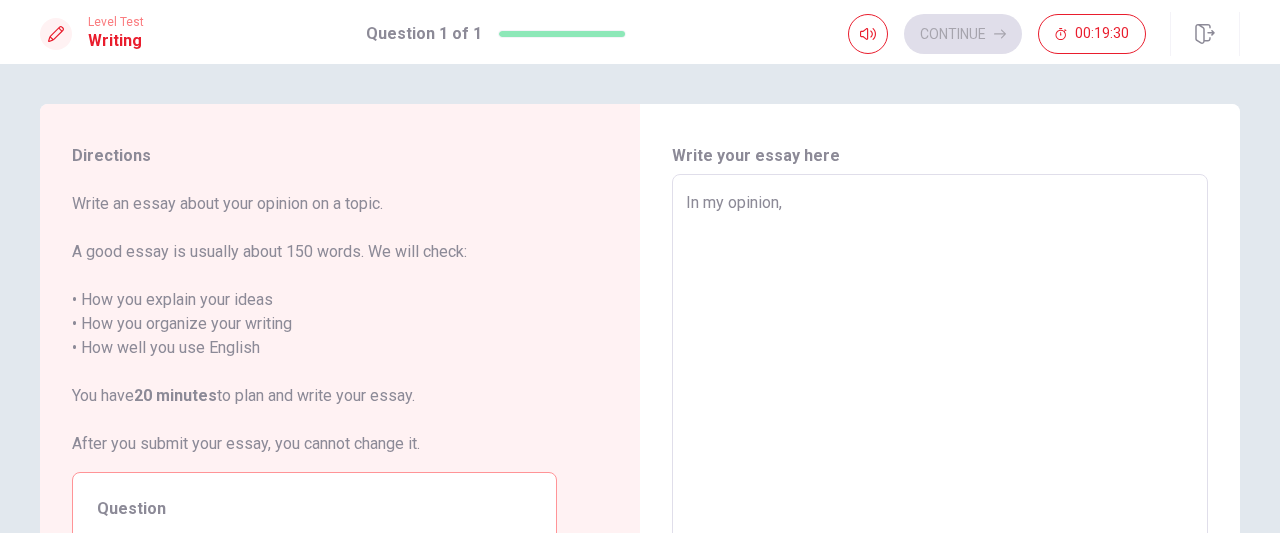 scroll, scrollTop: 96, scrollLeft: 0, axis: vertical 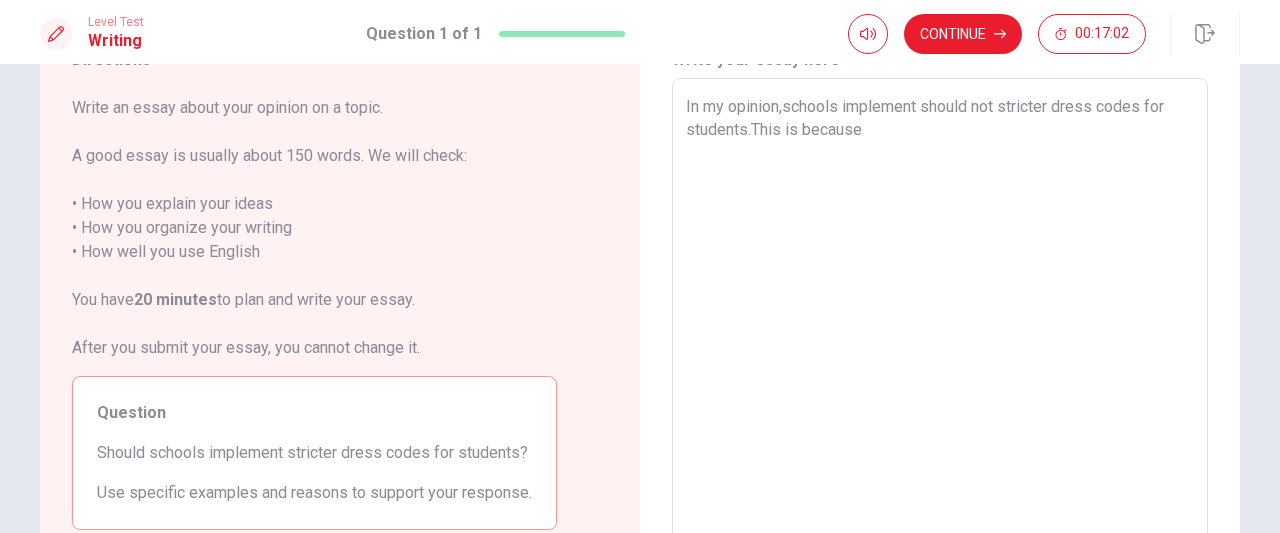 click on "In my opinion,schools implement should not stricter dress codes for students.This is because" at bounding box center (940, 355) 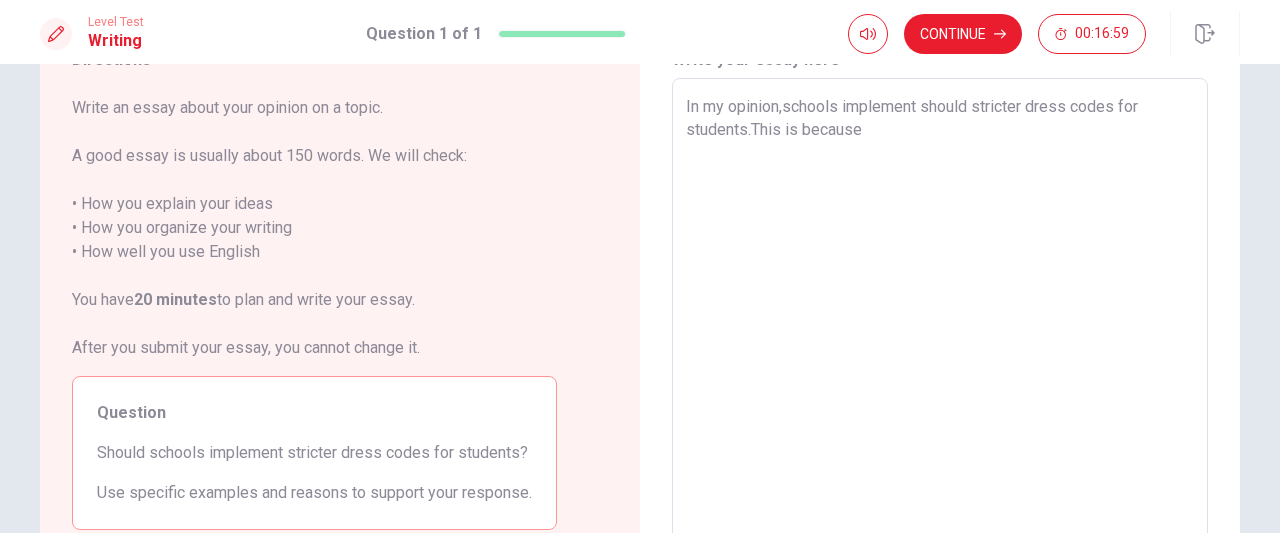 click on "In my opinion,schools implement should stricter dress codes for students.This is because" at bounding box center (940, 355) 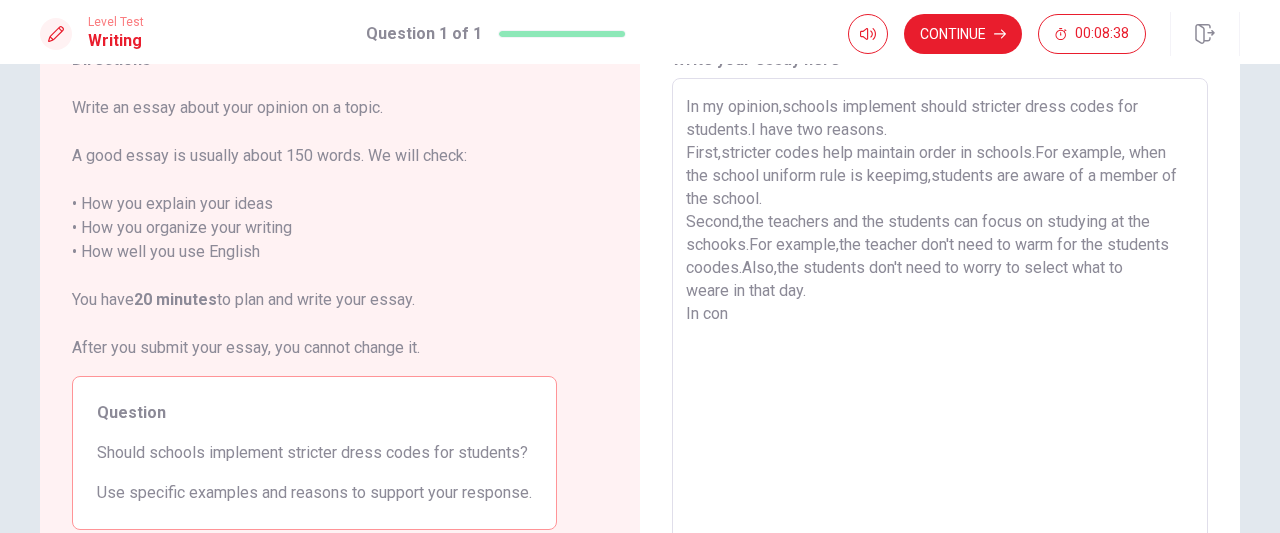 click on "In my opinion,schools implement should stricter dress codes for students.I have two reasons.
First,stricter codes help maintain order in schools.For example, when the school uniform rule is keepimg,students are aware of a member of the school.
Second,the teachers and the students can focus on studying at the schooks.For example,the teacher don't need to warm for the students coodes.Also,the students don't need to worry to select what to
weare in that day.
In con" at bounding box center (940, 355) 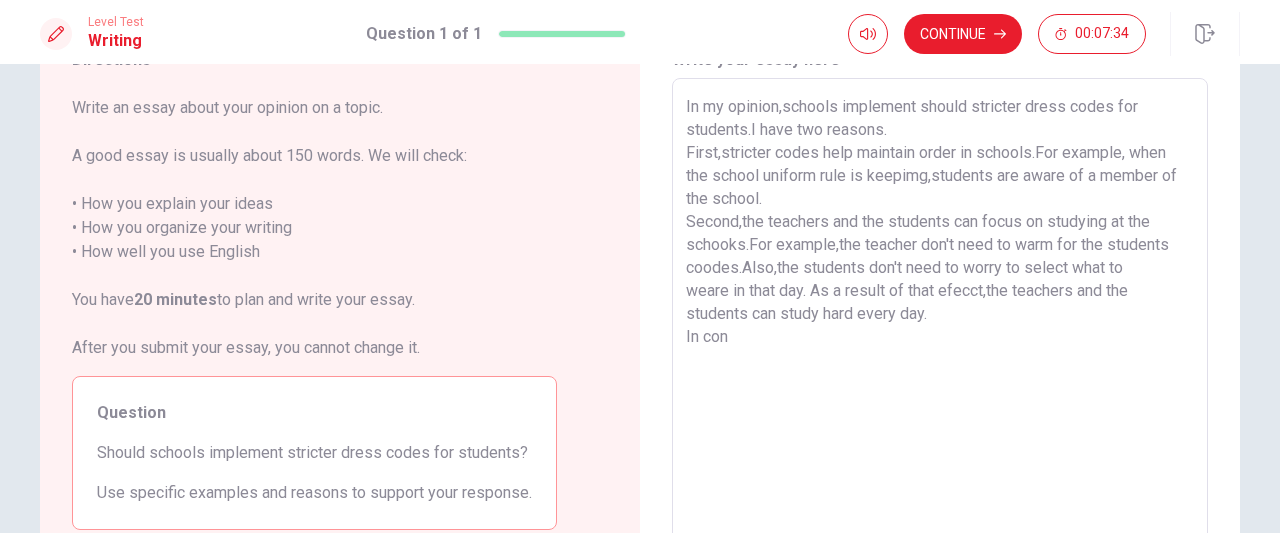 click on "In my opinion,schools implement should stricter dress codes for students.I have two reasons.
First,stricter codes help maintain order in schools.For example, when the school uniform rule is keepimg,students are aware of a member of the school.
Second,the teachers and the students can focus on studying at the schooks.For example,the teacher don't need to warm for the students coodes.Also,the students don't need to worry to select what to
weare in that day. As a result of that efecct,the teachers and the students can study hard every day.
In con" at bounding box center (940, 355) 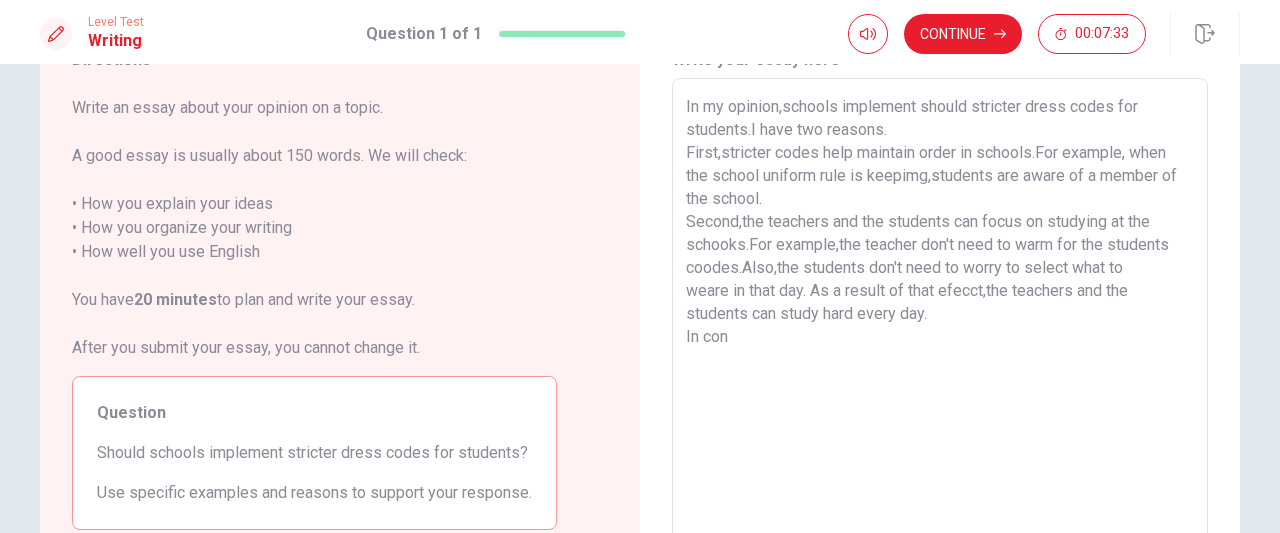 click on "In my opinion,schools implement should stricter dress codes for students.I have two reasons.
First,stricter codes help maintain order in schools.For example, when the school uniform rule is keepimg,students are aware of a member of the school.
Second,the teachers and the students can focus on studying at the schooks.For example,the teacher don't need to warm for the students coodes.Also,the students don't need to worry to select what to
weare in that day. As a result of that efecct,the teachers and the students can study hard every day.
In con" at bounding box center (940, 355) 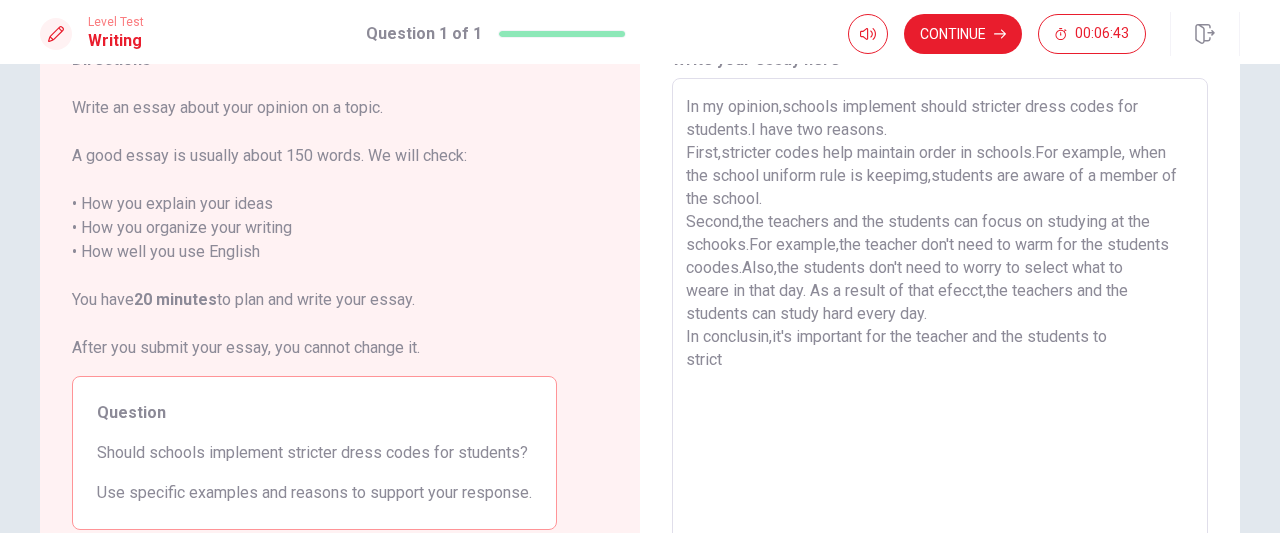 click on "In my opinion,schools implement should stricter dress codes for students.I have two reasons.
First,stricter codes help maintain order in schools.For example, when the school uniform rule is keepimg,students are aware of a member of the school.
Second,the teachers and the students can focus on studying at the schooks.For example,the teacher don't need to warm for the students coodes.Also,the students don't need to worry to select what to
weare in that day. As a result of that efecct,the teachers and the students can study hard every day.
In conclusin,it's important for the teacher and the students to
strict" at bounding box center (940, 355) 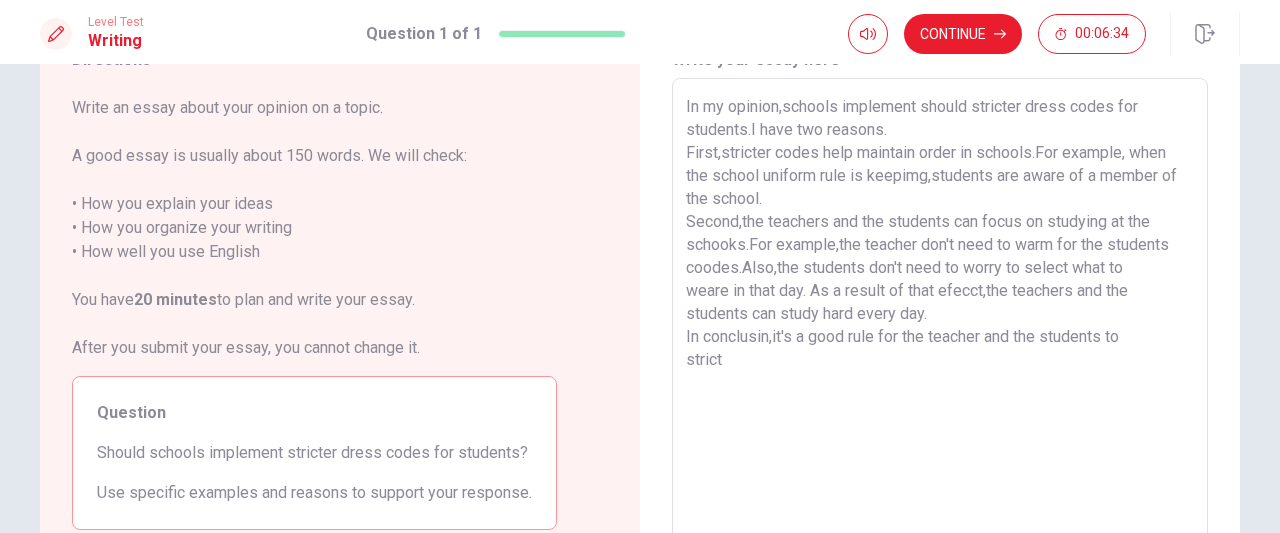 click on "In my opinion,schools implement should stricter dress codes for students.I have two reasons.
First,stricter codes help maintain order in schools.For example, when the school uniform rule is keepimg,students are aware of a member of the school.
Second,the teachers and the students can focus on studying at the schooks.For example,the teacher don't need to warm for the students coodes.Also,the students don't need to worry to select what to
weare in that day. As a result of that efecct,the teachers and the students can study hard every day.
In conclusin,it's a good rule for the teacher and the students to
strict" at bounding box center (940, 355) 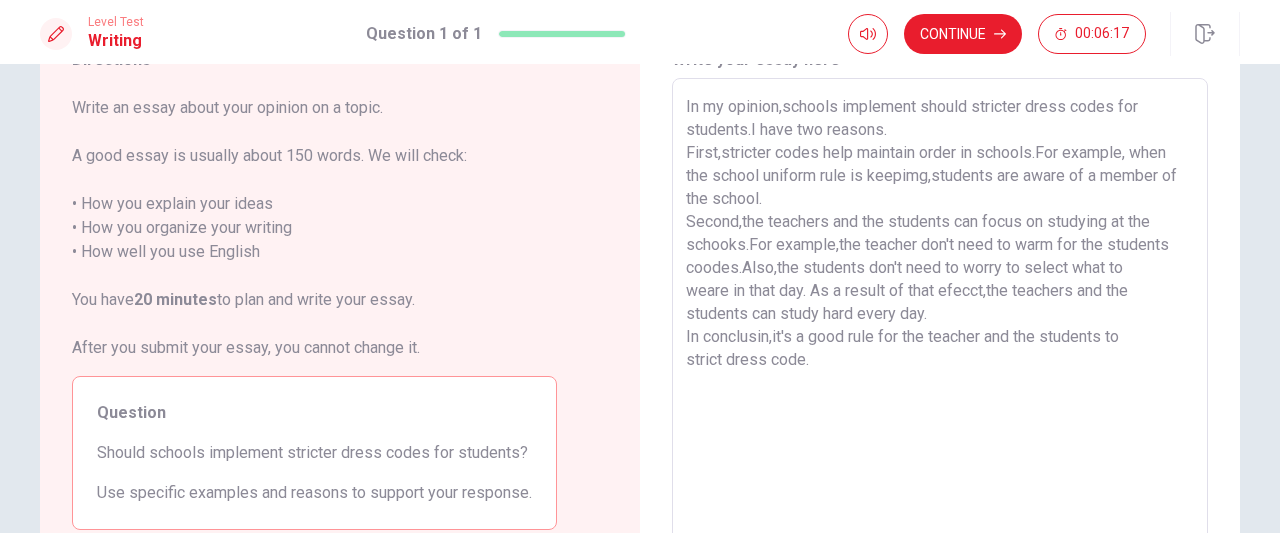 click on "In my opinion,schools implement should stricter dress codes for students.I have two reasons.
First,stricter codes help maintain order in schools.For example, when the school uniform rule is keepimg,students are aware of a member of the school.
Second,the teachers and the students can focus on studying at the schooks.For example,the teacher don't need to warm for the students coodes.Also,the students don't need to worry to select what to
weare in that day. As a result of that efecct,the teachers and the students can study hard every day.
In conclusin,it's a good rule for the teacher and the students to
strict dress code." at bounding box center [940, 355] 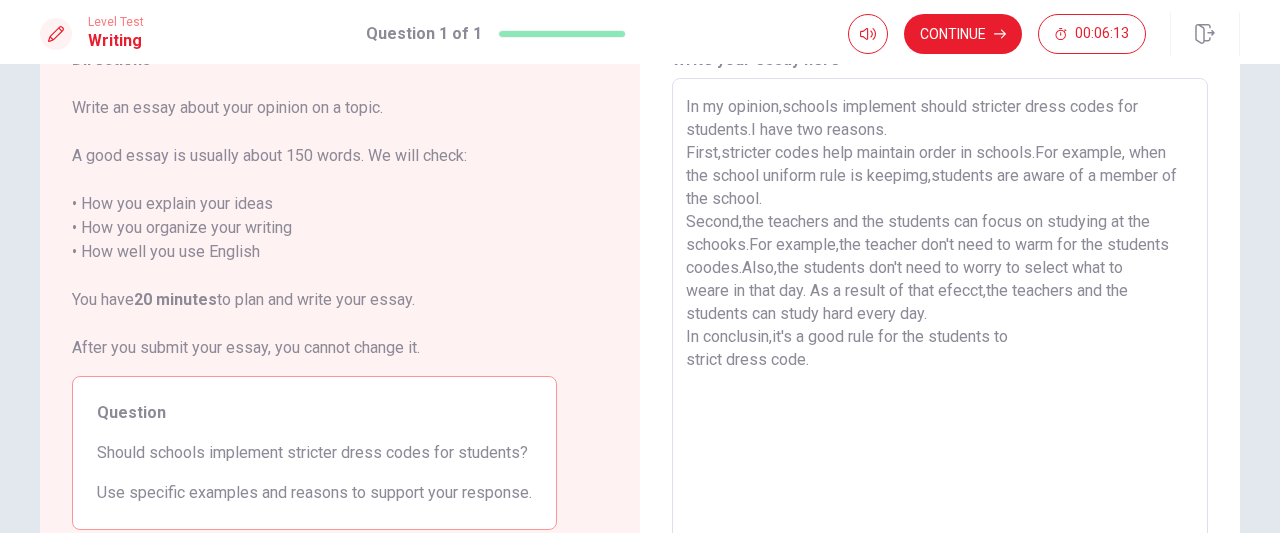 click on "In my opinion,schools implement should stricter dress codes for students.I have two reasons.
First,stricter codes help maintain order in schools.For example, when the school uniform rule is keepimg,students are aware of a member of the school.
Second,the teachers and the students can focus on studying at the schooks.For example,the teacher don't need to warm for the students coodes.Also,the students don't need to worry to select what to
weare in that day. As a result of that efecct,the teachers and the students can study hard every day.
In conclusin,it's a good rule for the students to
strict dress code." at bounding box center (940, 355) 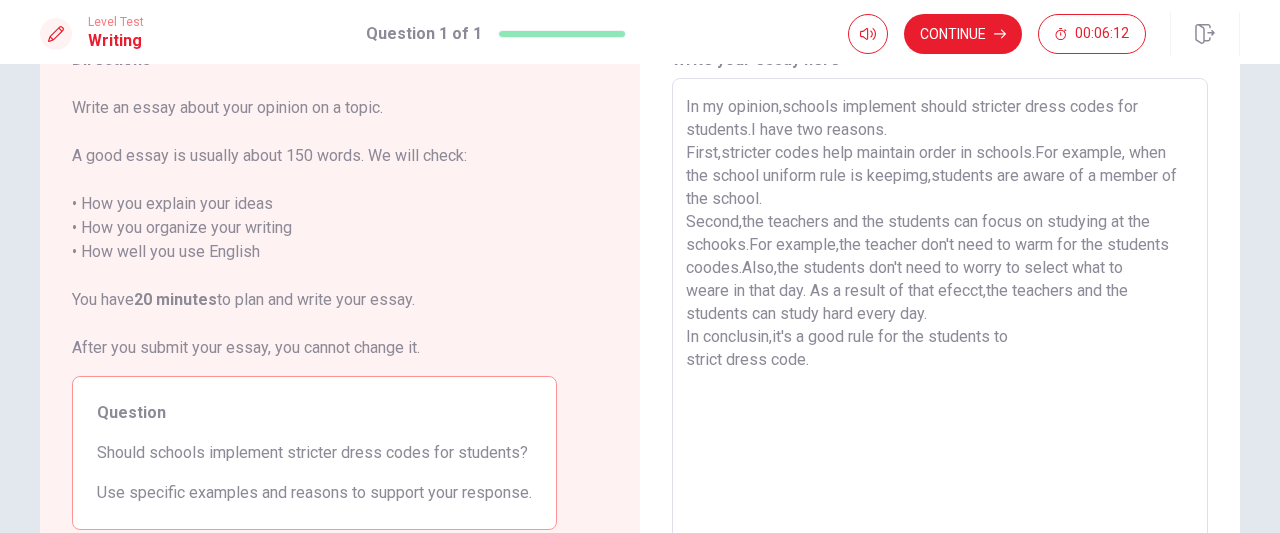 click on "In my opinion,schools implement should stricter dress codes for students.I have two reasons.
First,stricter codes help maintain order in schools.For example, when the school uniform rule is keepimg,students are aware of a member of the school.
Second,the teachers and the students can focus on studying at the schooks.For example,the teacher don't need to warm for the students coodes.Also,the students don't need to worry to select what to
weare in that day. As a result of that efecct,the teachers and the students can study hard every day.
In conclusin,it's a good rule for the students to
strict dress code." at bounding box center [940, 355] 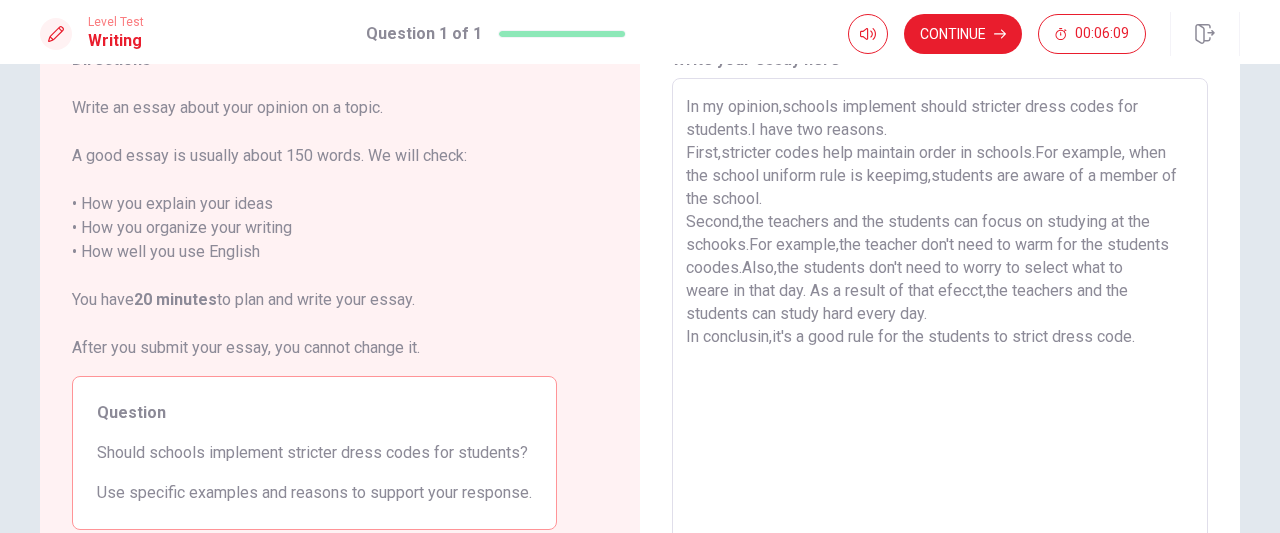 click on "In my opinion,schools implement should stricter dress codes for students.I have two reasons.
First,stricter codes help maintain order in schools.For example, when the school uniform rule is keepimg,students are aware of a member of the school.
Second,the teachers and the students can focus on studying at the schooks.For example,the teacher don't need to warm for the students coodes.Also,the students don't need to worry to select what to
weare in that day. As a result of that efecct,the teachers and the students can study hard every day.
In conclusin,it's a good rule for the students to strict dress code." at bounding box center (940, 355) 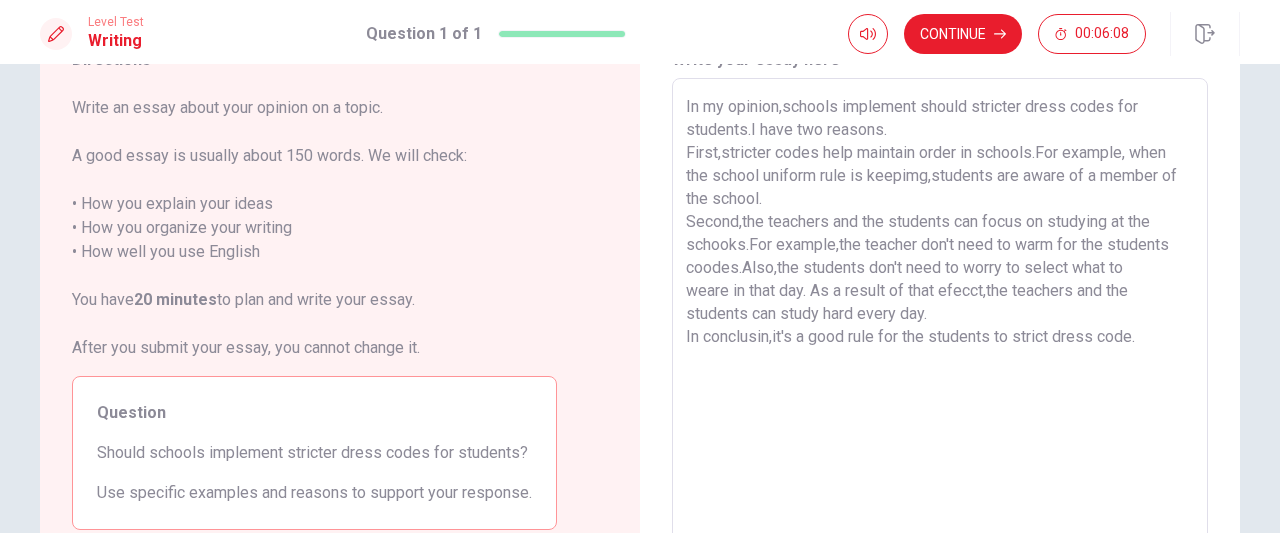 click on "In my opinion,schools implement should stricter dress codes for students.I have two reasons.
First,stricter codes help maintain order in schools.For example, when the school uniform rule is keepimg,students are aware of a member of the school.
Second,the teachers and the students can focus on studying at the schooks.For example,the teacher don't need to warm for the students coodes.Also,the students don't need to worry to select what to
weare in that day. As a result of that efecct,the teachers and the students can study hard every day.
In conclusin,it's a good rule for the students to strict dress code." at bounding box center [940, 355] 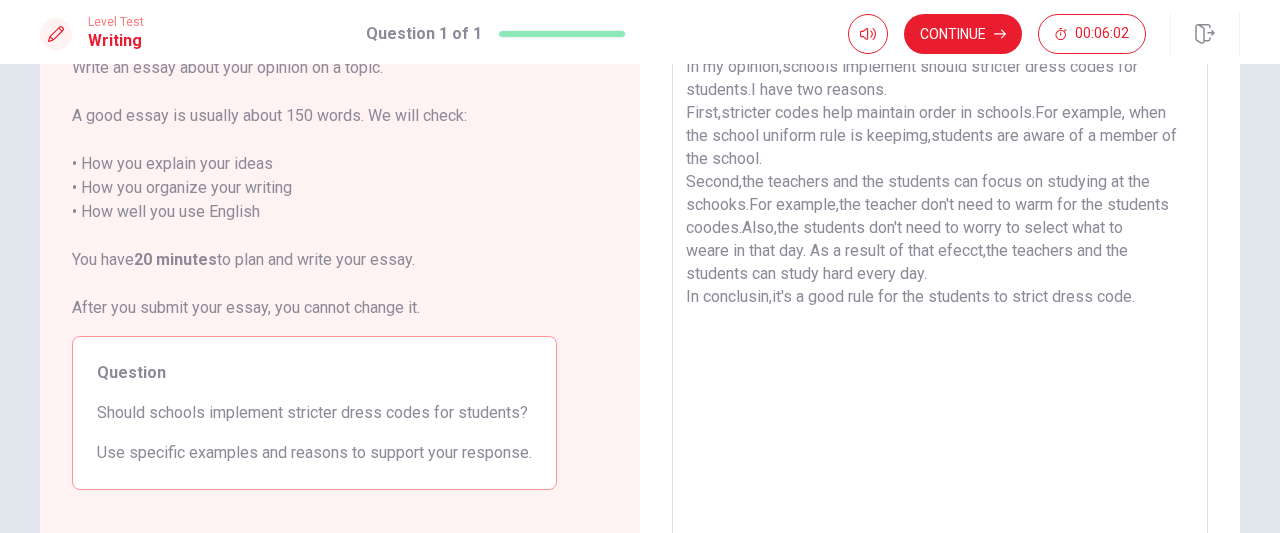 scroll, scrollTop: 141, scrollLeft: 0, axis: vertical 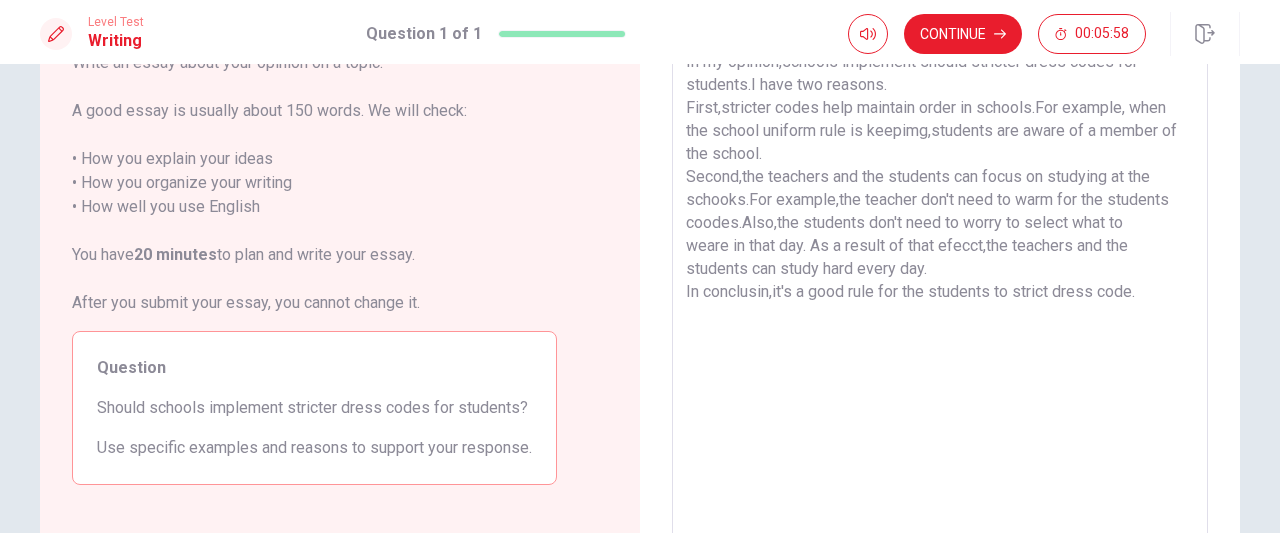 drag, startPoint x: 1138, startPoint y: 291, endPoint x: 669, endPoint y: 69, distance: 518.88824 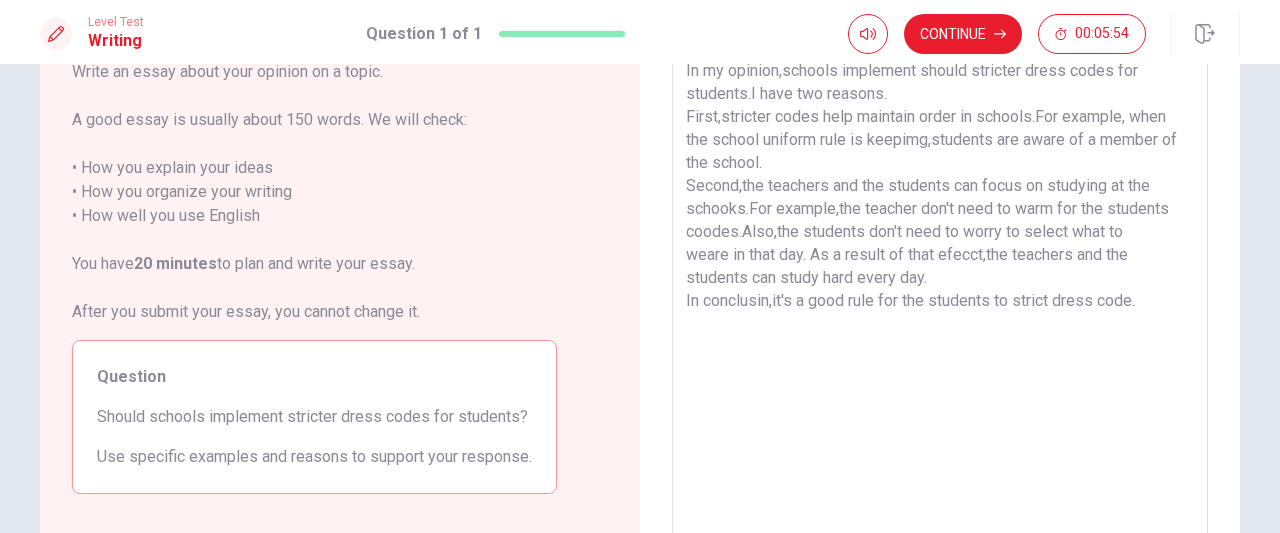 scroll, scrollTop: 87, scrollLeft: 0, axis: vertical 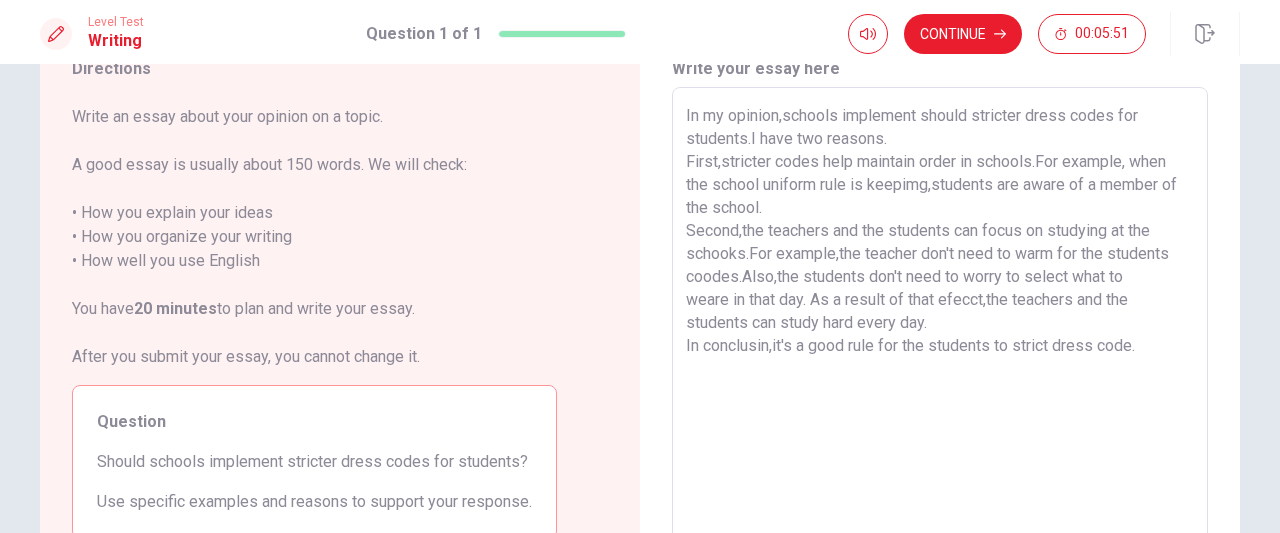 click on "In my opinion,schools implement should stricter dress codes for students.I have two reasons.
First,stricter codes help maintain order in schools.For example, when the school uniform rule is keepimg,students are aware of a member of the school.
Second,the teachers and the students can focus on studying at the schooks.For example,the teacher don't need to warm for the students coodes.Also,the students don't need to worry to select what to
weare in that day. As a result of that efecct,the teachers and the students can study hard every day.
In conclusin,it's a good rule for the students to strict dress code." at bounding box center [940, 364] 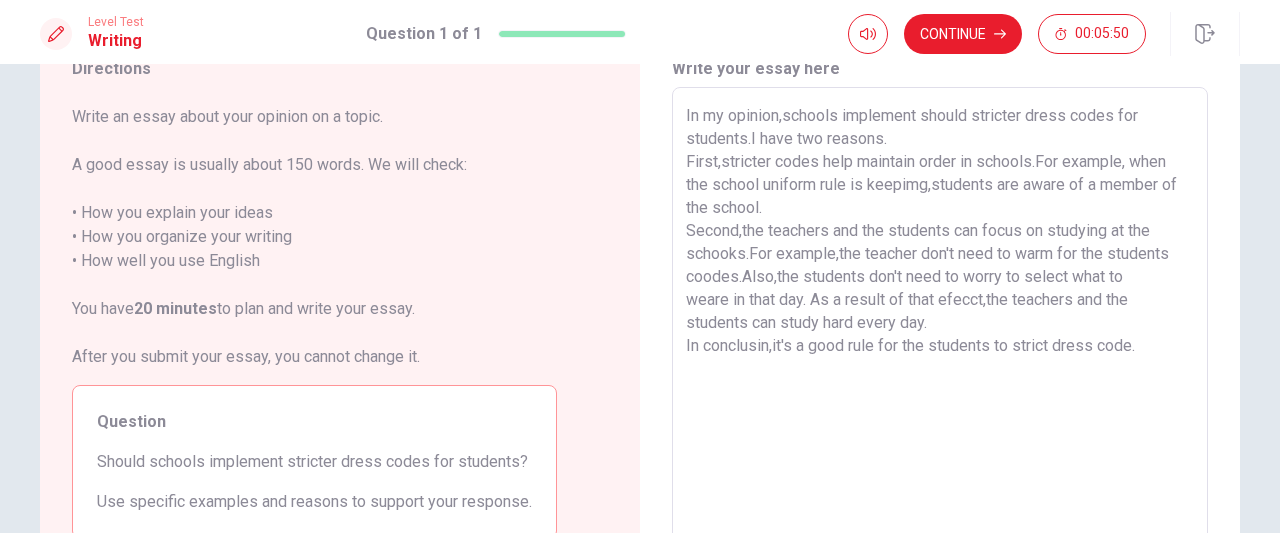 click on "In my opinion,schools implement should stricter dress codes for students.I have two reasons.
First,stricter codes help maintain order in schools.For example, when the school uniform rule is keepimg,students are aware of a member of the school.
Second,the teachers and the students can focus on studying at the schooks.For example,the teacher don't need to warm for the students coodes.Also,the students don't need to worry to select what to
weare in that day. As a result of that efecct,the teachers and the students can study hard every day.
In conclusin,it's a good rule for the students to strict dress code." at bounding box center (940, 364) 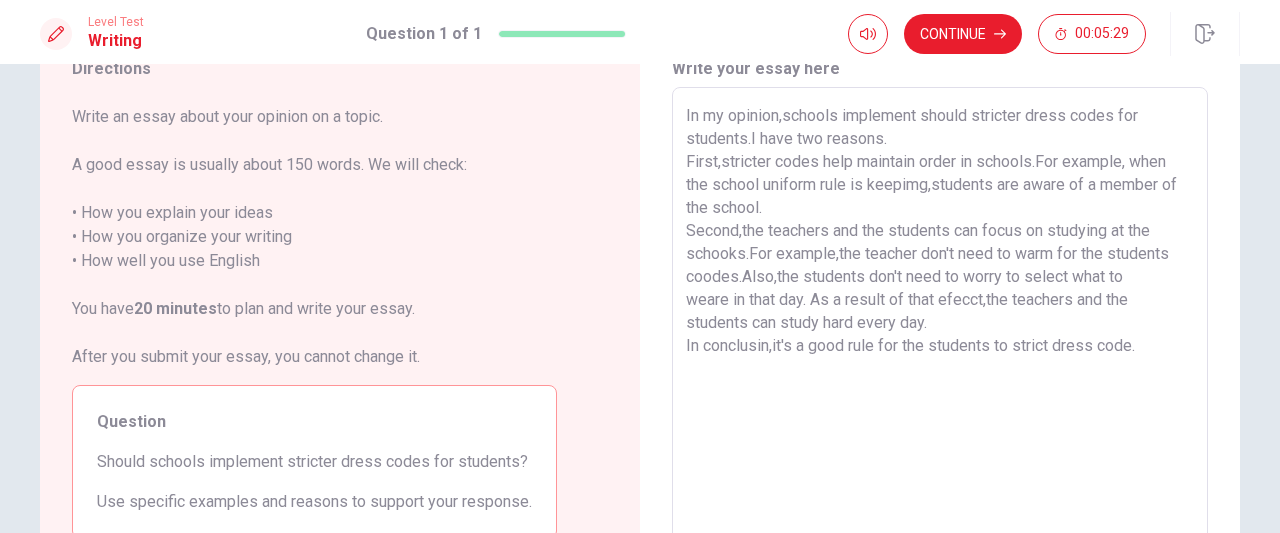 click on "In my opinion,schools implement should stricter dress codes for students.I have two reasons.
First,stricter codes help maintain order in schools.For example, when the school uniform rule is keepimg,students are aware of a member of the school.
Second,the teachers and the students can focus on studying at the schooks.For example,the teacher don't need to warm for the students coodes.Also,the students don't need to worry to select what to
weare in that day. As a result of that efecct,the teachers and the students can study hard every day.
In conclusin,it's a good rule for the students to strict dress code." at bounding box center (940, 364) 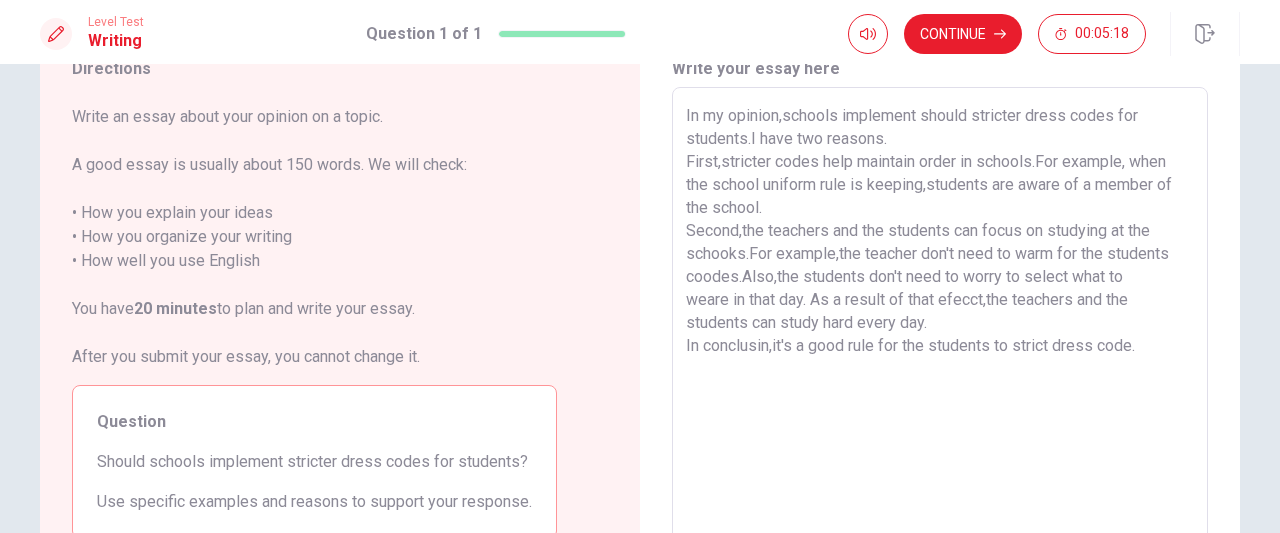 click on "In my opinion,schools implement should stricter dress codes for students.I have two reasons.
First,stricter codes help maintain order in schools.For example, when the school uniform rule is keeping,students are aware of a member of the school.
Second,the teachers and the students can focus on studying at the schooks.For example,the teacher don't need to warm for the students coodes.Also,the students don't need to worry to select what to
weare in that day. As a result of that efecct,the teachers and the students can study hard every day.
In conclusin,it's a good rule for the students to strict dress code." at bounding box center (940, 364) 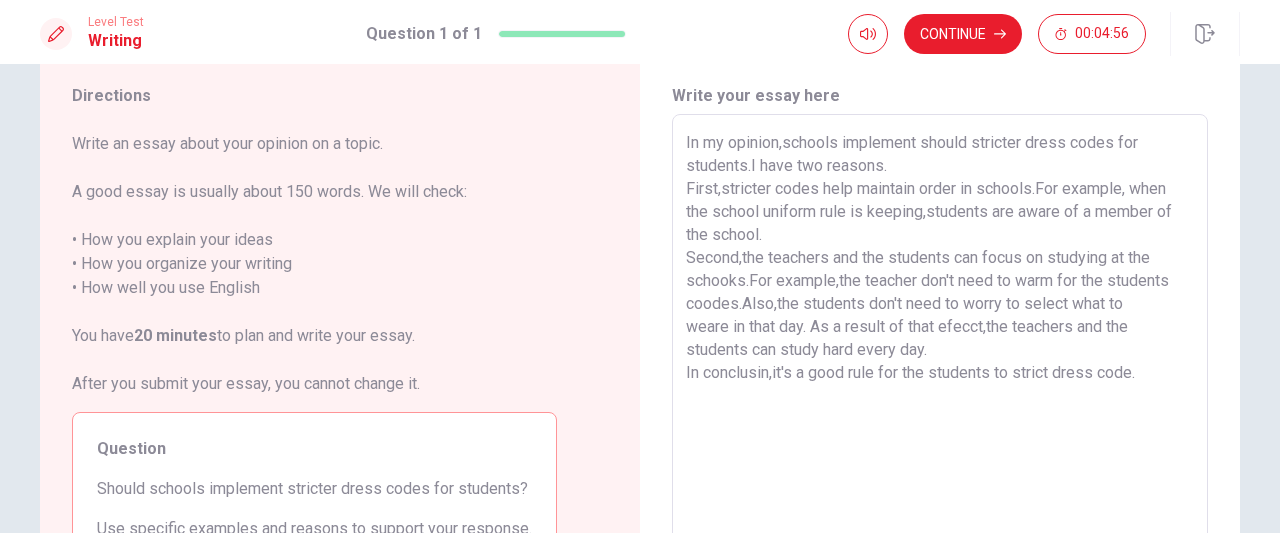 scroll, scrollTop: 61, scrollLeft: 0, axis: vertical 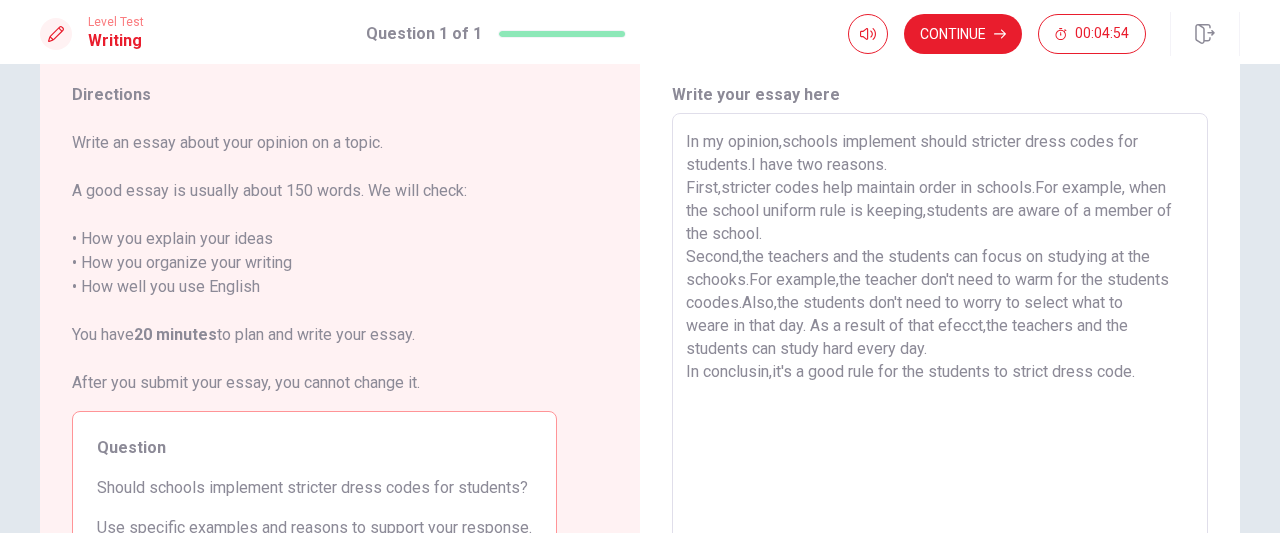 click on "In my opinion,schools implement should stricter dress codes for students.I have two reasons.
First,stricter codes help maintain order in schools.For example, when the school uniform rule is keeping,students are aware of a member of the school.
Second,the teachers and the students can focus on studying at the schooks.For example,the teacher don't need to warm for the students coodes.Also,the students don't need to worry to select what to
weare in that day. As a result of that efecct,the teachers and the students can study hard every day.
In conclusin,it's a good rule for the students to strict dress code." at bounding box center [940, 390] 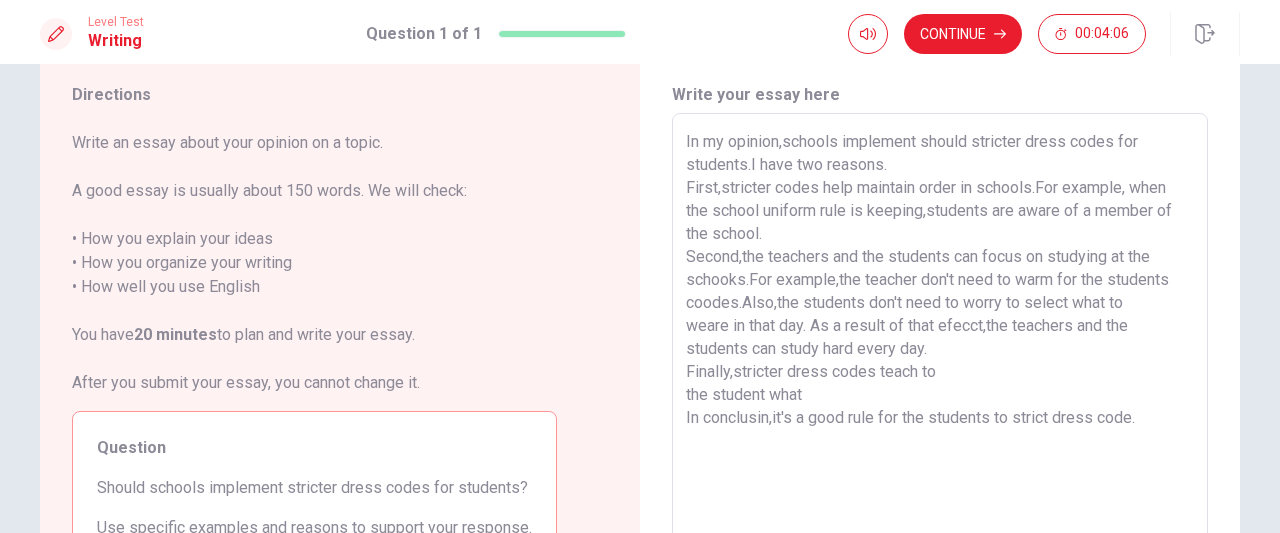 click on "In my opinion,schools implement should stricter dress codes for students.I have two reasons.
First,stricter codes help maintain order in schools.For example, when the school uniform rule is keeping,students are aware of a member of the school.
Second,the teachers and the students can focus on studying at the schooks.For example,the teacher don't need to warm for the students coodes.Also,the students don't need to worry to select what to
weare in that day. As a result of that efecct,the teachers and the students can study hard every day.
Finally,stricter dress codes teach to
the student what
In conclusin,it's a good rule for the students to strict dress code. x" at bounding box center (940, 389) 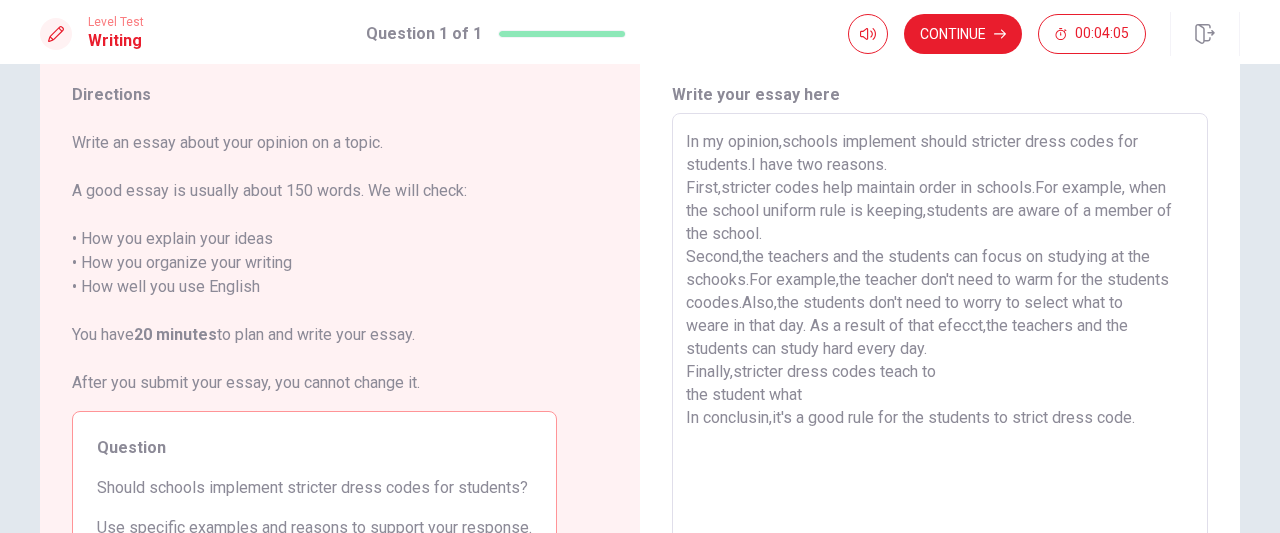 click on "In my opinion,schools implement should stricter dress codes for students.I have two reasons.
First,stricter codes help maintain order in schools.For example, when the school uniform rule is keeping,students are aware of a member of the school.
Second,the teachers and the students can focus on studying at the schooks.For example,the teacher don't need to warm for the students coodes.Also,the students don't need to worry to select what to
weare in that day. As a result of that efecct,the teachers and the students can study hard every day.
Finally,stricter dress codes teach to
the student what
In conclusin,it's a good rule for the students to strict dress code. x" at bounding box center (940, 389) 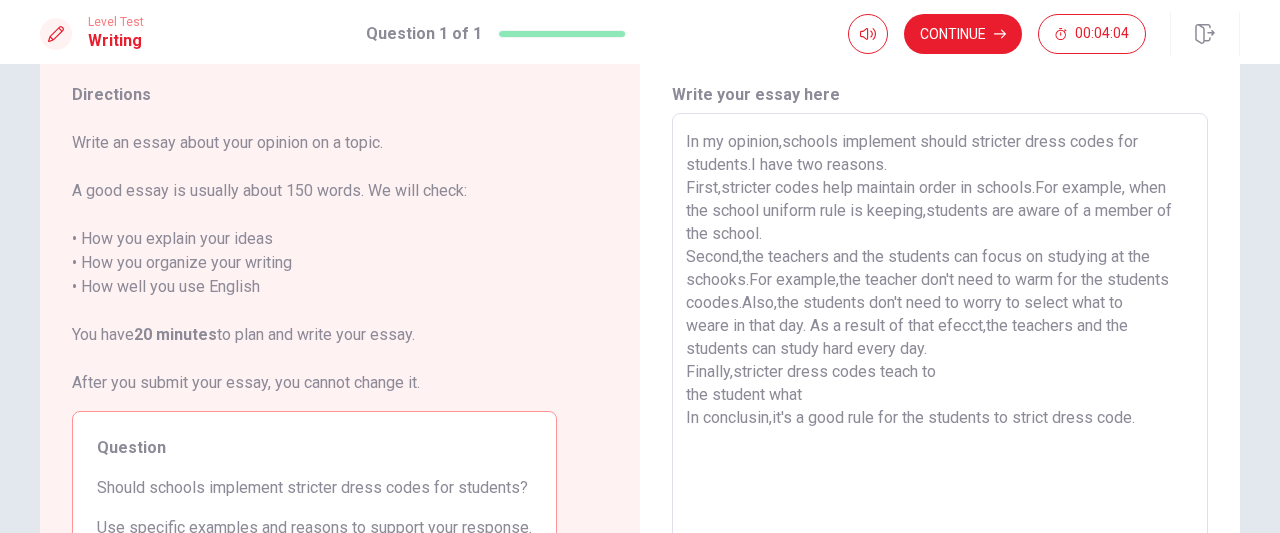 click on "In my opinion,schools implement should stricter dress codes for students.I have two reasons.
First,stricter codes help maintain order in schools.For example, when the school uniform rule is keeping,students are aware of a member of the school.
Second,the teachers and the students can focus on studying at the schooks.For example,the teacher don't need to warm for the students coodes.Also,the students don't need to worry to select what to
weare in that day. As a result of that efecct,the teachers and the students can study hard every day.
Finally,stricter dress codes teach to
the student what
In conclusin,it's a good rule for the students to strict dress code. x" at bounding box center [940, 389] 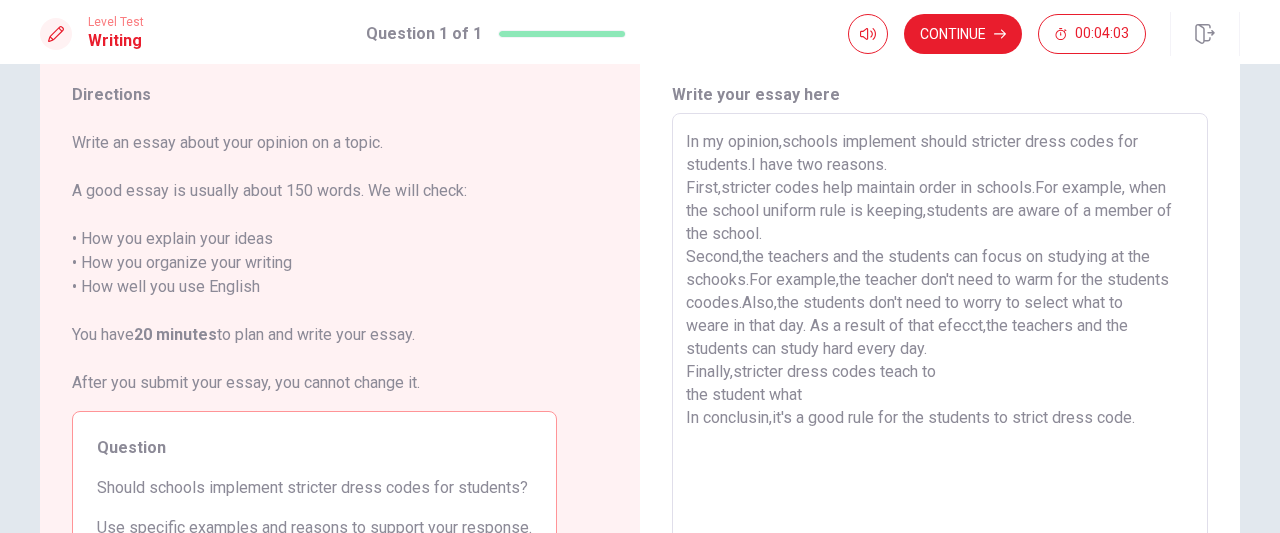 click on "In my opinion,schools implement should stricter dress codes for students.I have two reasons.
First,stricter codes help maintain order in schools.For example, when the school uniform rule is keeping,students are aware of a member of the school.
Second,the teachers and the students can focus on studying at the schooks.For example,the teacher don't need to warm for the students coodes.Also,the students don't need to worry to select what to
weare in that day. As a result of that efecct,the teachers and the students can study hard every day.
Finally,stricter dress codes teach to
the student what
In conclusin,it's a good rule for the students to strict dress code." at bounding box center [940, 390] 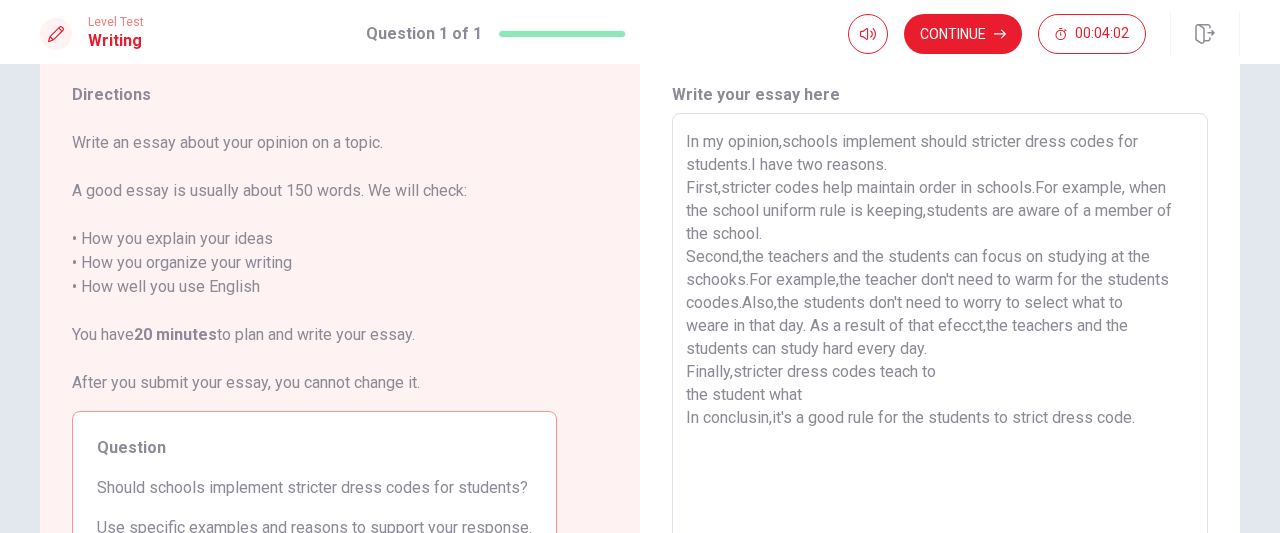 click on "In my opinion,schools implement should stricter dress codes for students.I have two reasons.
First,stricter codes help maintain order in schools.For example, when the school uniform rule is keeping,students are aware of a member of the school.
Second,the teachers and the students can focus on studying at the schooks.For example,the teacher don't need to warm for the students coodes.Also,the students don't need to worry to select what to
weare in that day. As a result of that efecct,the teachers and the students can study hard every day.
Finally,stricter dress codes teach to
the student what
In conclusin,it's a good rule for the students to strict dress code." at bounding box center (940, 390) 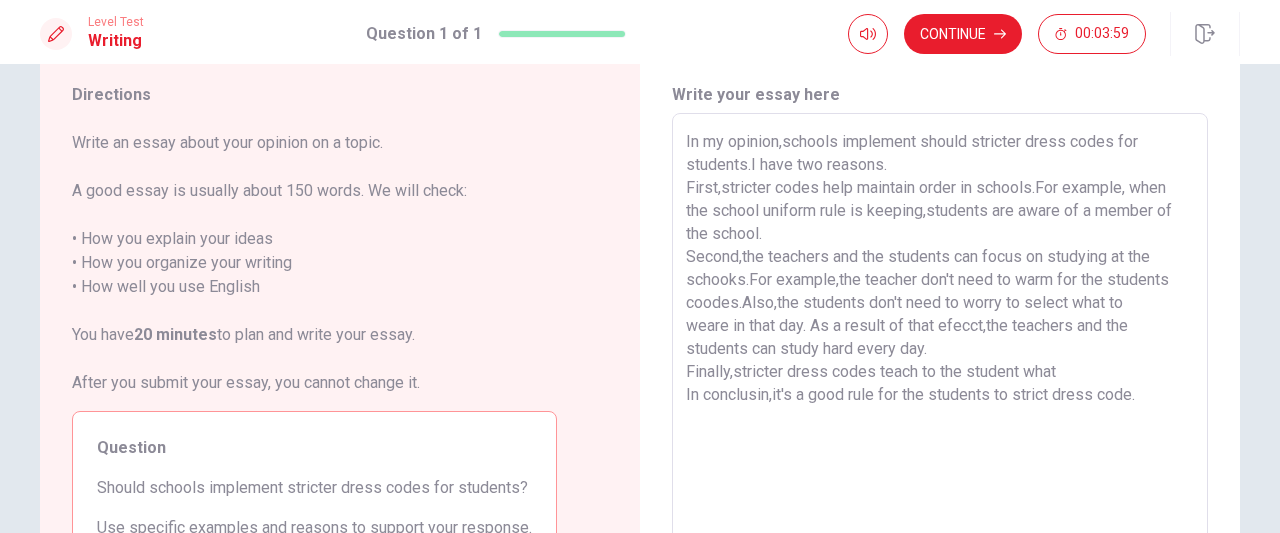 click on "In my opinion,schools implement should stricter dress codes for students.I have two reasons.
First,stricter codes help maintain order in schools.For example, when the school uniform rule is keeping,students are aware of a member of the school.
Second,the teachers and the students can focus on studying at the schooks.For example,the teacher don't need to warm for the students coodes.Also,the students don't need to worry to select what to
weare in that day. As a result of that efecct,the teachers and the students can study hard every day.
Finally,stricter dress codes teach to the student what
In conclusin,it's a good rule for the students to strict dress code." at bounding box center (940, 390) 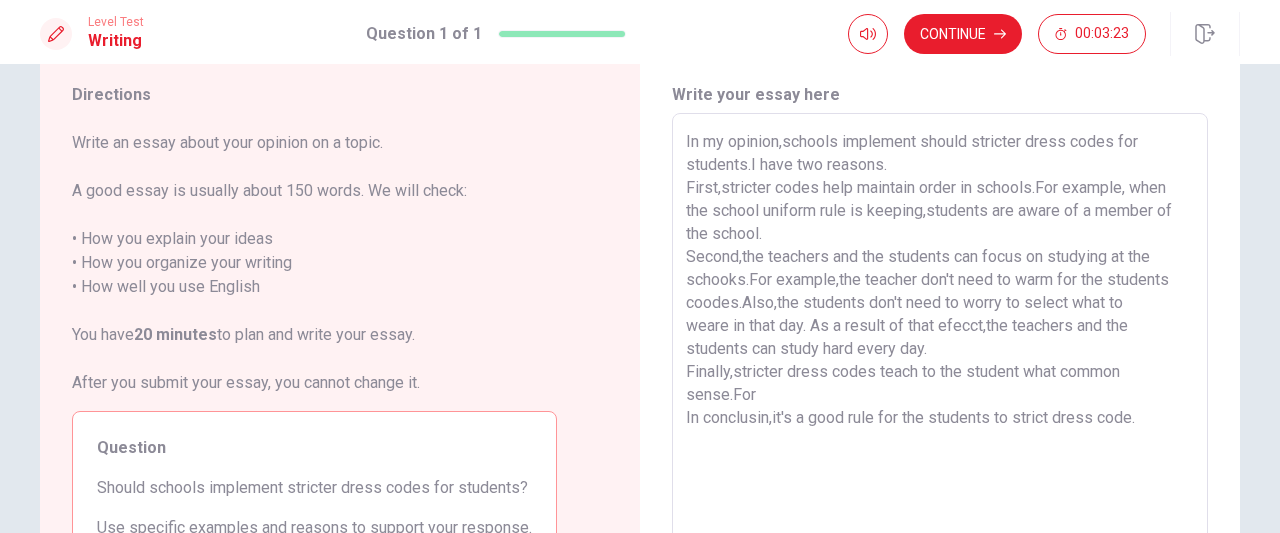 scroll, scrollTop: 0, scrollLeft: 0, axis: both 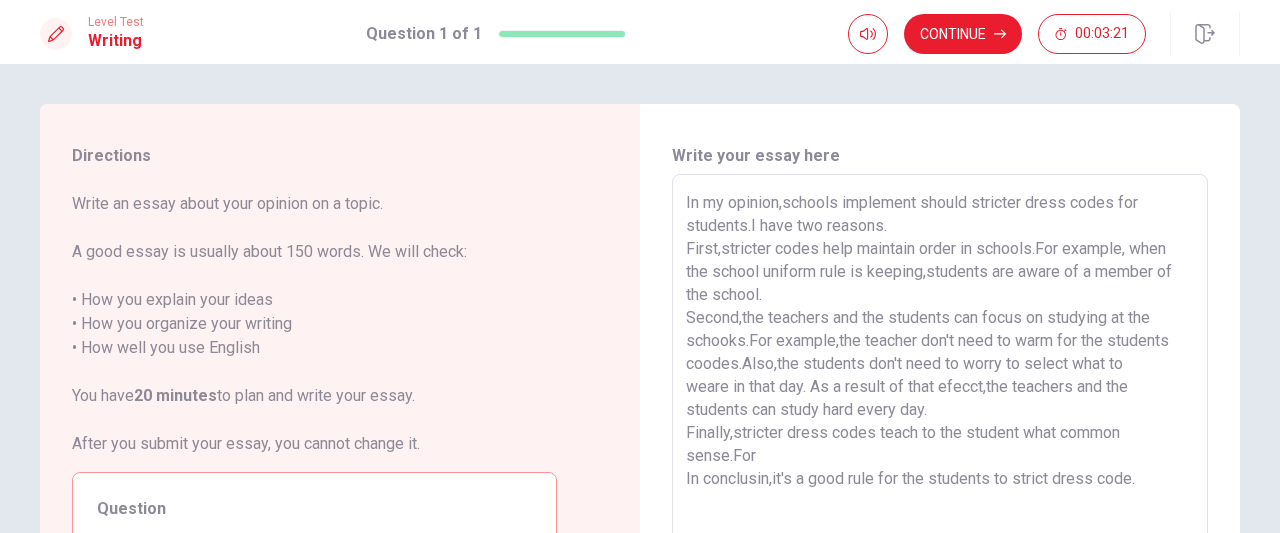 click on "In my opinion,schools implement should stricter dress codes for students.I have two reasons.
First,stricter codes help maintain order in schools.For example, when the school uniform rule is keeping,students are aware of a member of the school.
Second,the teachers and the students can focus on studying at the schooks.For example,the teacher don't need to warm for the students coodes.Also,the students don't need to worry to select what to
weare in that day. As a result of that efecct,the teachers and the students can study hard every day.
Finally,stricter dress codes teach to the student what common sense.For
In conclusin,it's a good rule for the students to strict dress code." at bounding box center (940, 451) 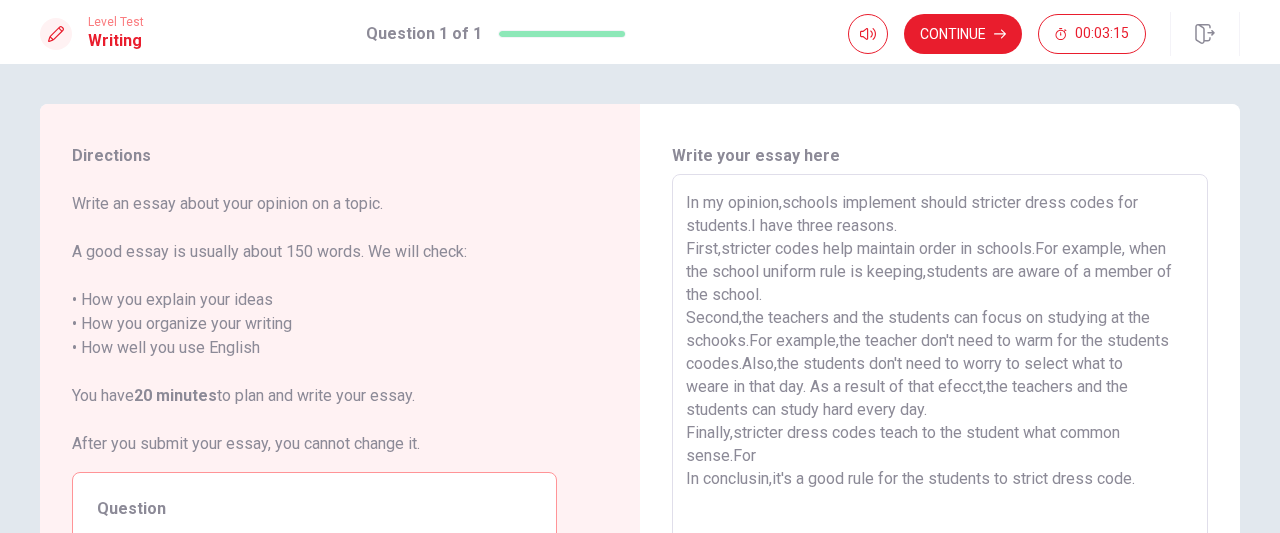 scroll, scrollTop: 60, scrollLeft: 0, axis: vertical 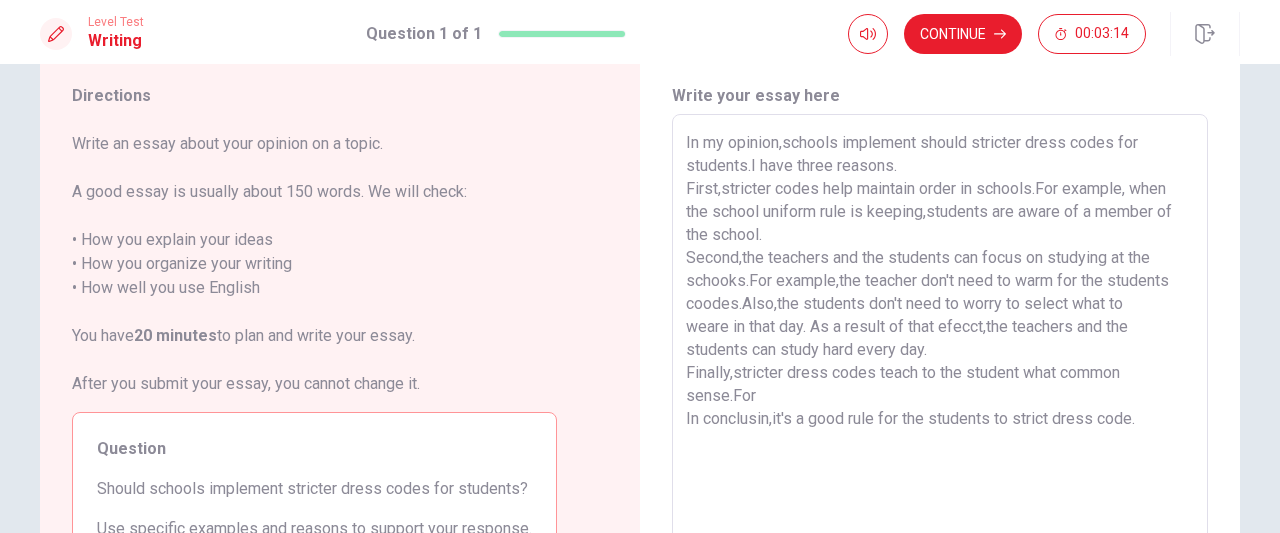 click on "In my opinion,schools implement should stricter dress codes for students.I have three reasons.
First,stricter codes help maintain order in schools.For example, when the school uniform rule is keeping,students are aware of a member of the school.
Second,the teachers and the students can focus on studying at the schooks.For example,the teacher don't need to warm for the students coodes.Also,the students don't need to worry to select what to
weare in that day. As a result of that efecct,the teachers and the students can study hard every day.
Finally,stricter dress codes teach to the student what common sense.For
In conclusin,it's a good rule for the students to strict dress code." at bounding box center [940, 391] 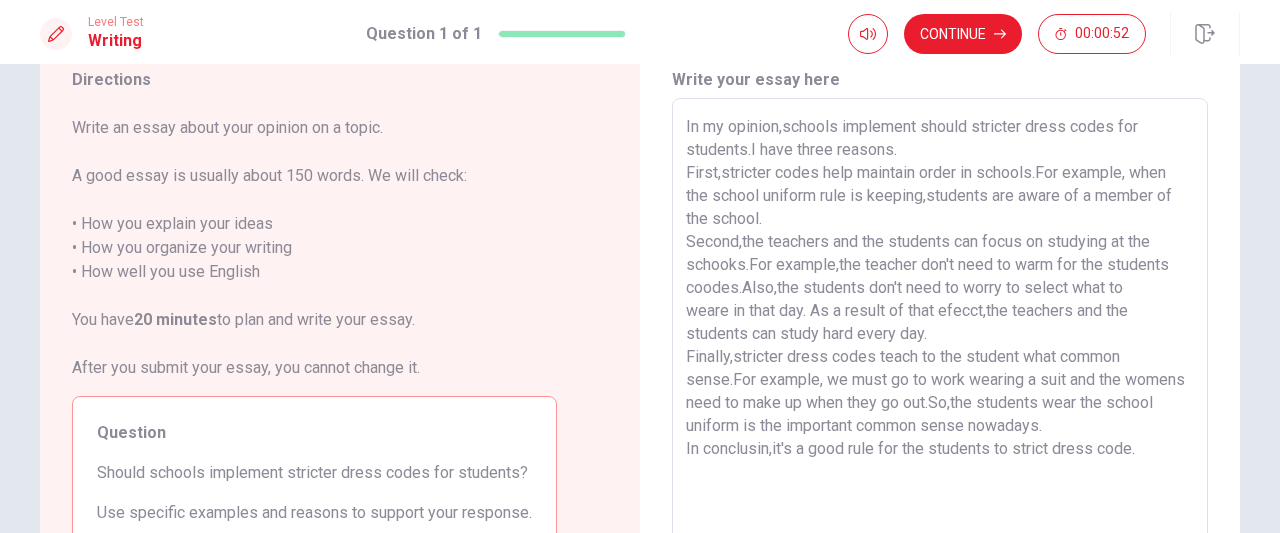 scroll, scrollTop: 93, scrollLeft: 0, axis: vertical 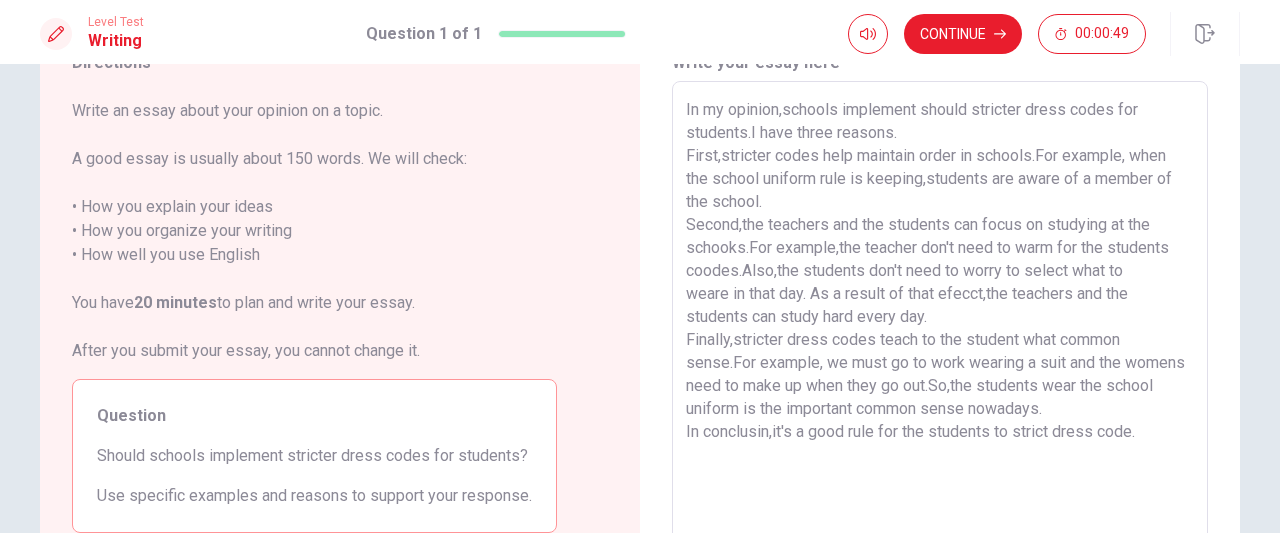 click on "In my opinion,schools implement should stricter dress codes for students.I have three reasons.
First,stricter codes help maintain order in schools.For example, when the school uniform rule is keeping,students are aware of a member of the school.
Second,the teachers and the students can focus on studying at the schooks.For example,the teacher don't need to warm for the students coodes.Also,the students don't need to worry to select what to
weare in that day. As a result of that efecct,the teachers and the students can study hard every day.
Finally,stricter dress codes teach to the student what common sense.For example, we must go to work wearing a suit and the womens need to make up when they go out.So,the students wear the school uniform is the important common sense nowadays.
In conclusin,it's a good rule for the students to strict dress code." at bounding box center (940, 358) 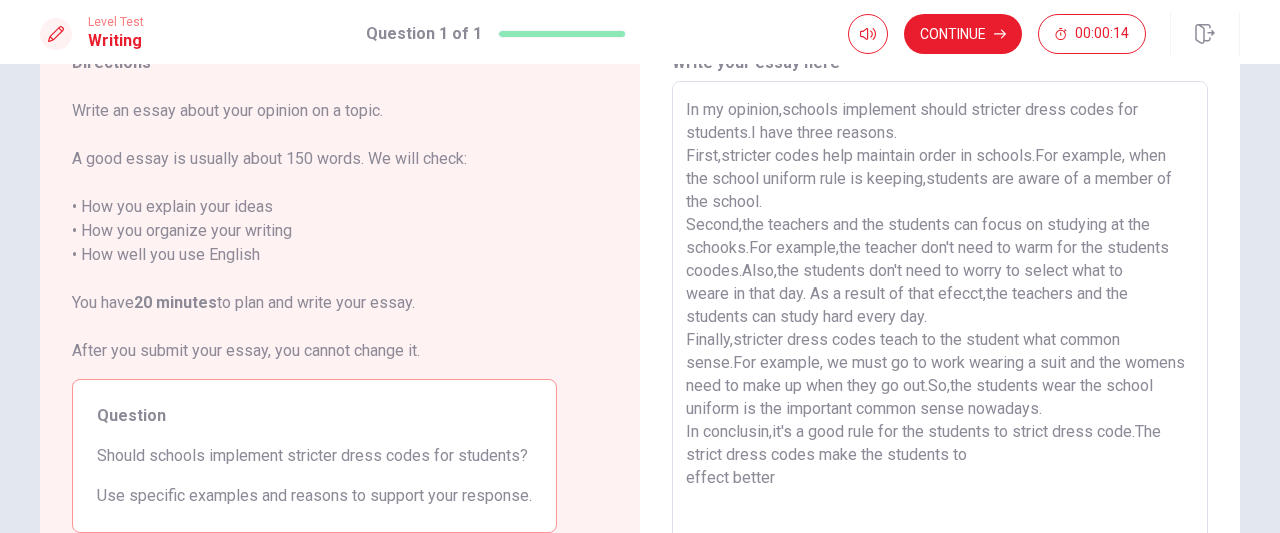click on "In my opinion,schools implement should stricter dress codes for students.I have three reasons.
First,stricter codes help maintain order in schools.For example, when the school uniform rule is keeping,students are aware of a member of the school.
Second,the teachers and the students can focus on studying at the schooks.For example,the teacher don't need to warm for the students coodes.Also,the students don't need to worry to select what to
weare in that day. As a result of that efecct,the teachers and the students can study hard every day.
Finally,stricter dress codes teach to the student what common sense.For example, we must go to work wearing a suit and the womens need to make up when they go out.So,the students wear the school uniform is the important common sense nowadays.
In conclusin,it's a good rule for the students to strict dress code.The strict dress codes make the students to
effect better" at bounding box center [940, 358] 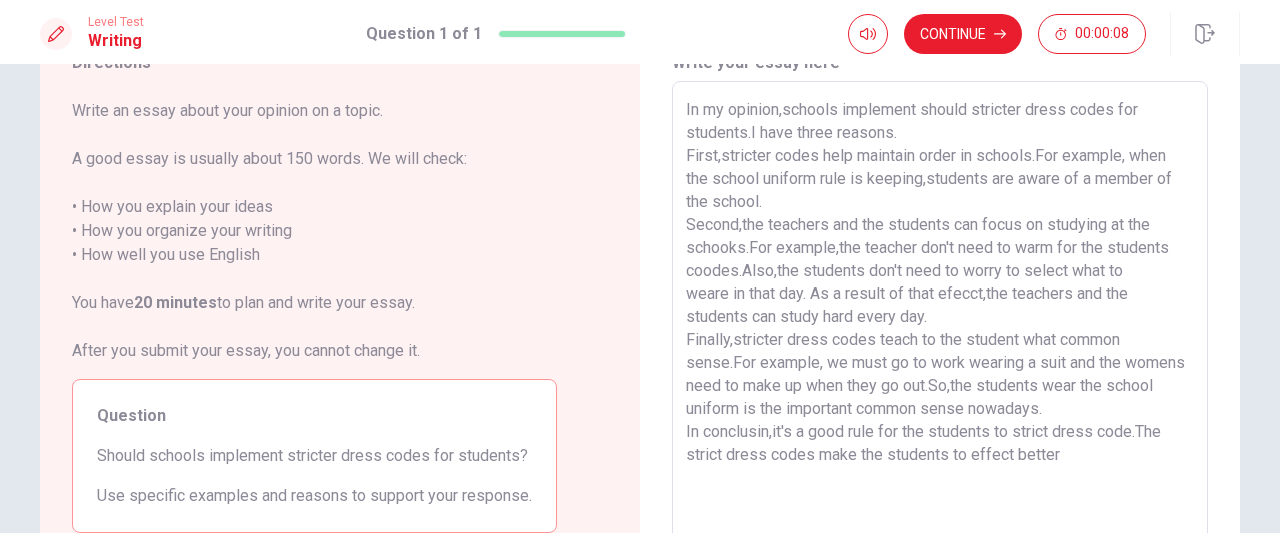 click on "In my opinion,schools implement should stricter dress codes for students.I have three reasons.
First,stricter codes help maintain order in schools.For example, when the school uniform rule is keeping,students are aware of a member of the school.
Second,the teachers and the students can focus on studying at the schooks.For example,the teacher don't need to warm for the students coodes.Also,the students don't need to worry to select what to
weare in that day. As a result of that efecct,the teachers and the students can study hard every day.
Finally,stricter dress codes teach to the student what common sense.For example, we must go to work wearing a suit and the womens need to make up when they go out.So,the students wear the school uniform is the important common sense nowadays.
In conclusin,it's a good rule for the students to strict dress code.The strict dress codes make the students to effect better" at bounding box center (940, 358) 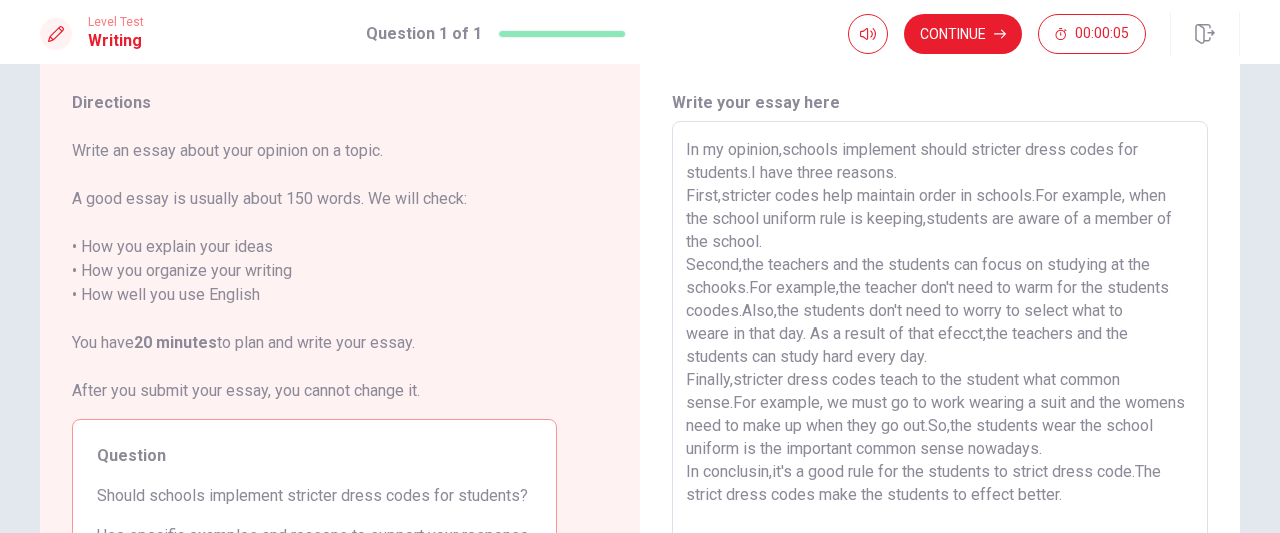 scroll, scrollTop: 101, scrollLeft: 0, axis: vertical 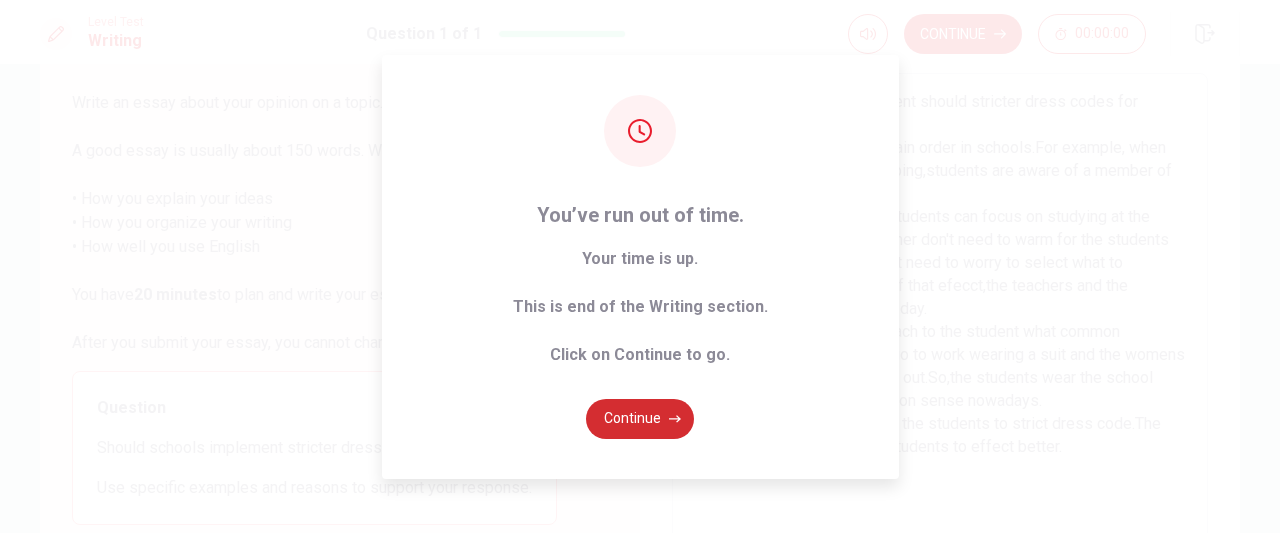 type on "In my opinion,schools implement should stricter dress codes for students.I have three reasons.
First,stricter codes help maintain order in schools.For example, when the school uniform rule is keeping,students are aware of a member of the school.
Second,the teachers and the students can focus on studying at the schooks.For example,the teacher don't need to warm for the students coodes.Also,the students don't need to worry to select what to
weare in that day. As a result of that efecct,the teachers and the students can study hard every day.
Finally,stricter dress codes teach to the student what common sense.For example, we must go to work wearing a suit and the womens need to make up when they go out.So,the students wear the school uniform is the important common sense nowadays.
In conclusin,it's a good rule for the students to strict dress code.The strict dress codes make the students to effect better." 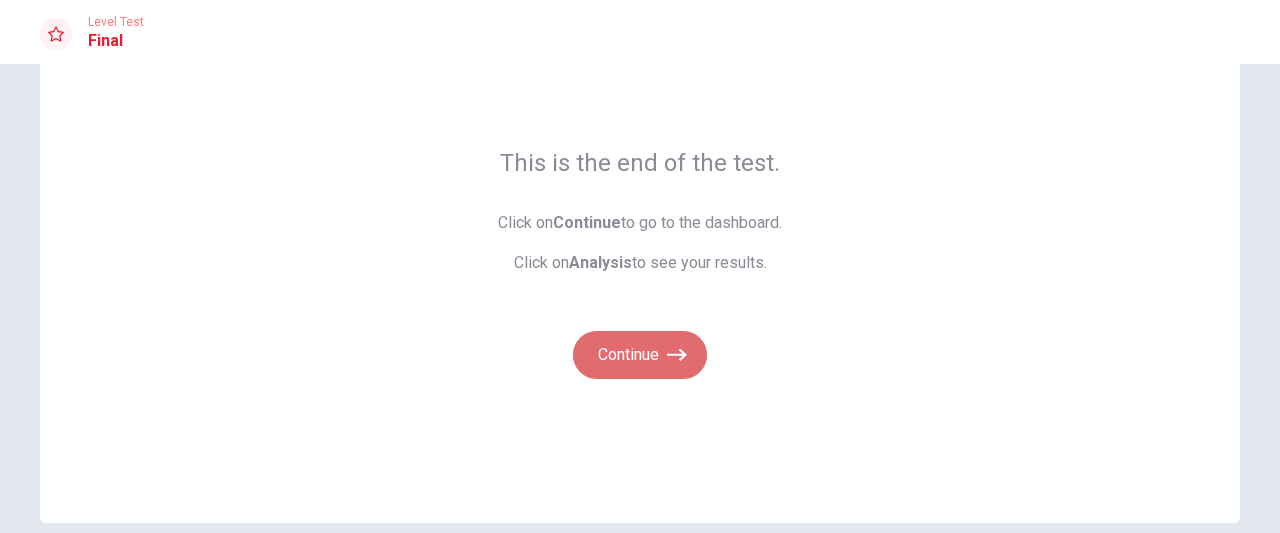 click at bounding box center (677, 355) 